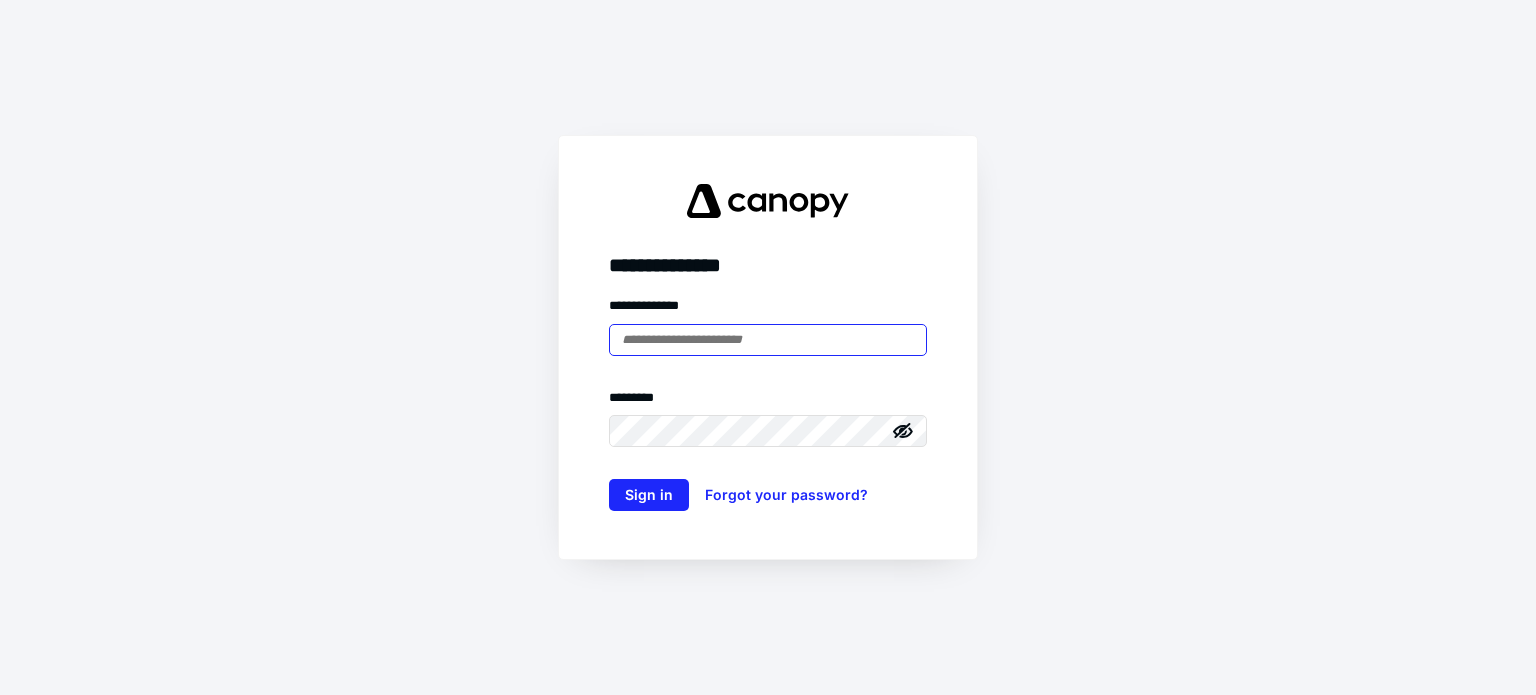 scroll, scrollTop: 0, scrollLeft: 0, axis: both 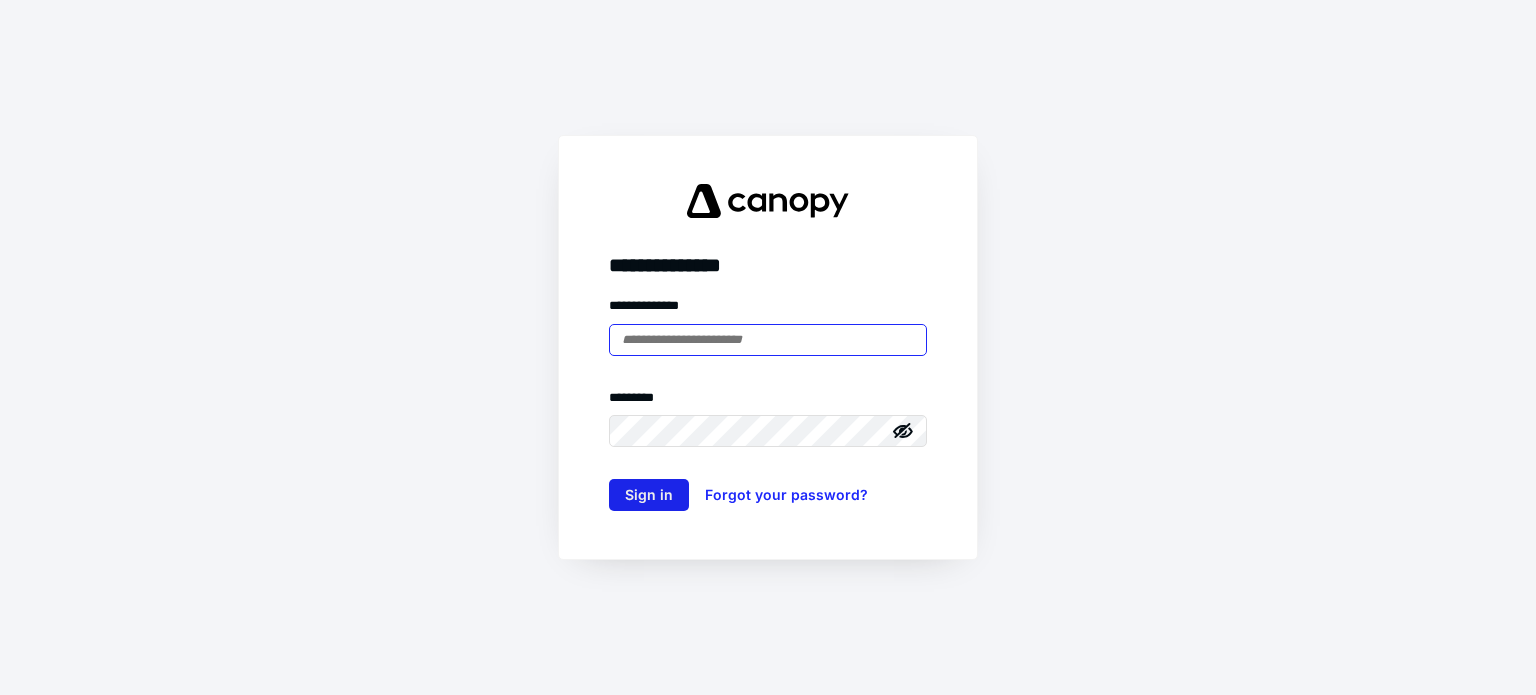 type on "**********" 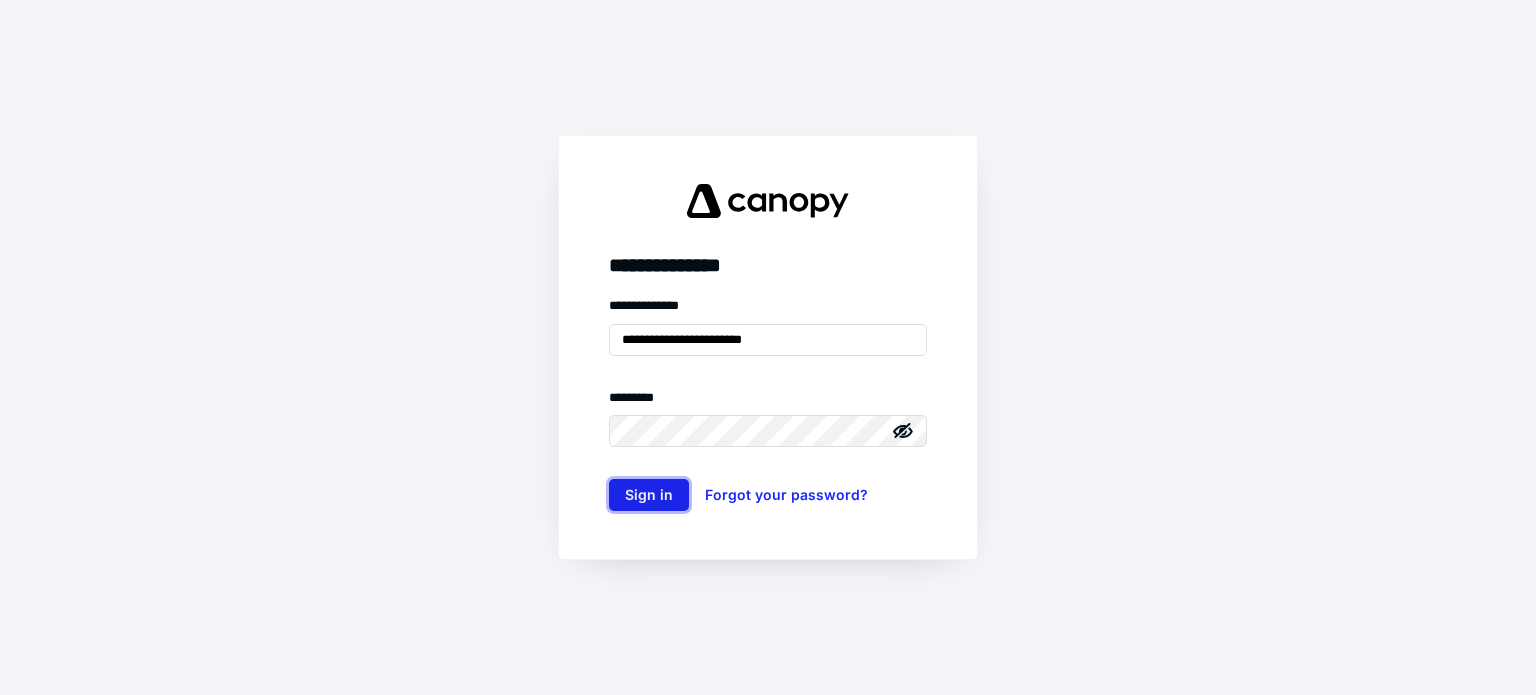 click on "Sign in" at bounding box center (649, 495) 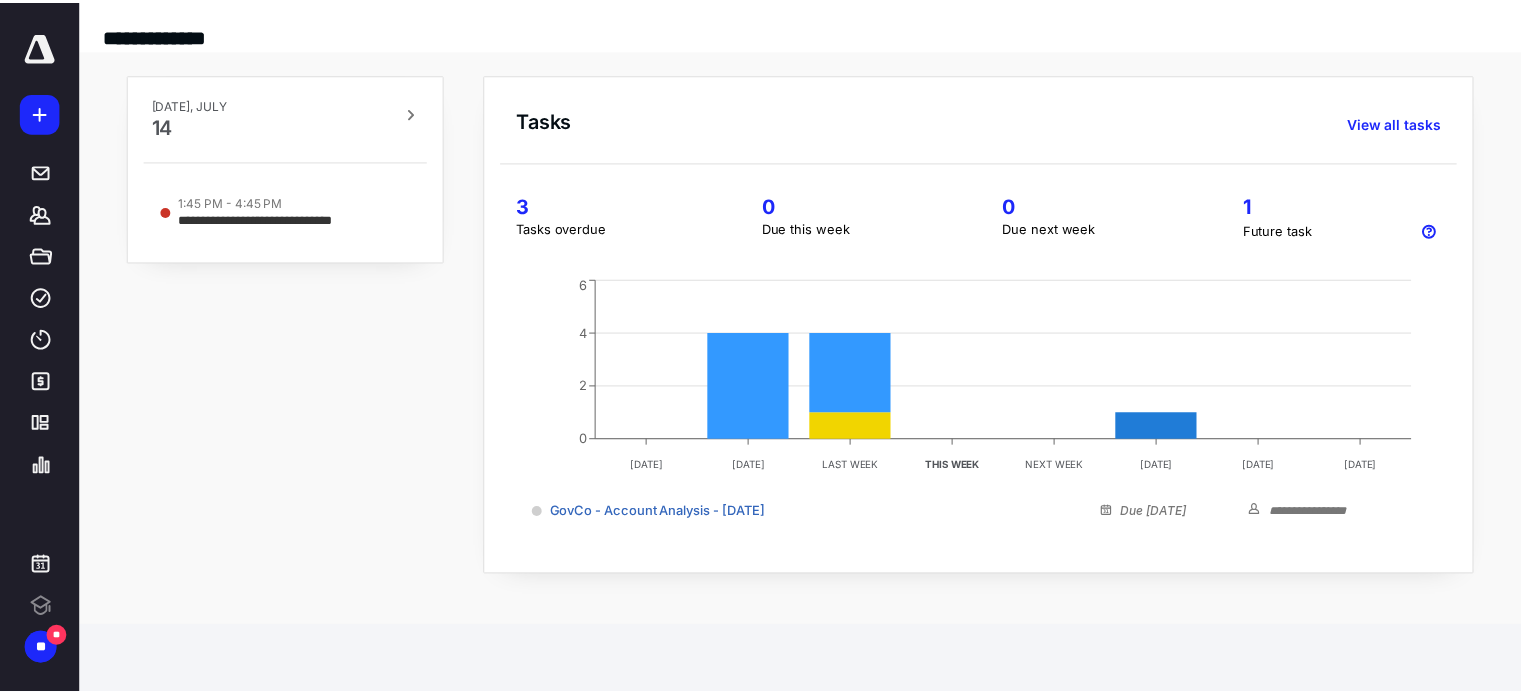 scroll, scrollTop: 0, scrollLeft: 0, axis: both 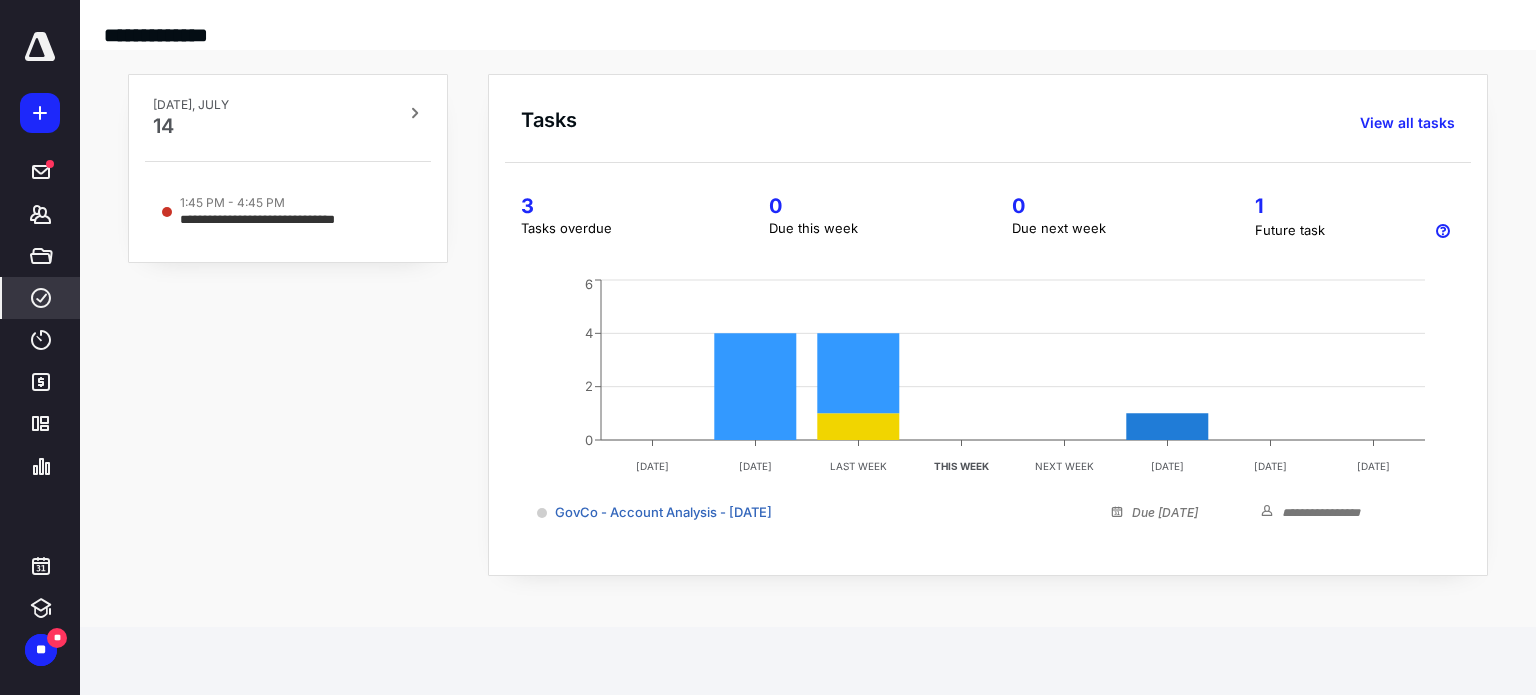 click on "****" at bounding box center (41, 298) 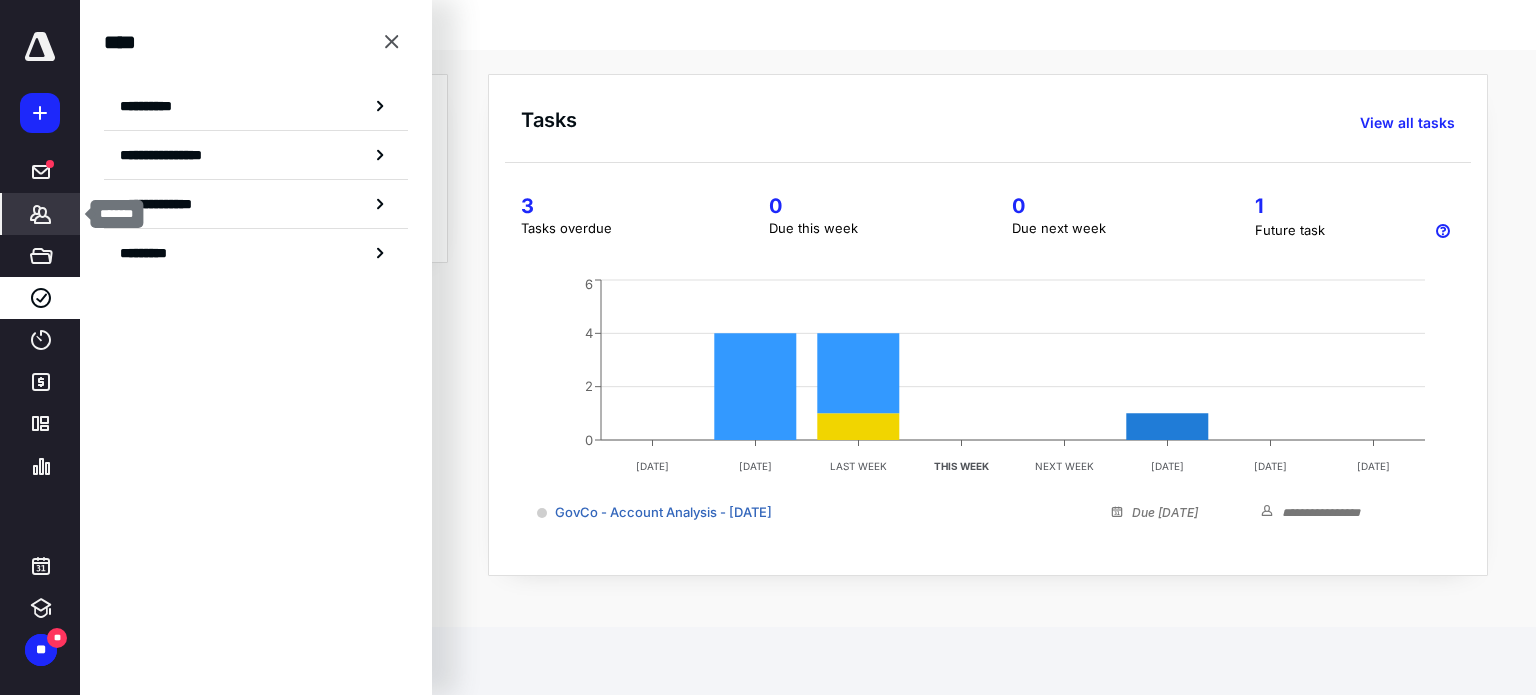 click 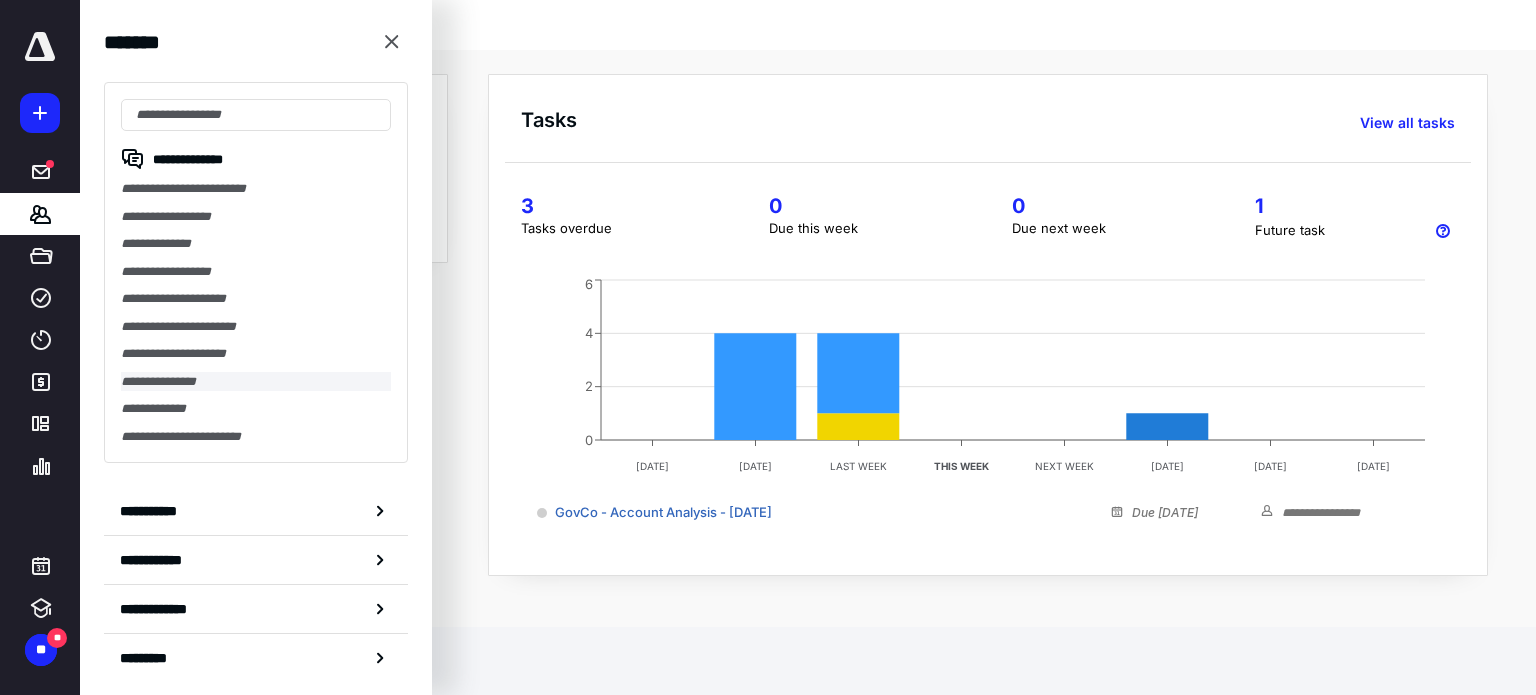 click on "**********" at bounding box center [256, 382] 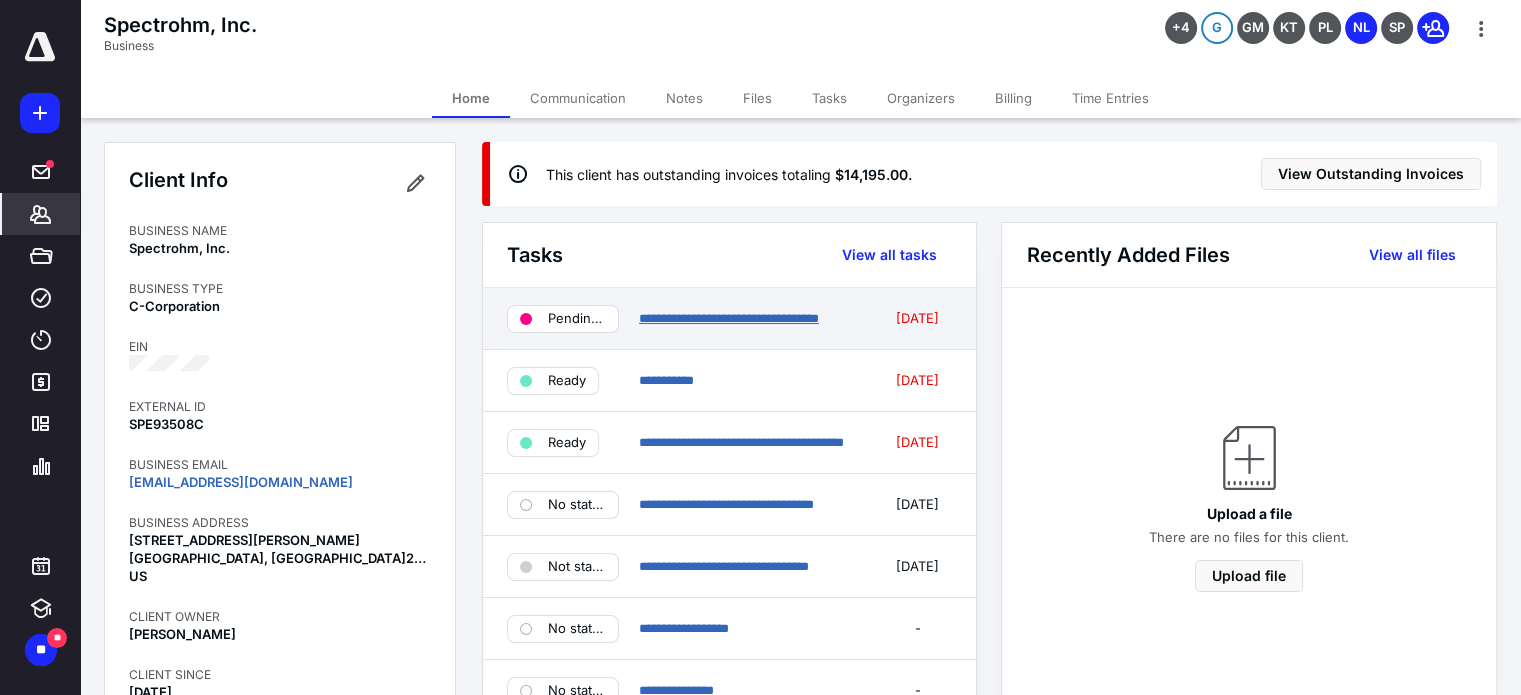 click on "**********" at bounding box center [729, 318] 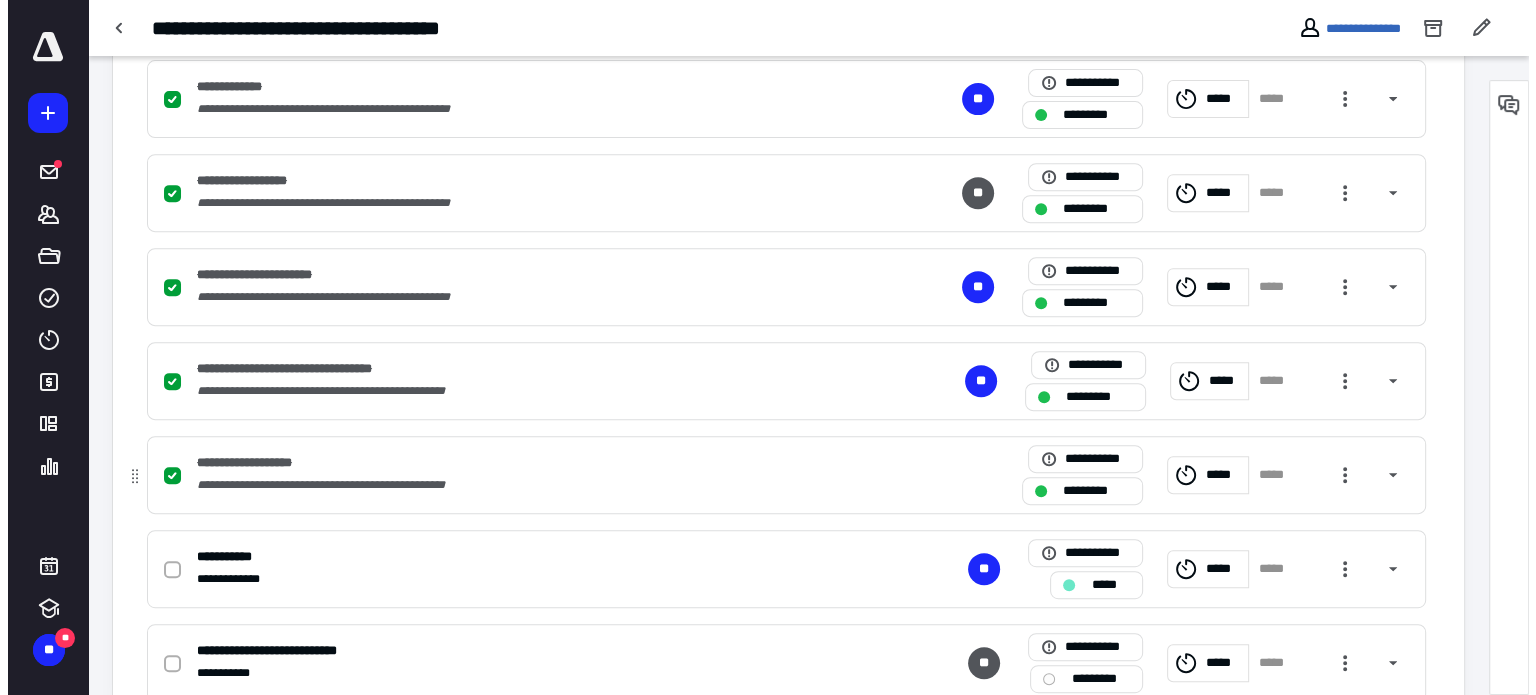 scroll, scrollTop: 855, scrollLeft: 0, axis: vertical 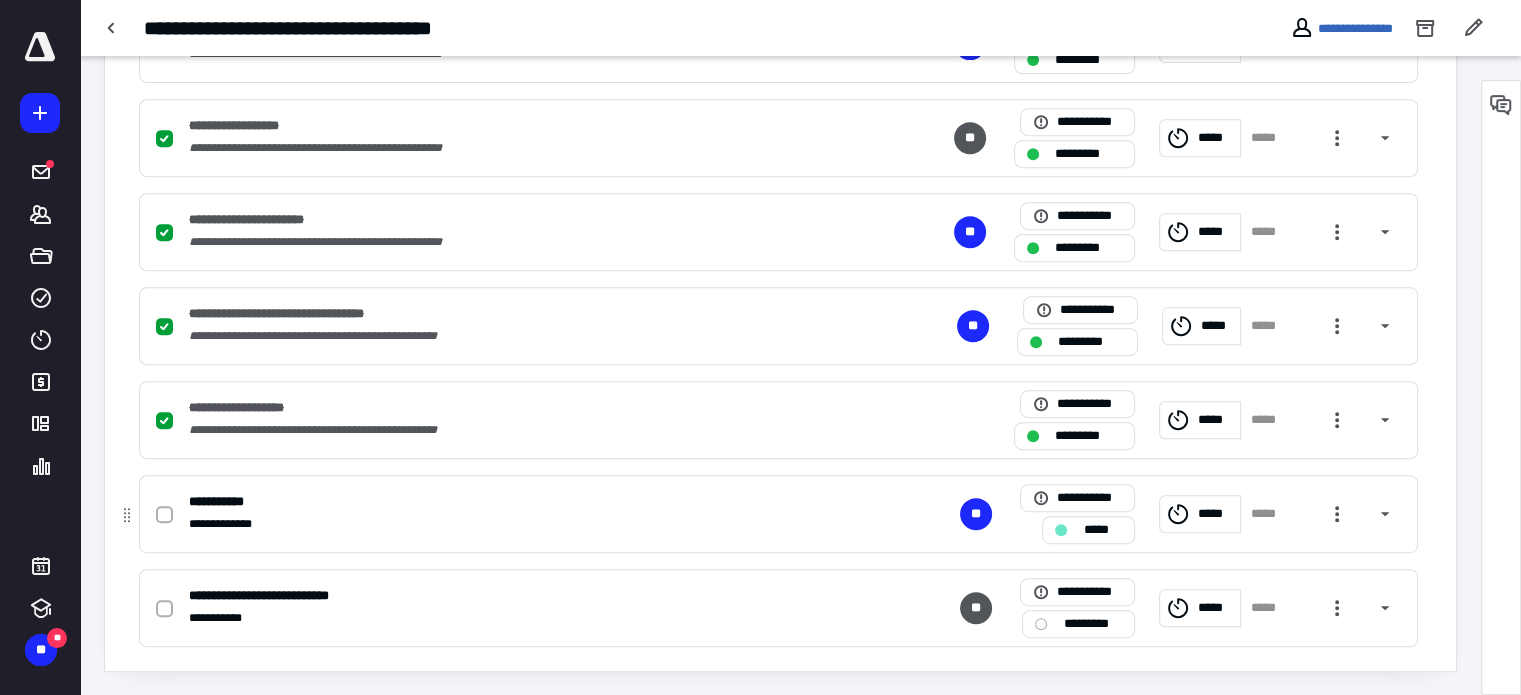 click at bounding box center [164, 515] 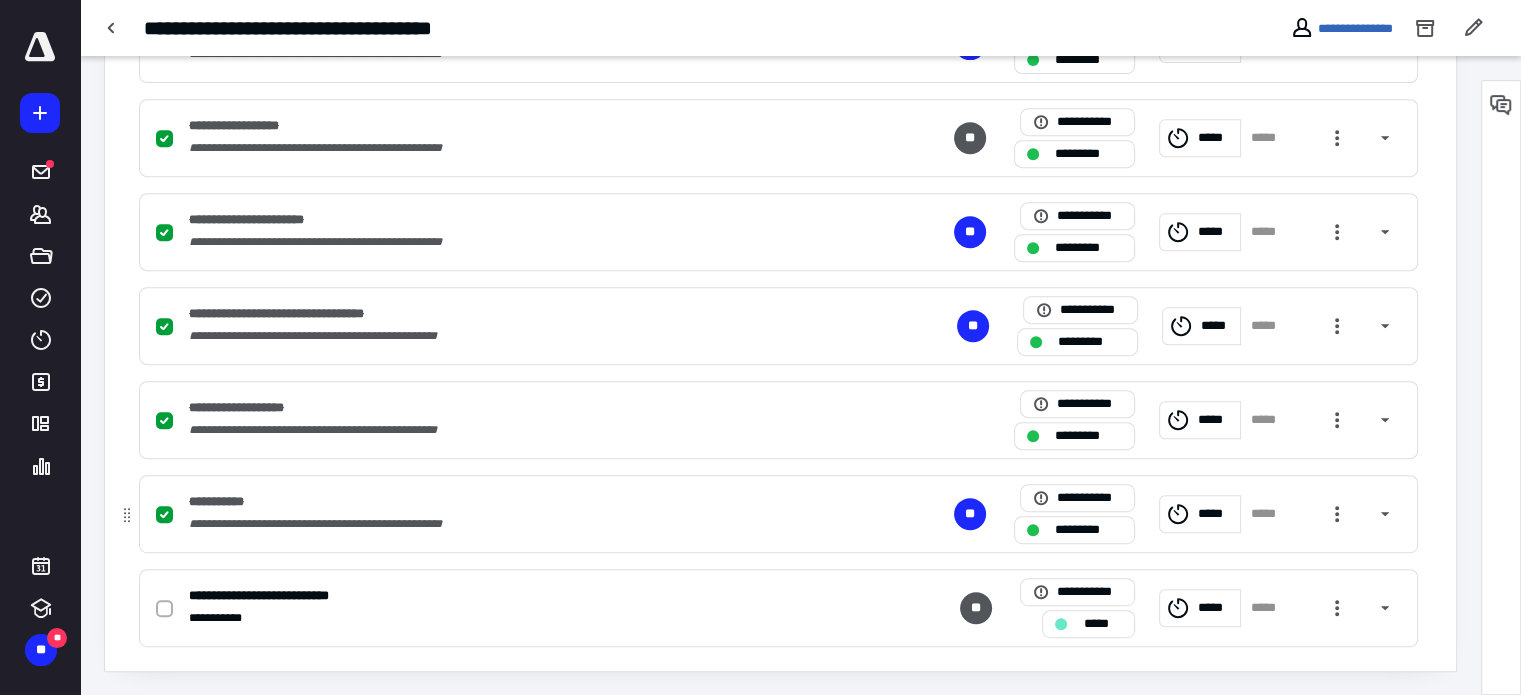 click on "*****" at bounding box center (1268, 514) 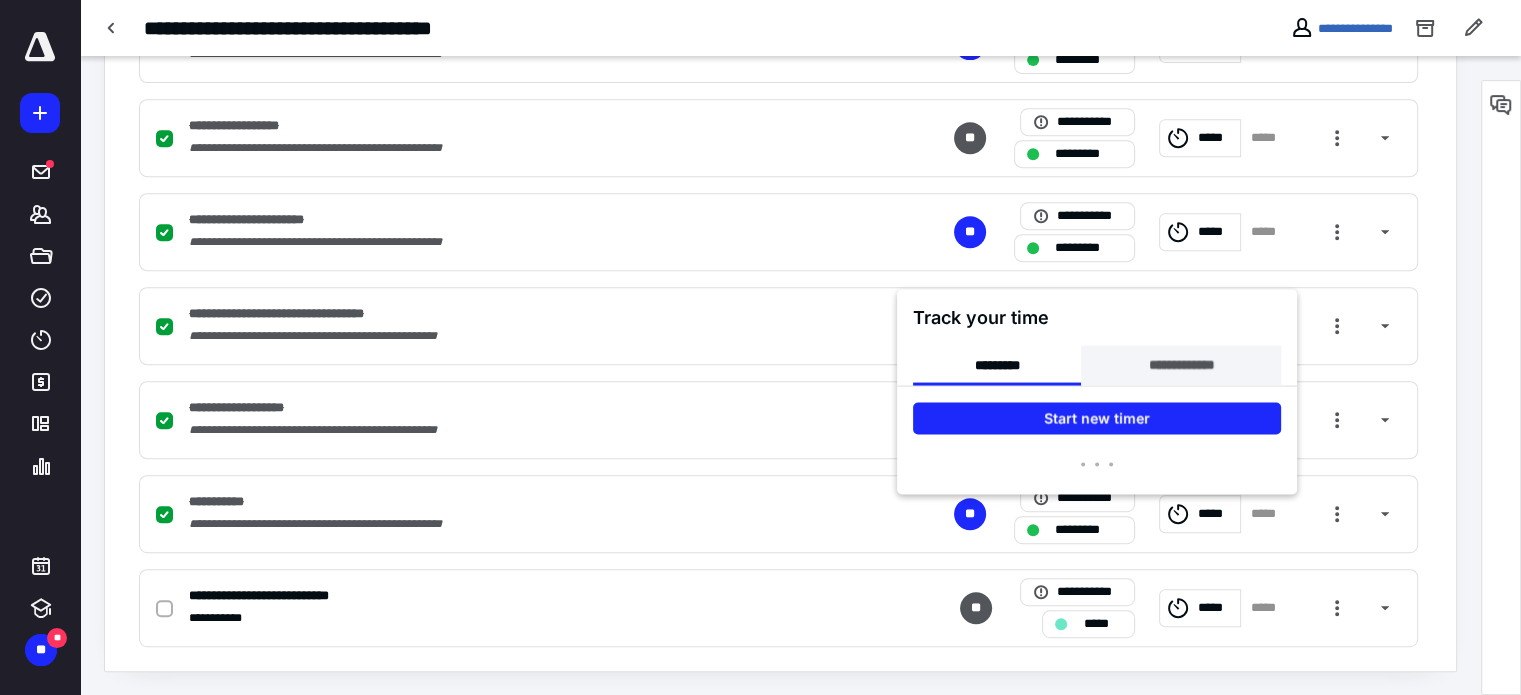 click on "**********" at bounding box center [1180, 365] 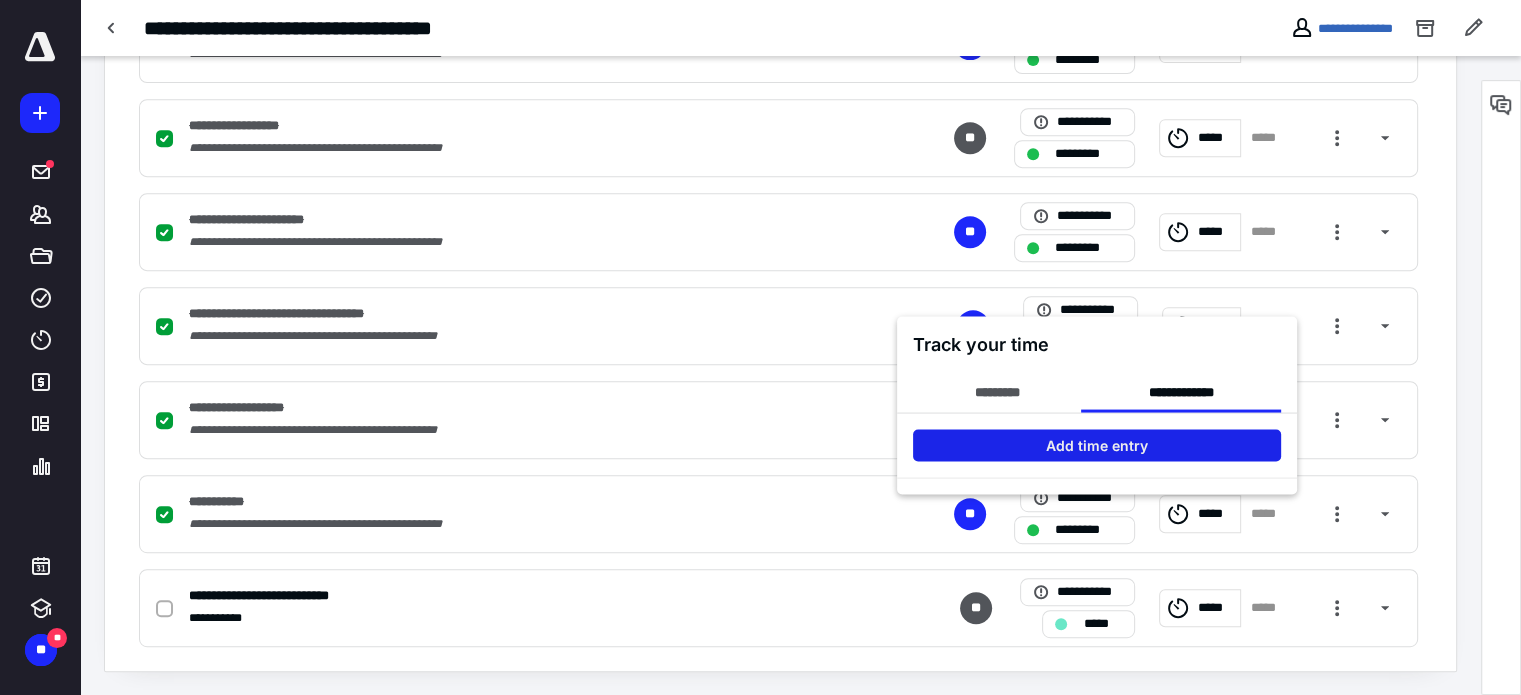 click on "**********" at bounding box center (1097, 405) 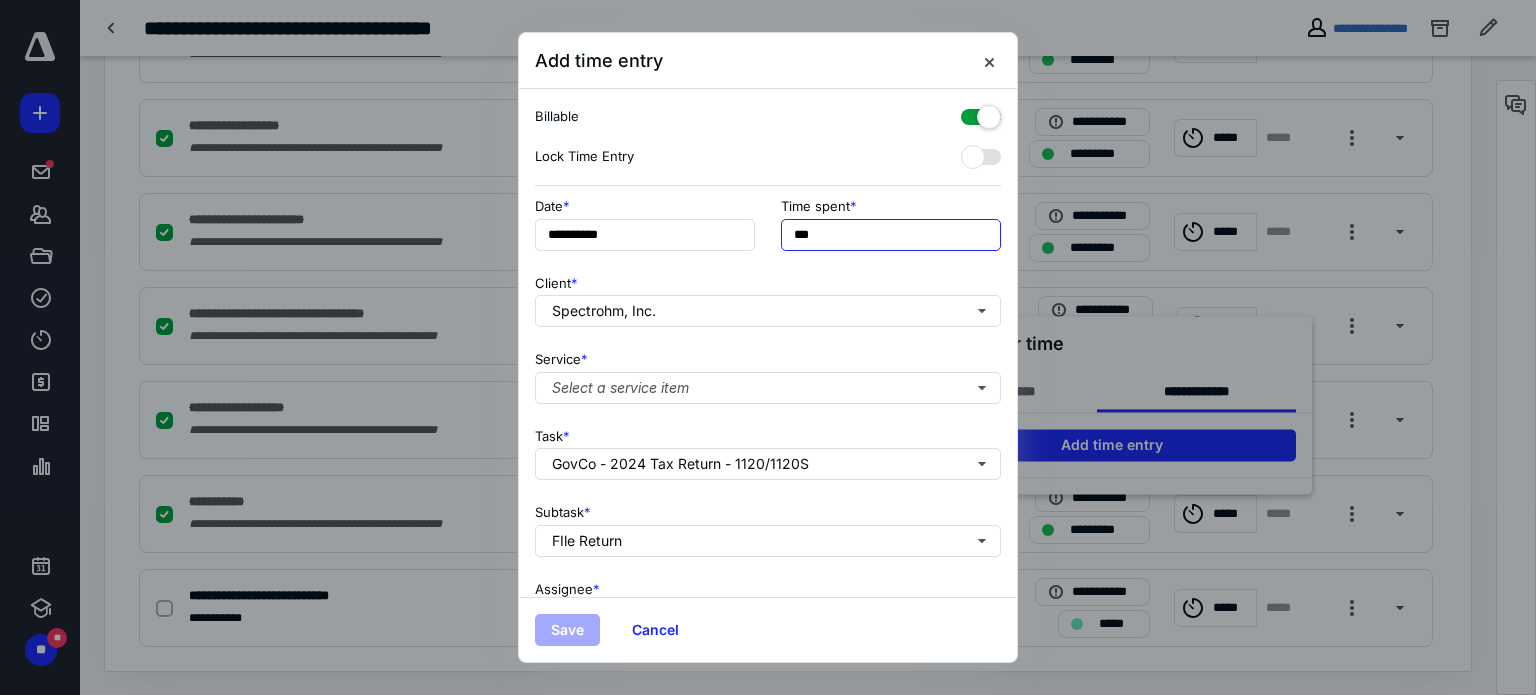drag, startPoint x: 851, startPoint y: 235, endPoint x: 796, endPoint y: 236, distance: 55.00909 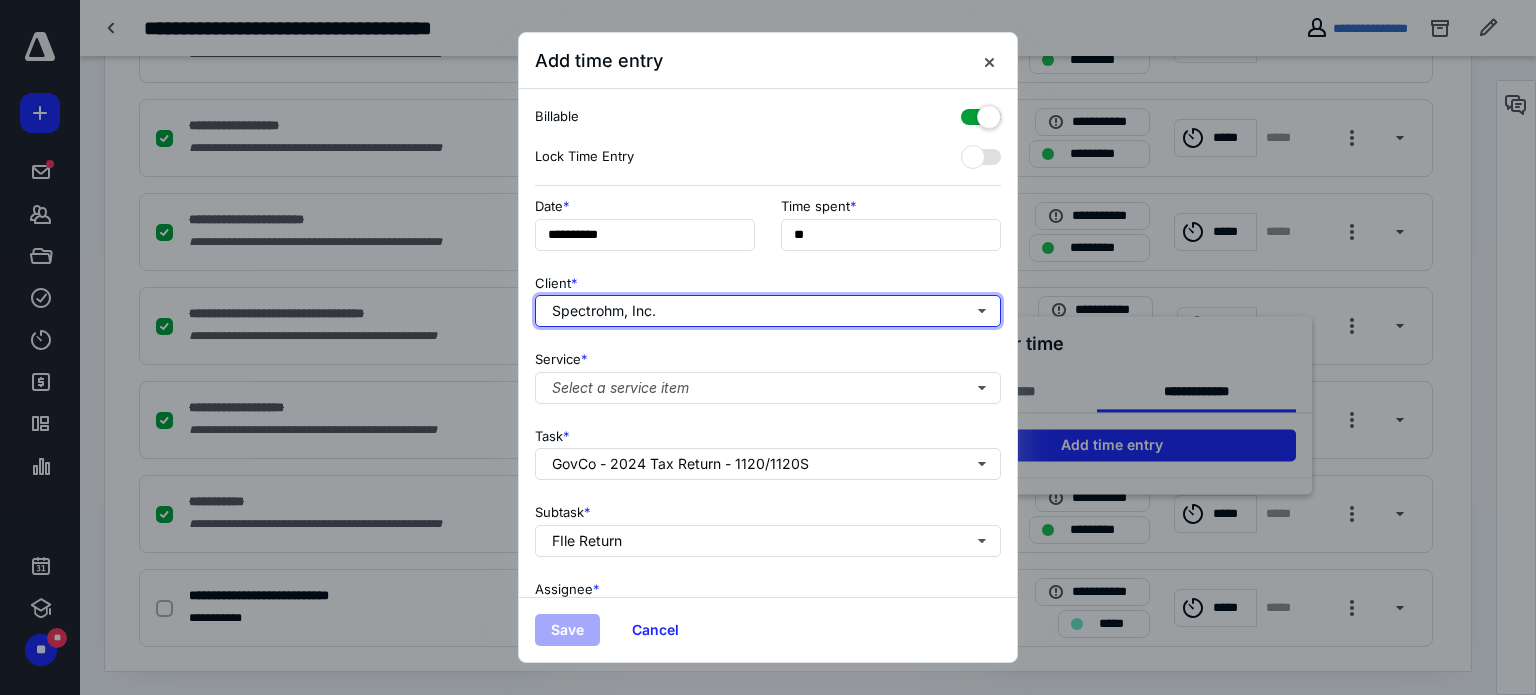 type on "***" 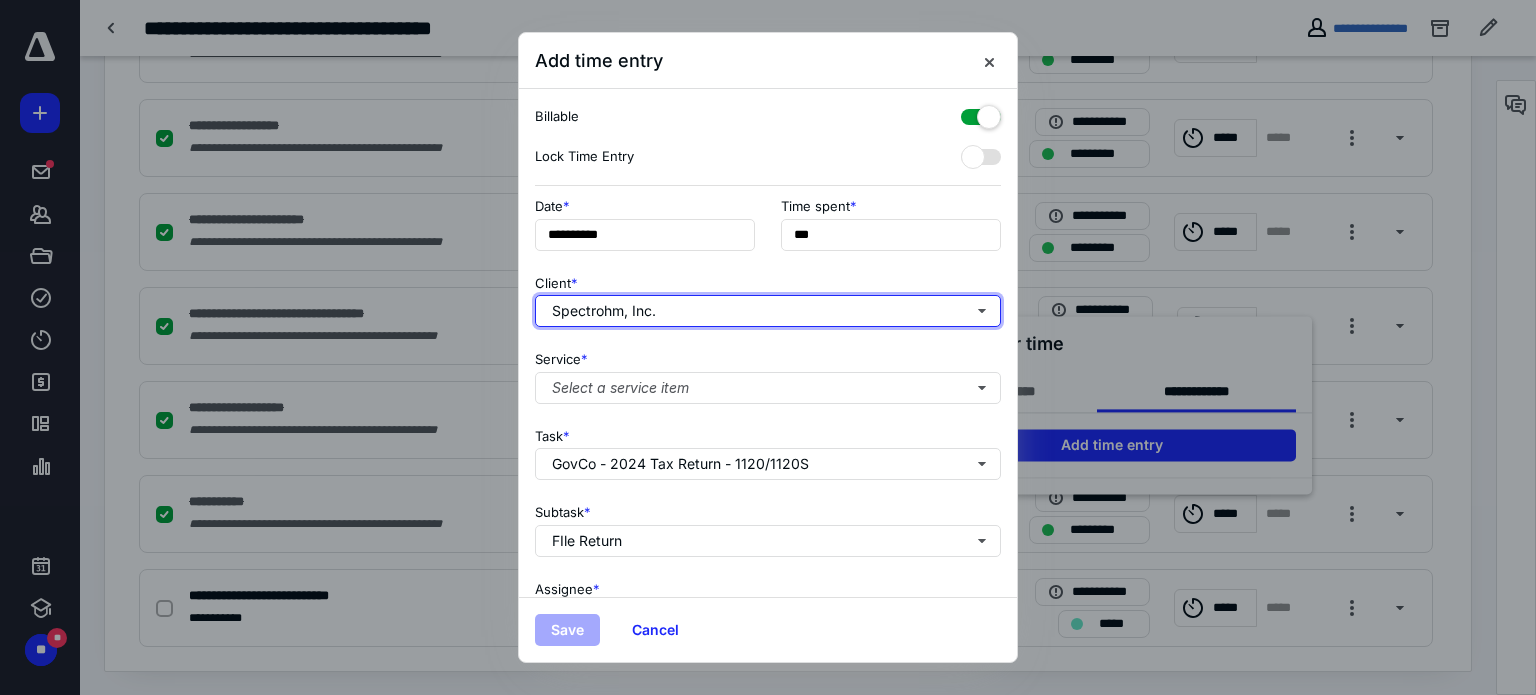 type 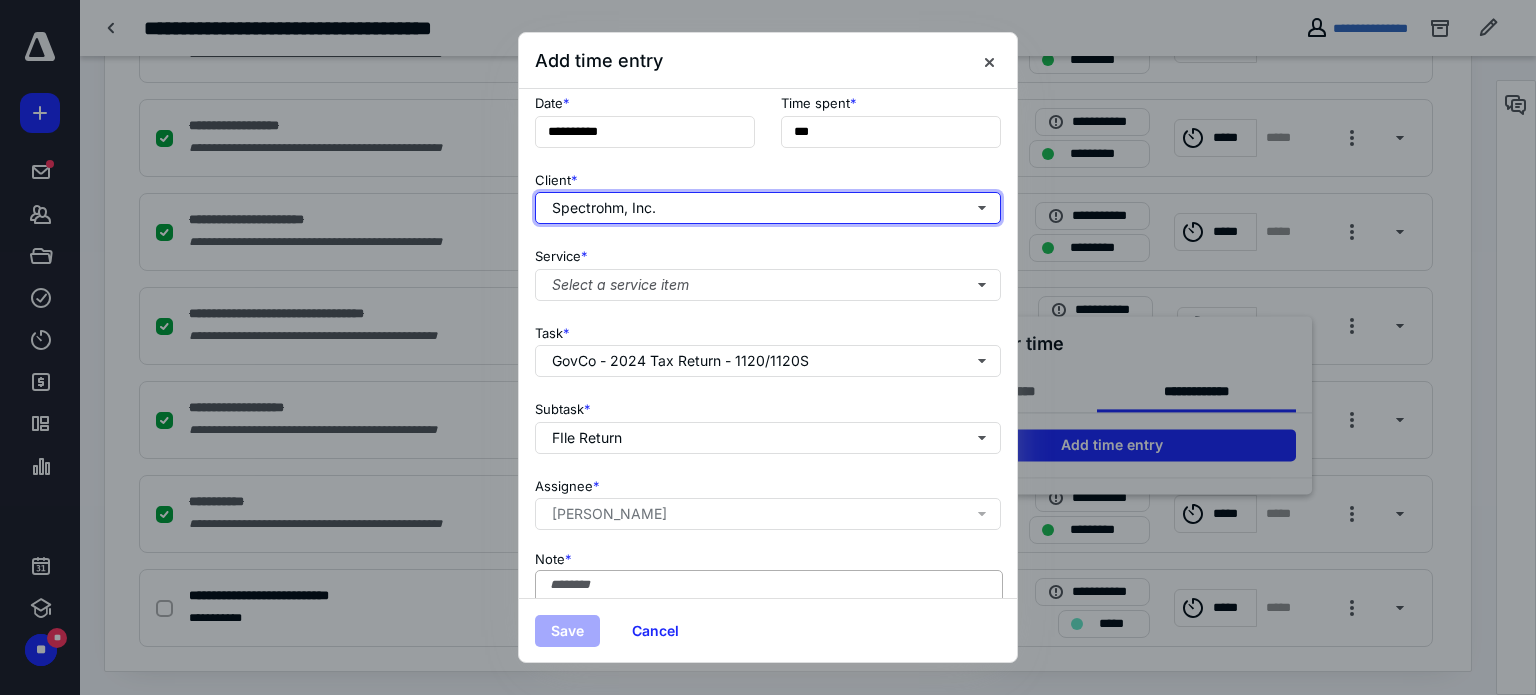 scroll, scrollTop: 205, scrollLeft: 0, axis: vertical 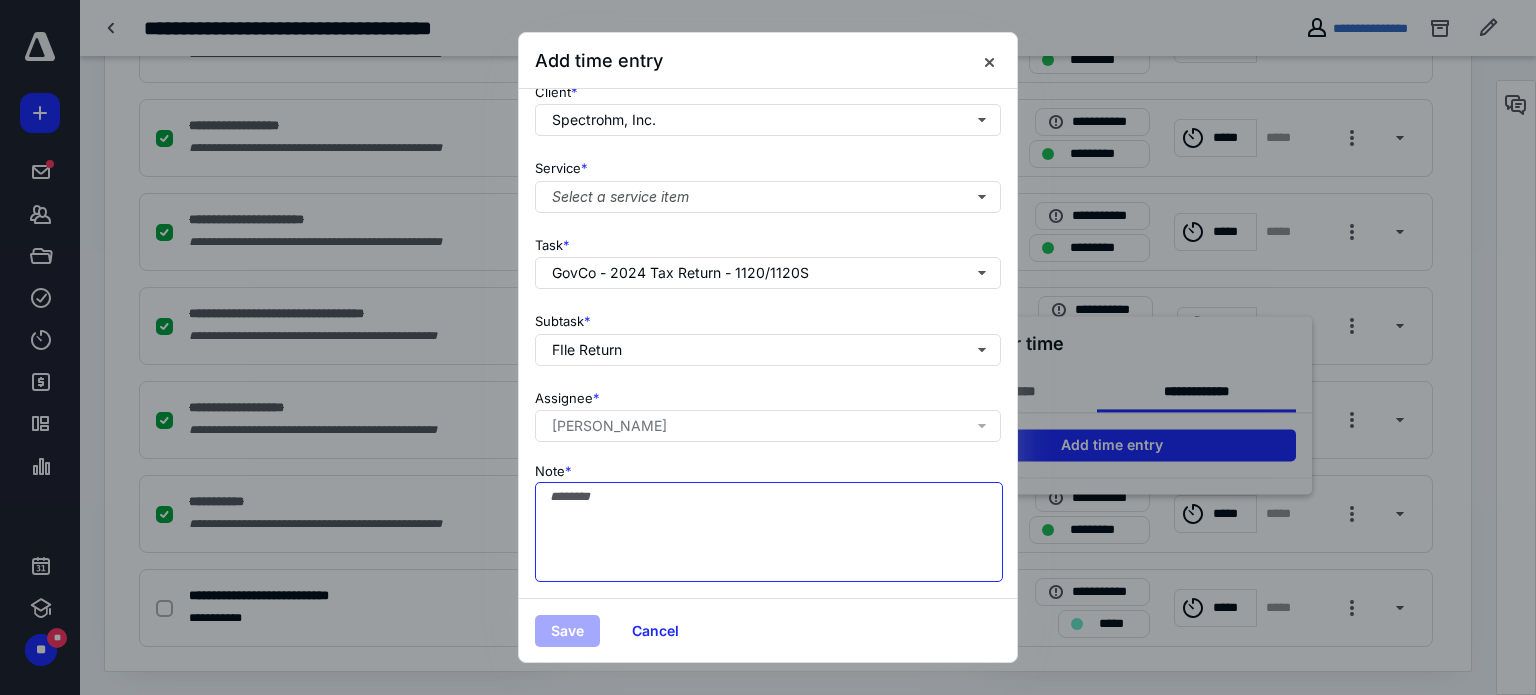 click on "Note *" at bounding box center [769, 532] 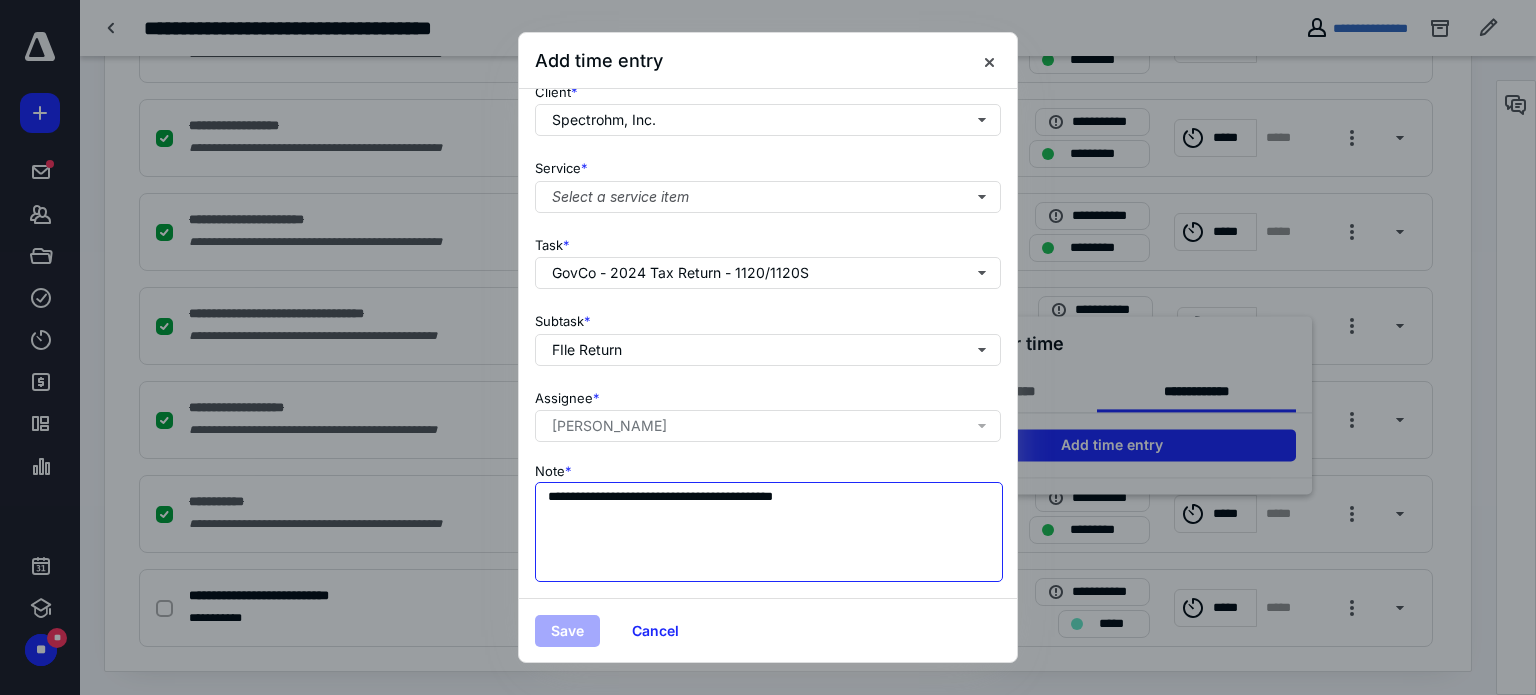 type on "**********" 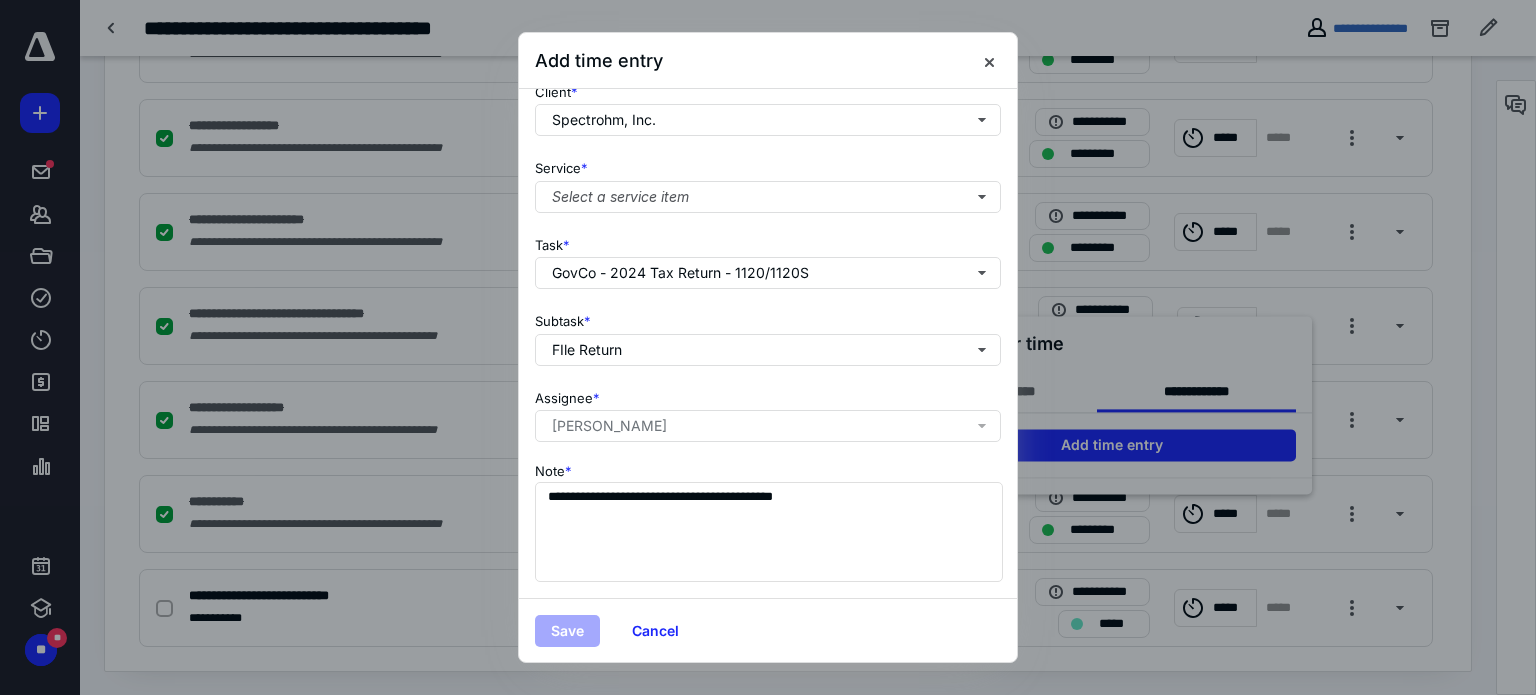 click on "**********" at bounding box center (768, 343) 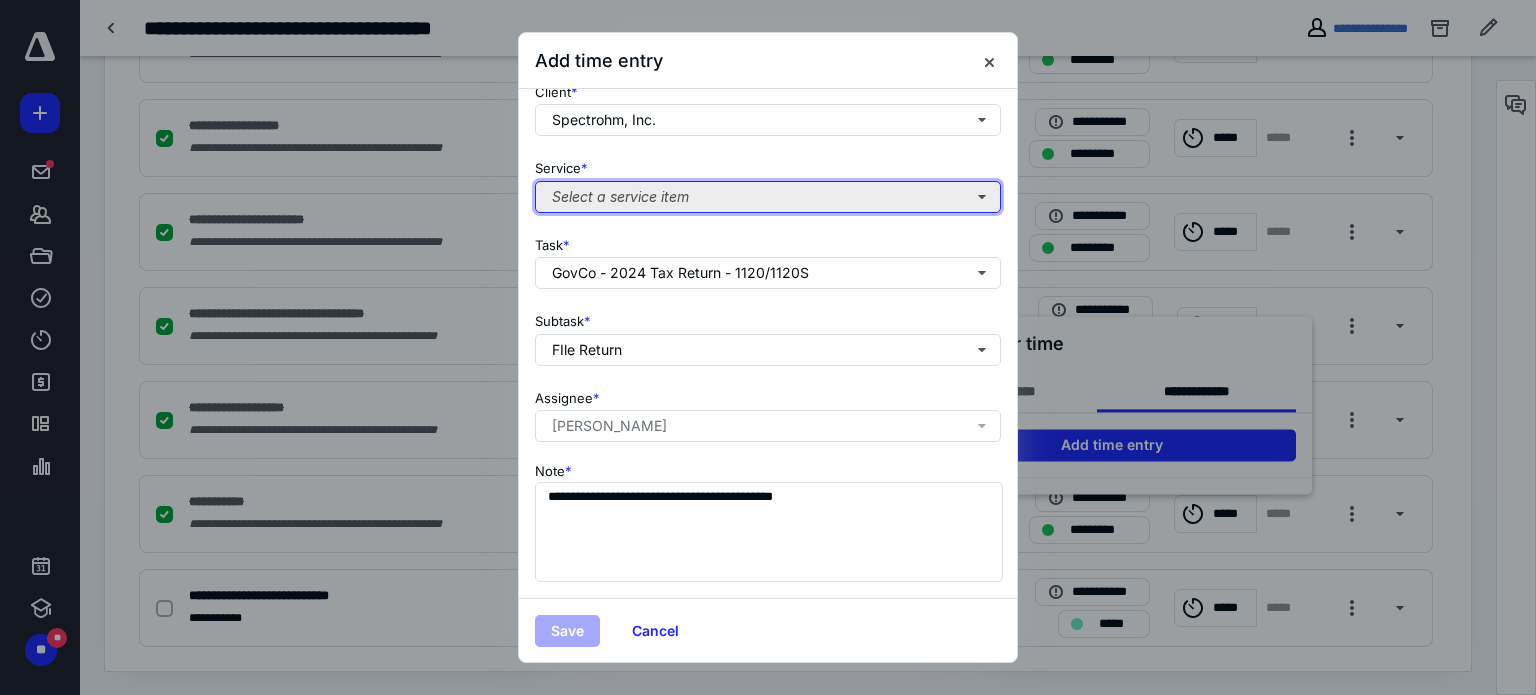 click on "Select a service item" at bounding box center (768, 197) 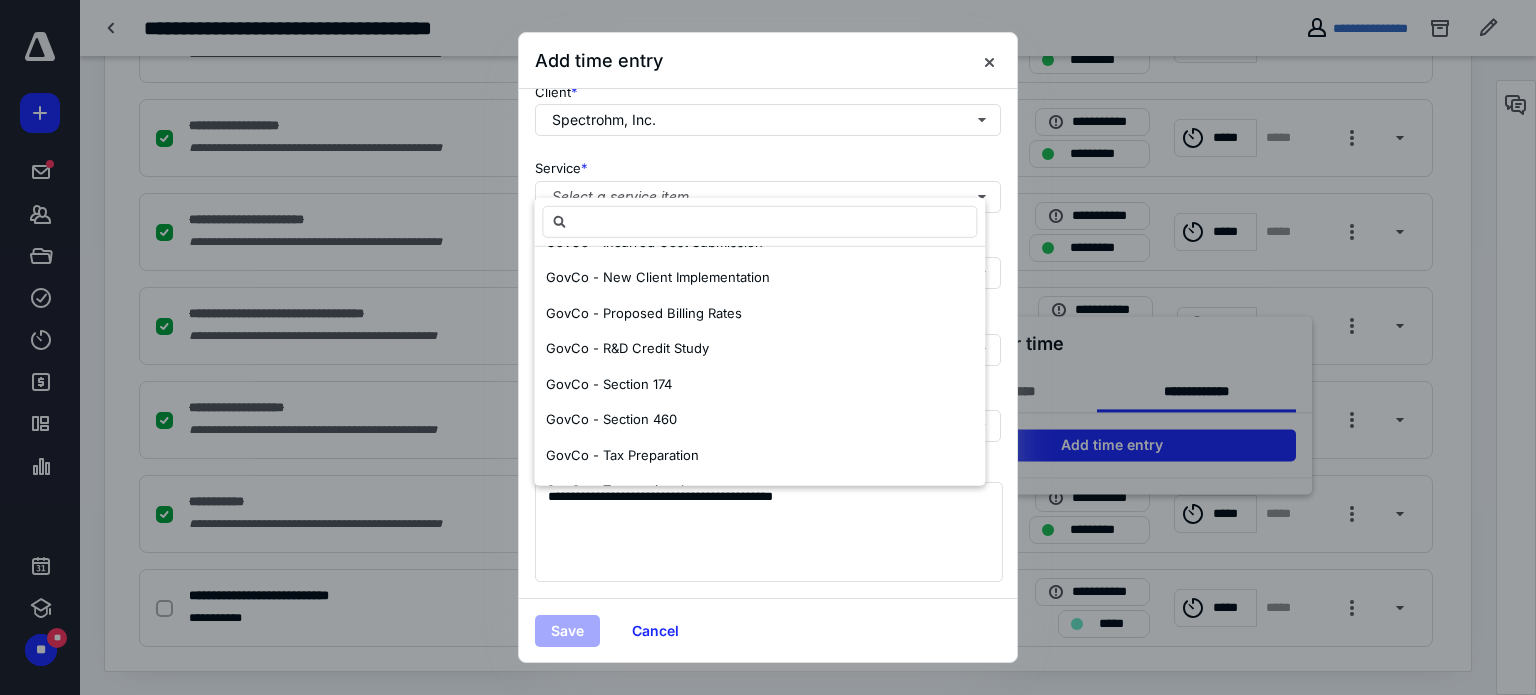 scroll, scrollTop: 1000, scrollLeft: 0, axis: vertical 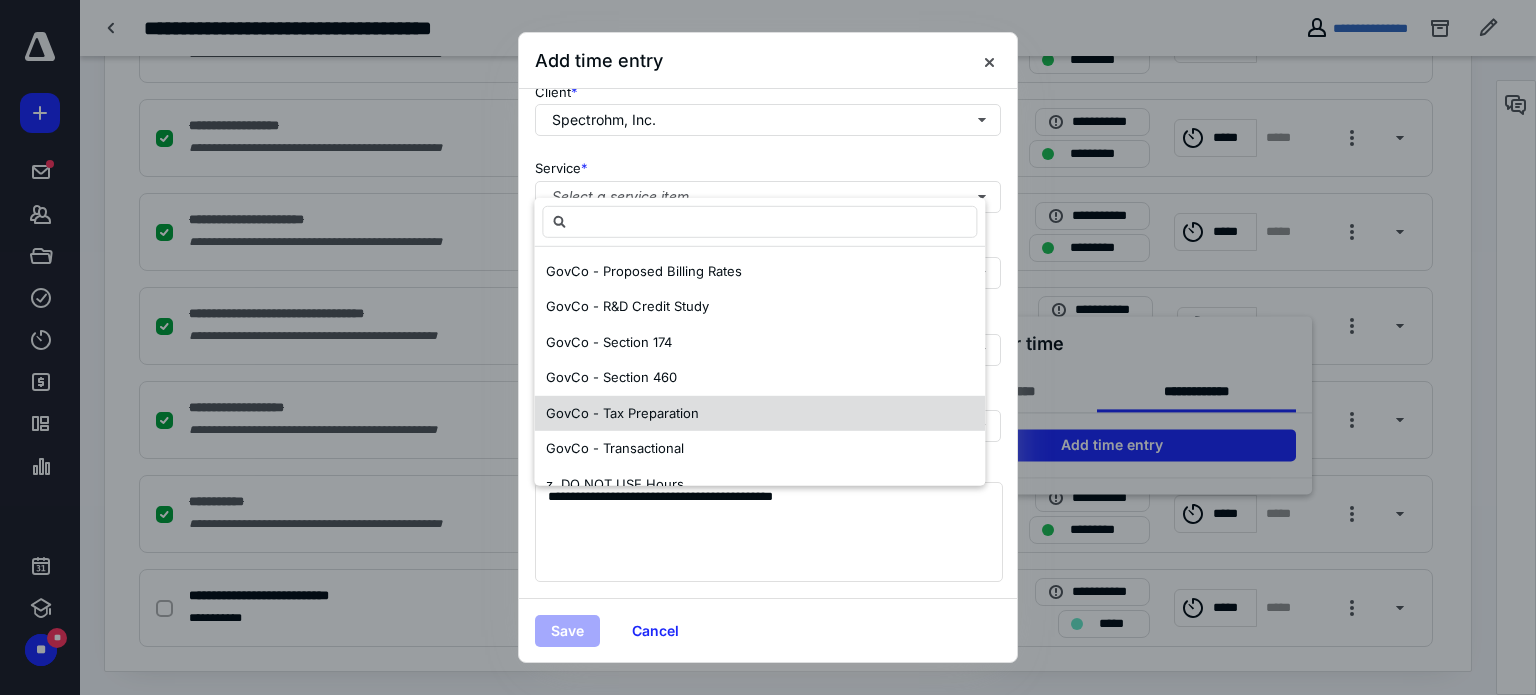 click on "GovCo - Tax Preparation" at bounding box center (759, 413) 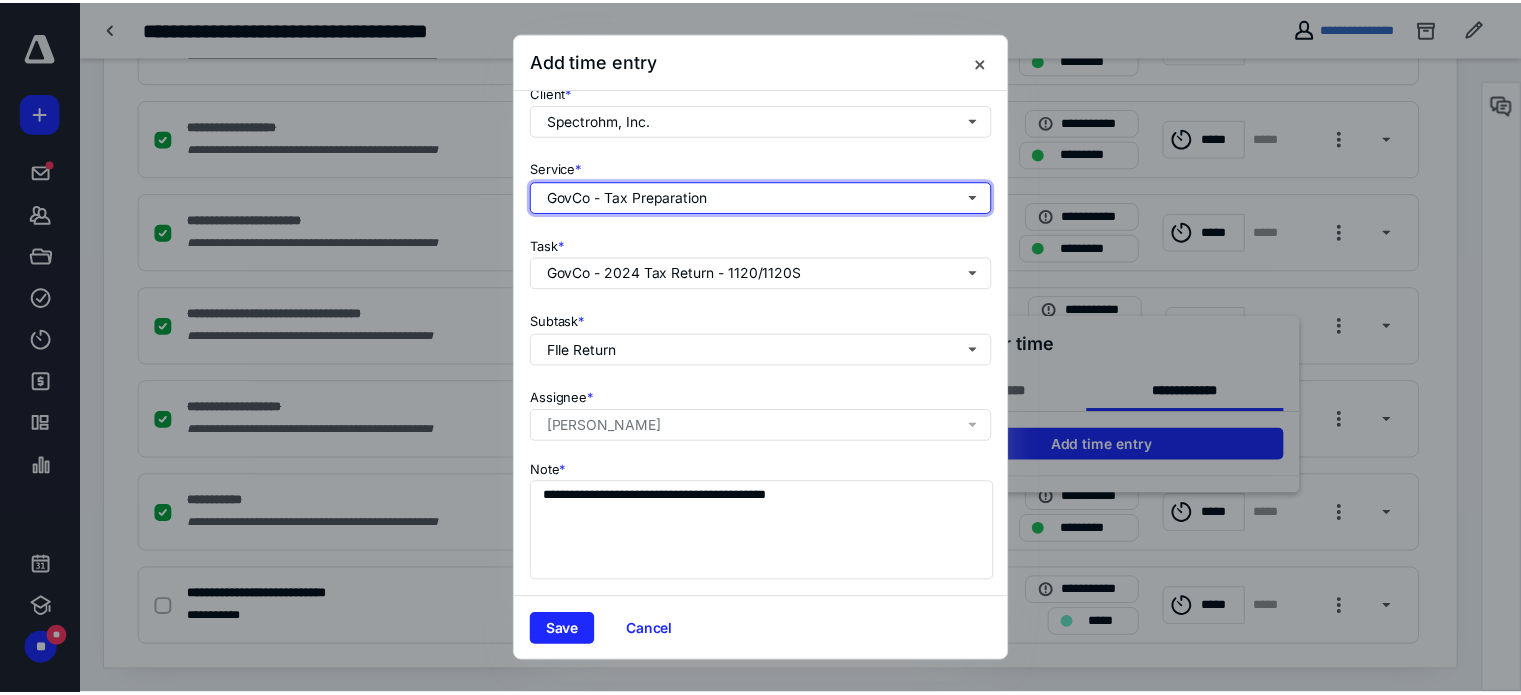 scroll, scrollTop: 0, scrollLeft: 0, axis: both 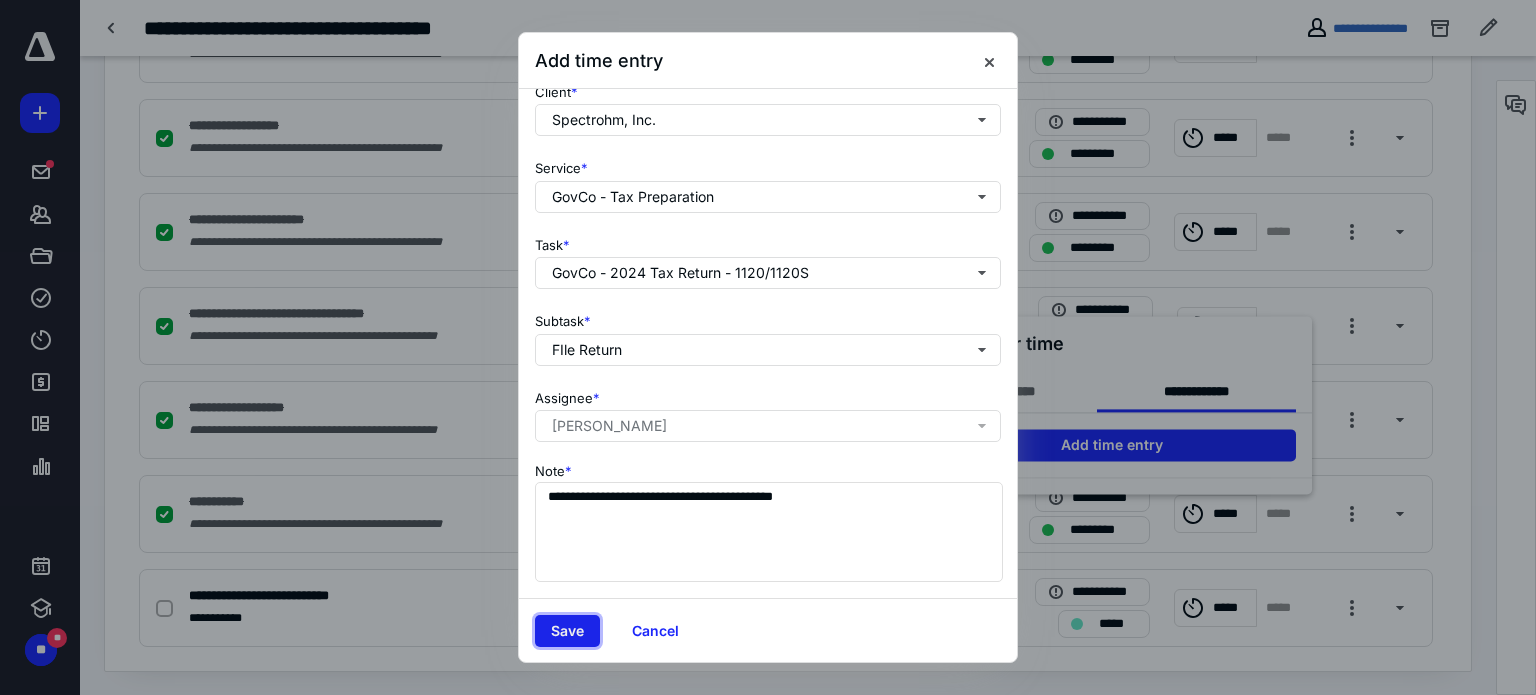 click on "Save" at bounding box center (567, 631) 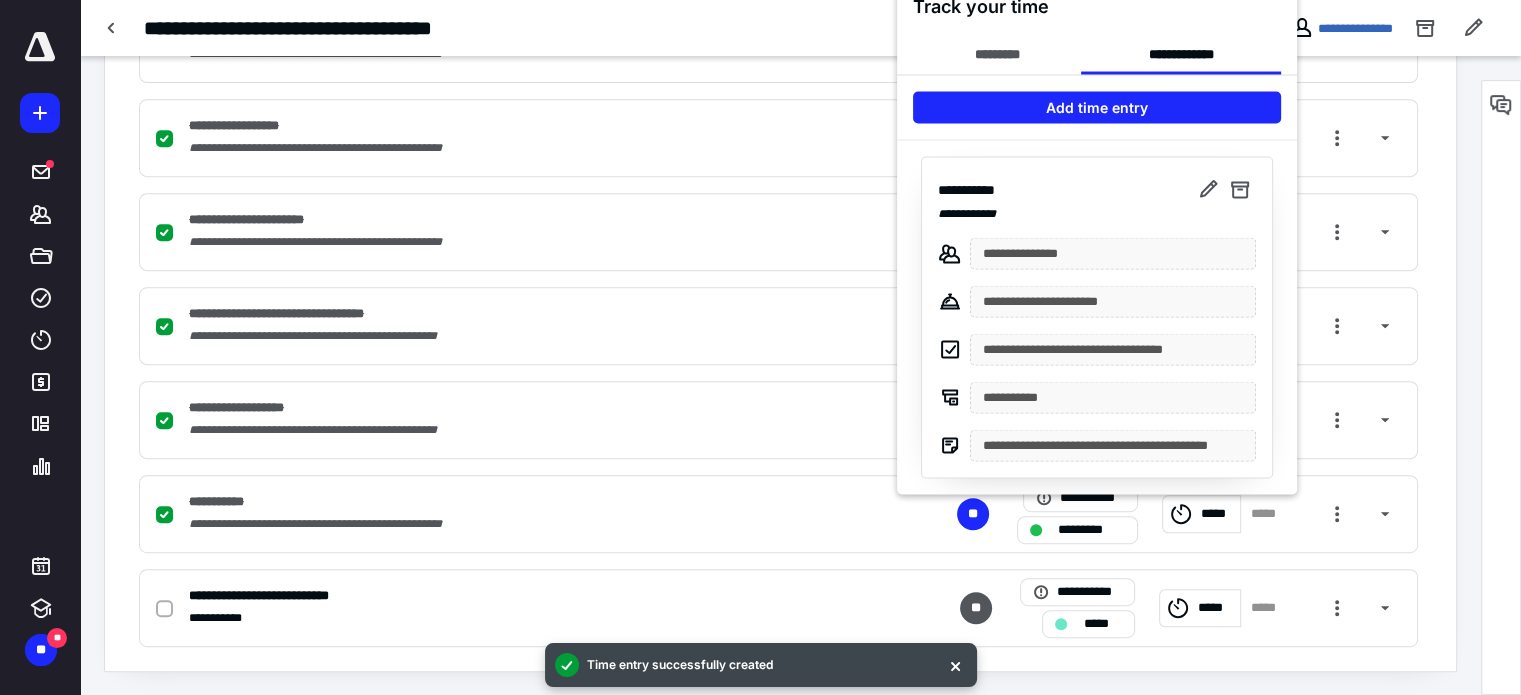 click at bounding box center [760, 347] 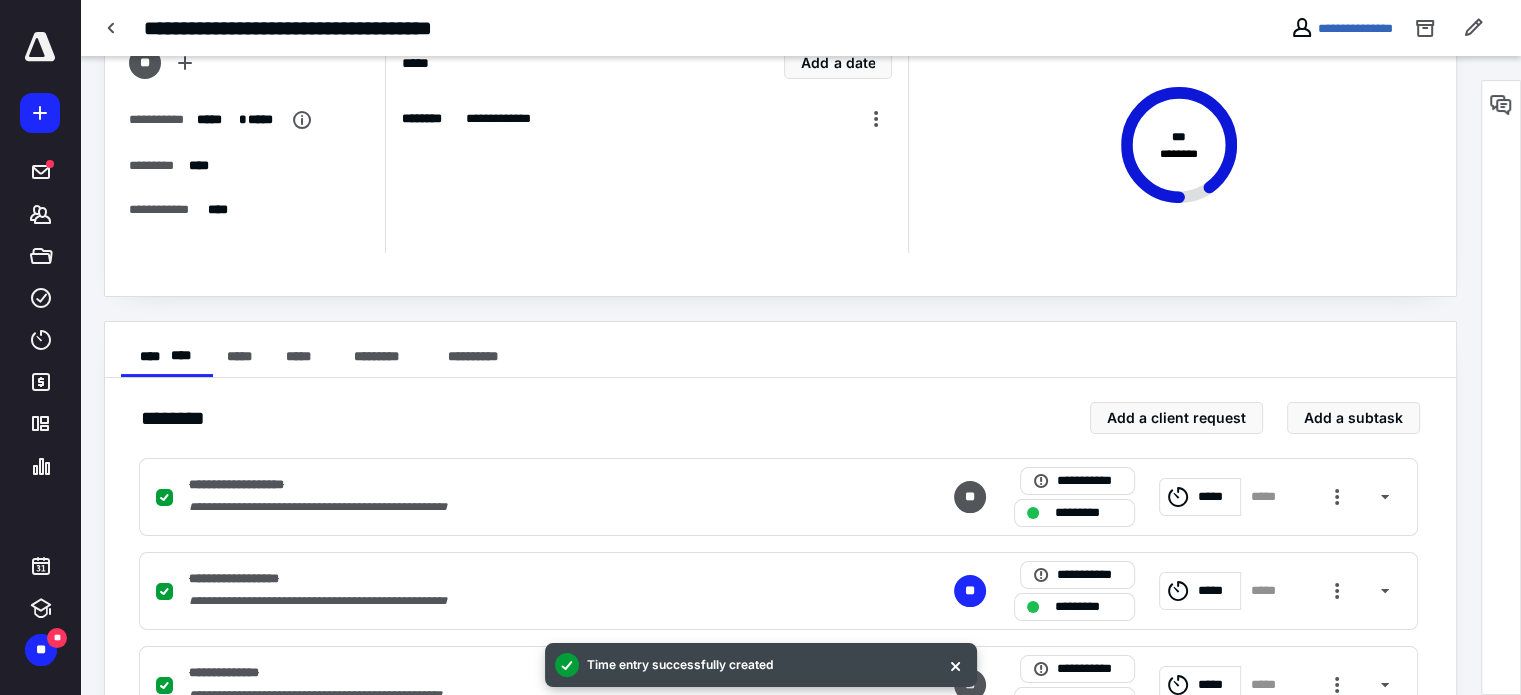 scroll, scrollTop: 0, scrollLeft: 0, axis: both 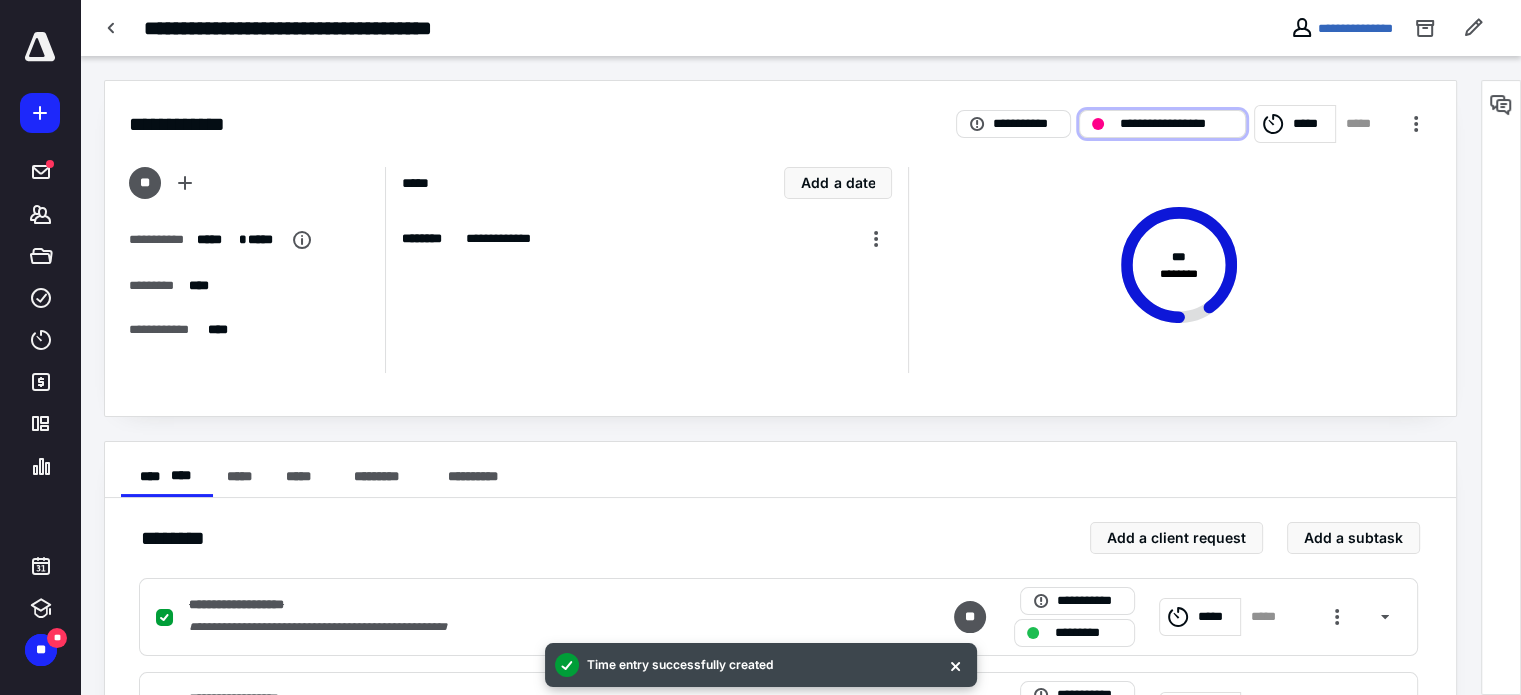 click on "**********" at bounding box center [1176, 124] 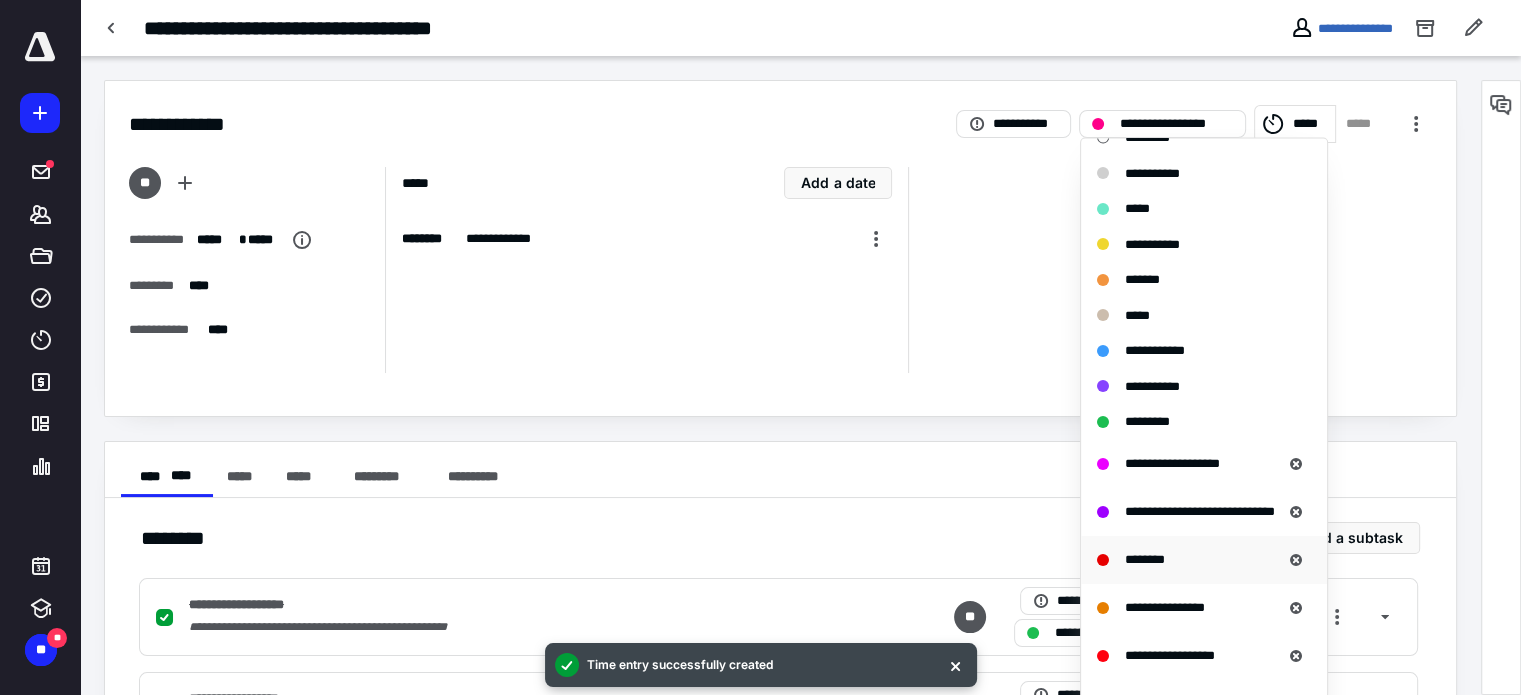 scroll, scrollTop: 100, scrollLeft: 0, axis: vertical 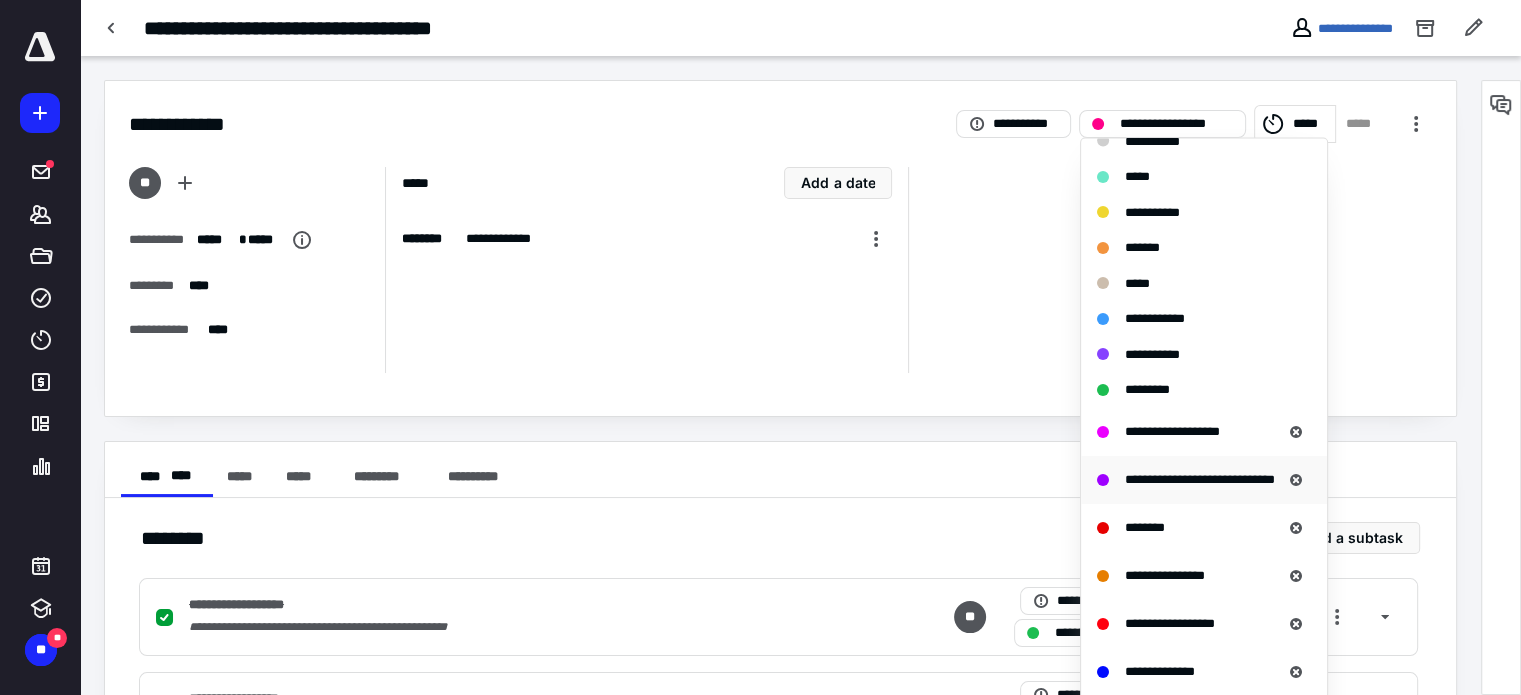 click on "**********" at bounding box center (1200, 478) 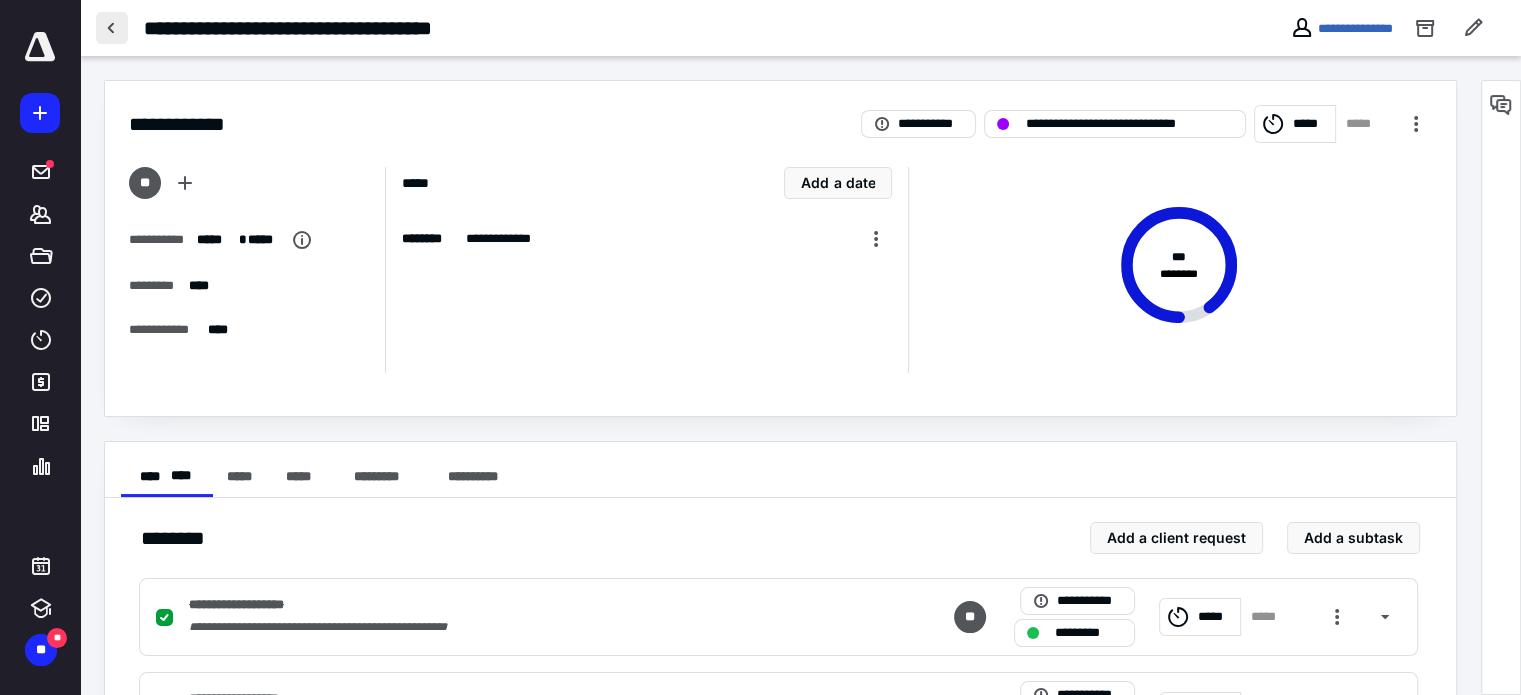click at bounding box center (112, 28) 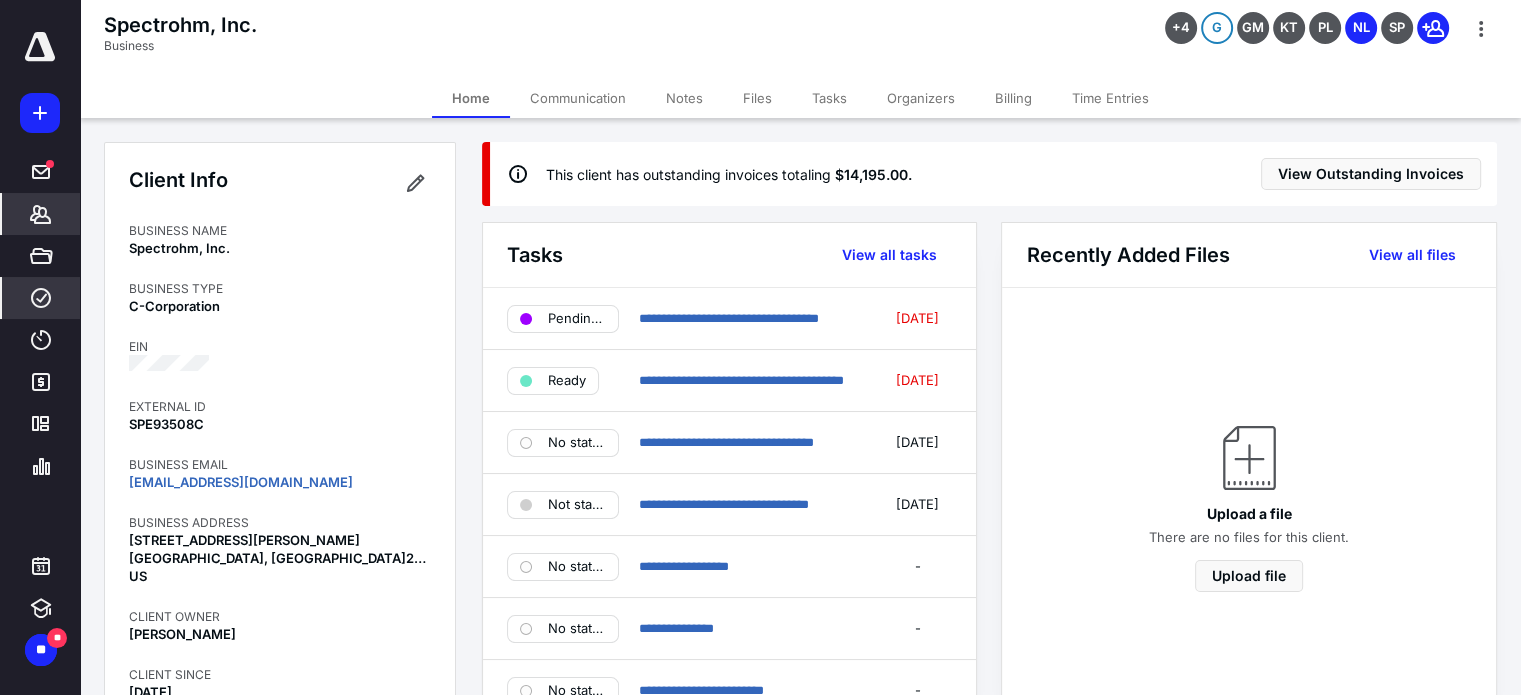click 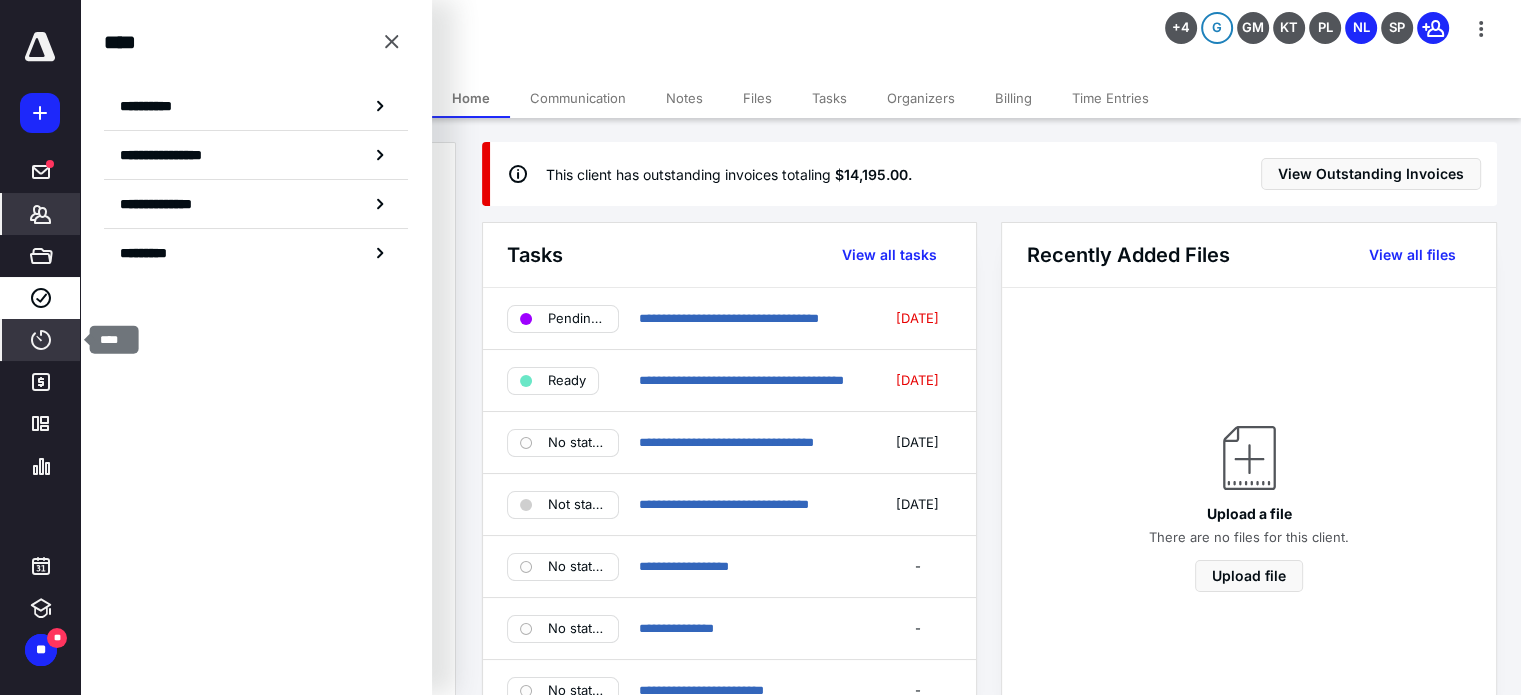 click 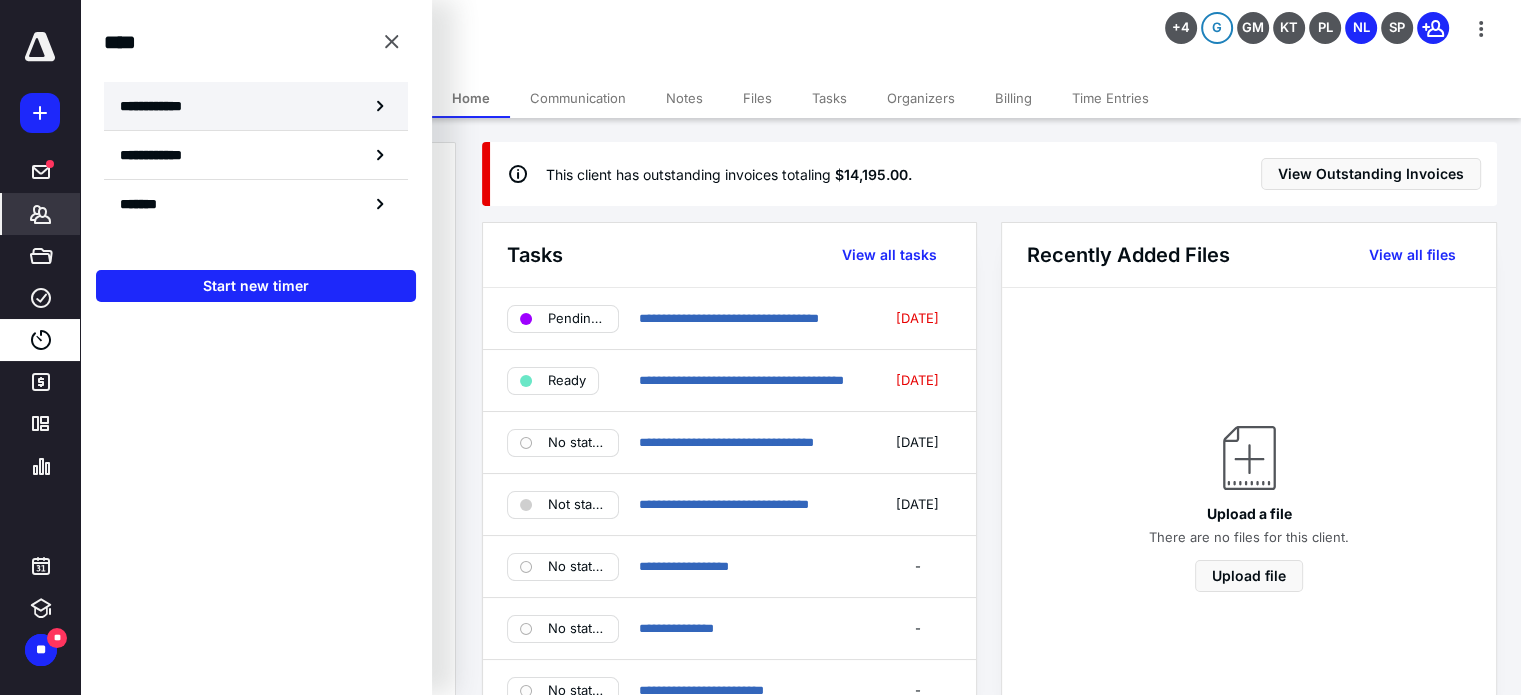 click on "**********" at bounding box center (256, 106) 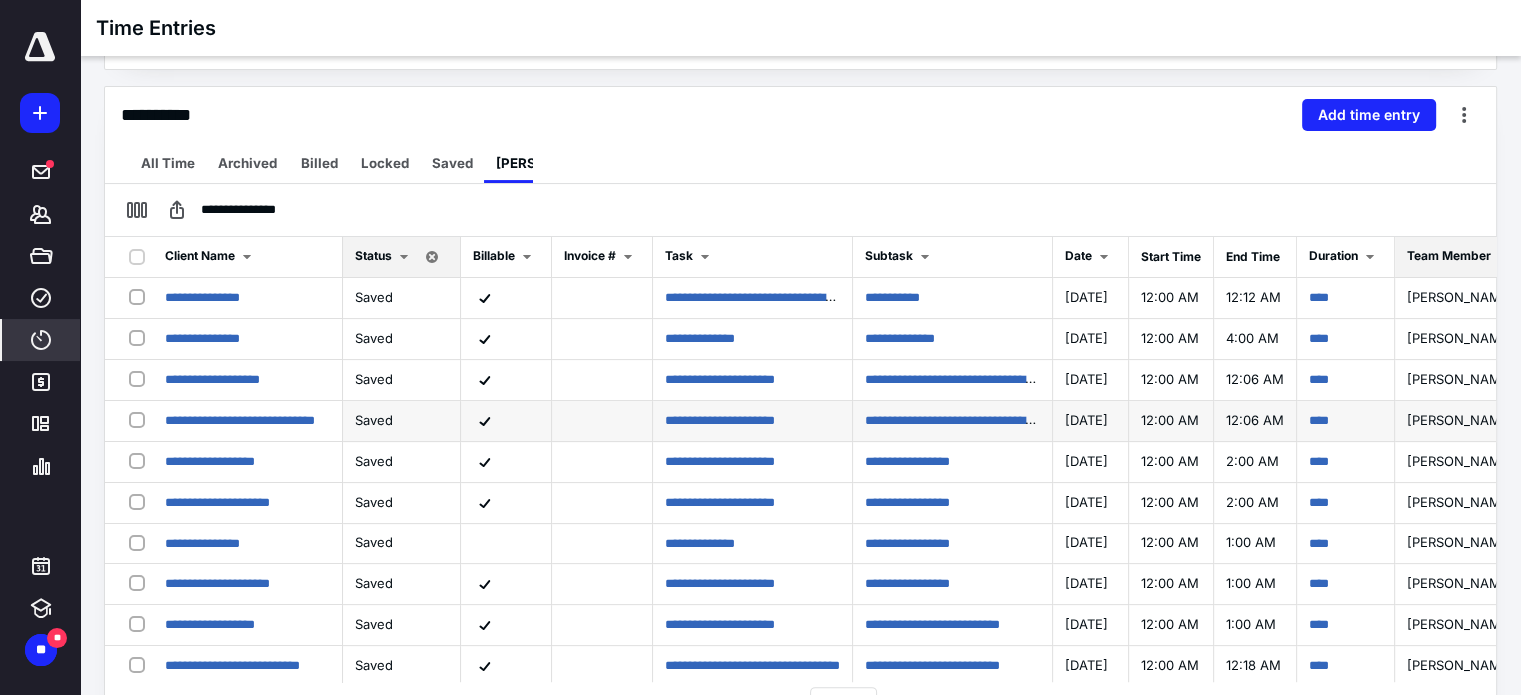 scroll, scrollTop: 442, scrollLeft: 0, axis: vertical 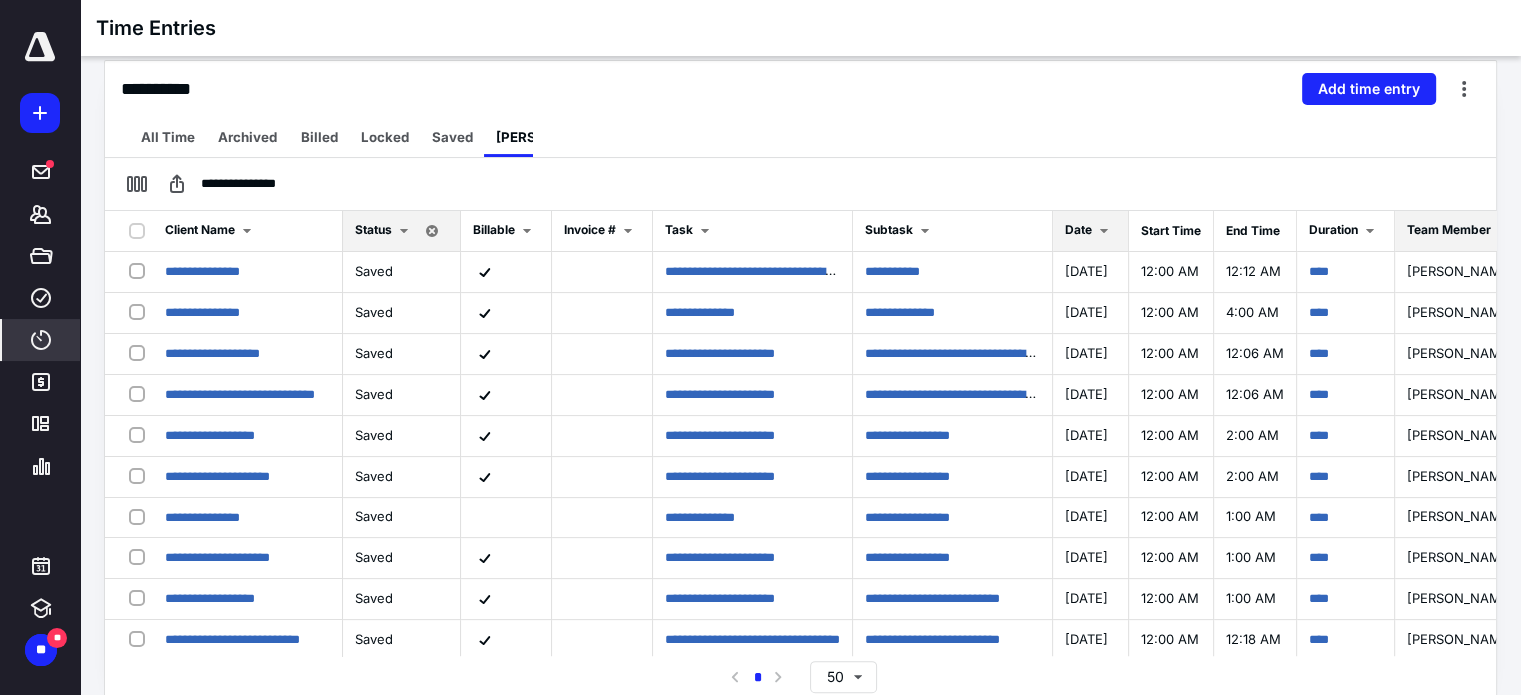 click on "Date" at bounding box center (1090, 231) 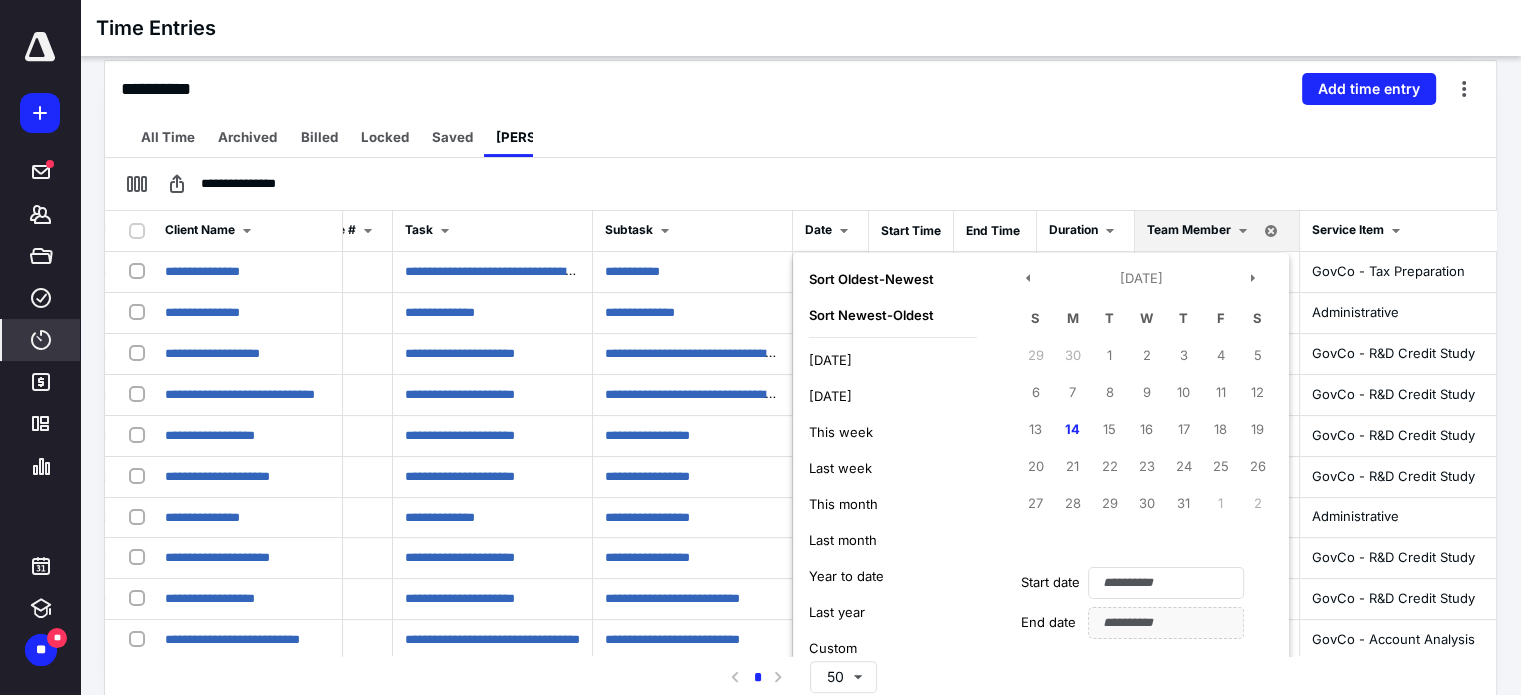 scroll, scrollTop: 0, scrollLeft: 273, axis: horizontal 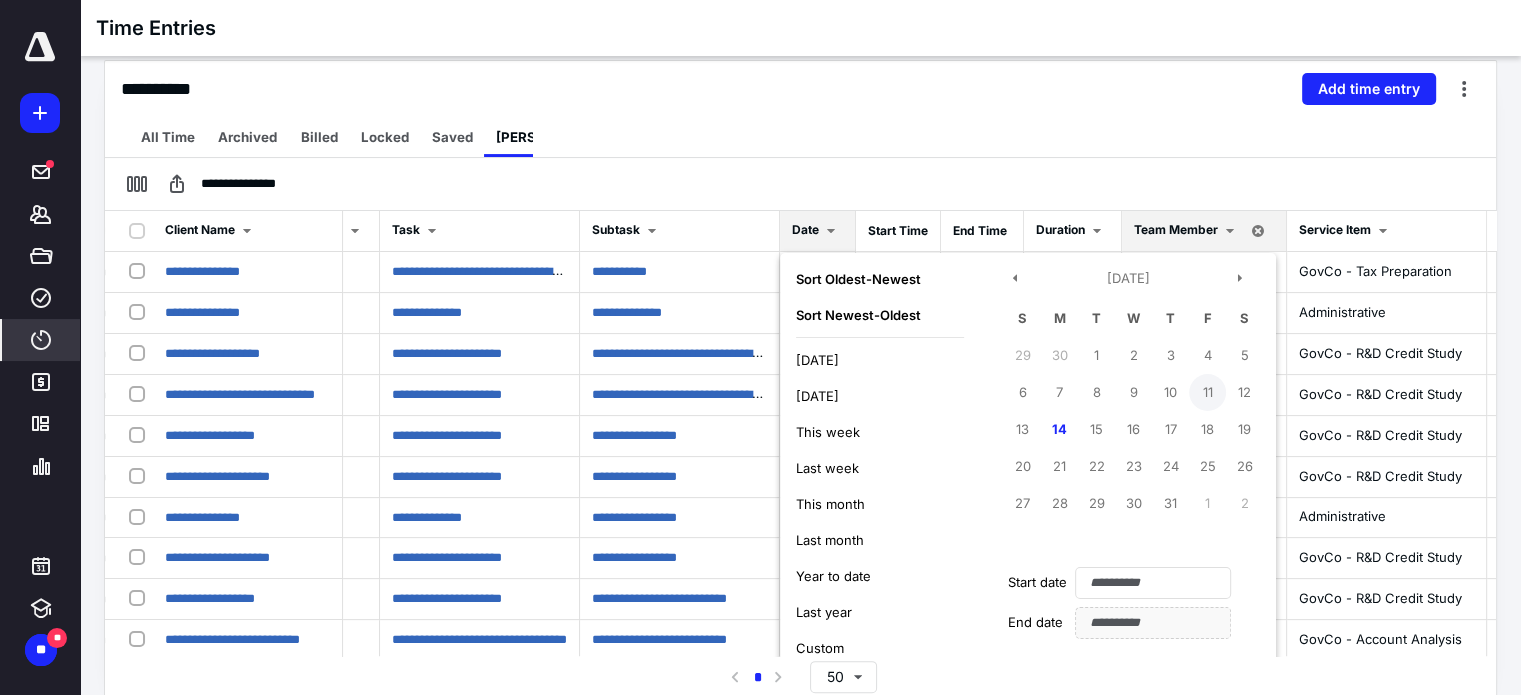 click on "11" at bounding box center (1207, 392) 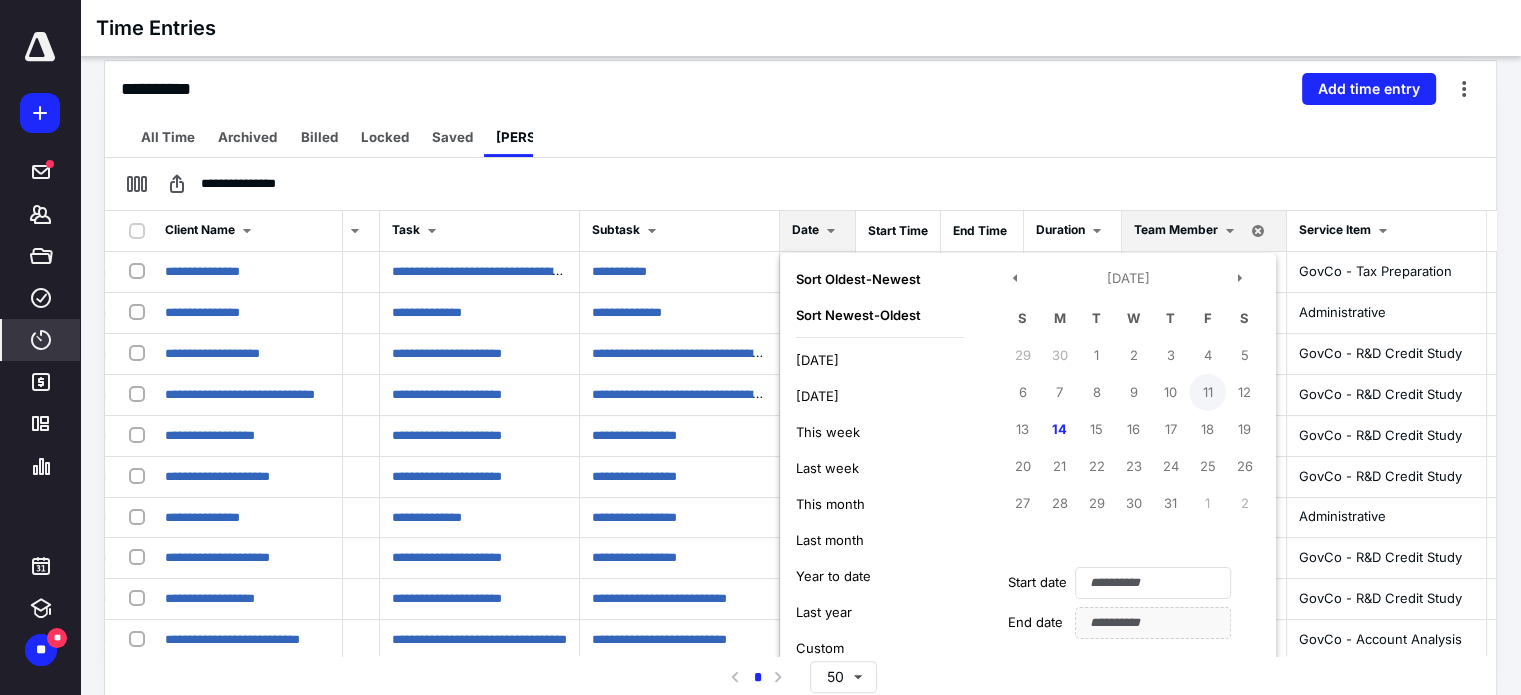 type on "**********" 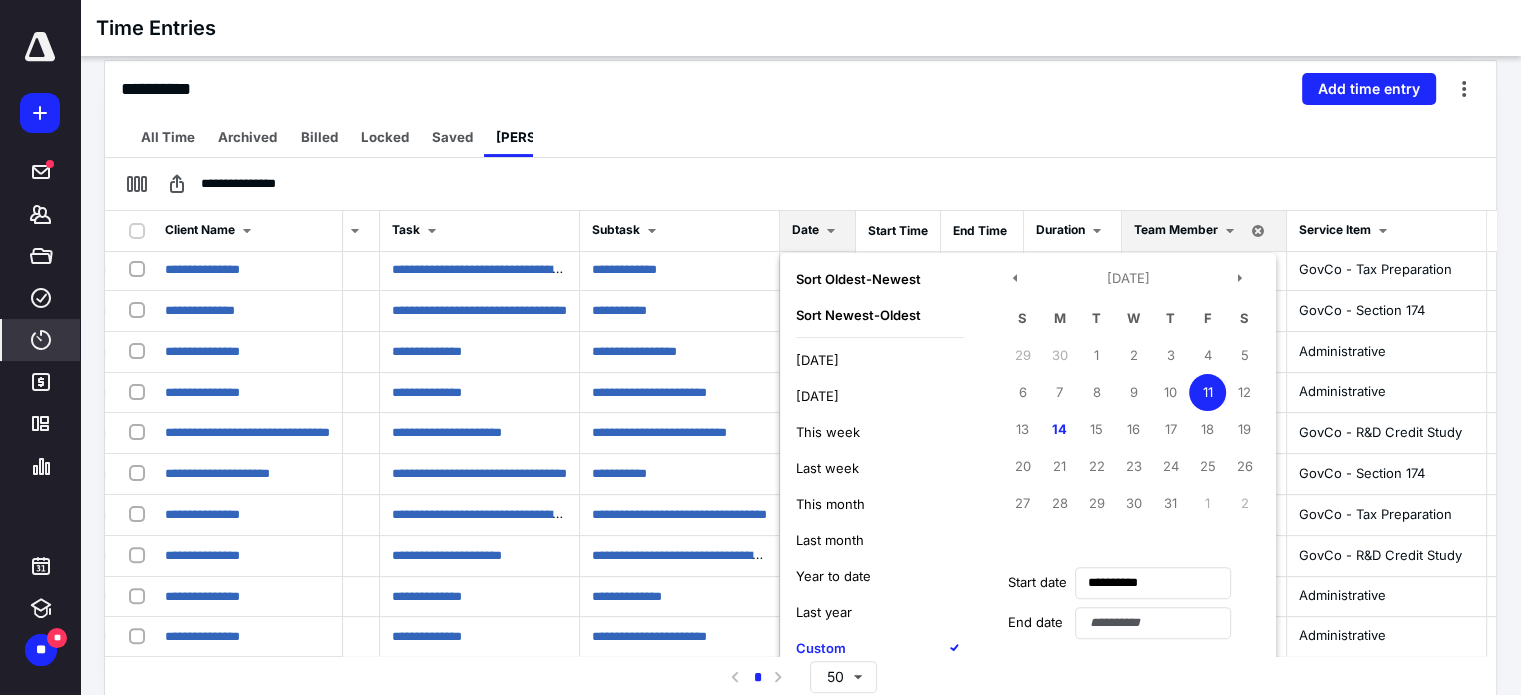 scroll, scrollTop: 617, scrollLeft: 273, axis: both 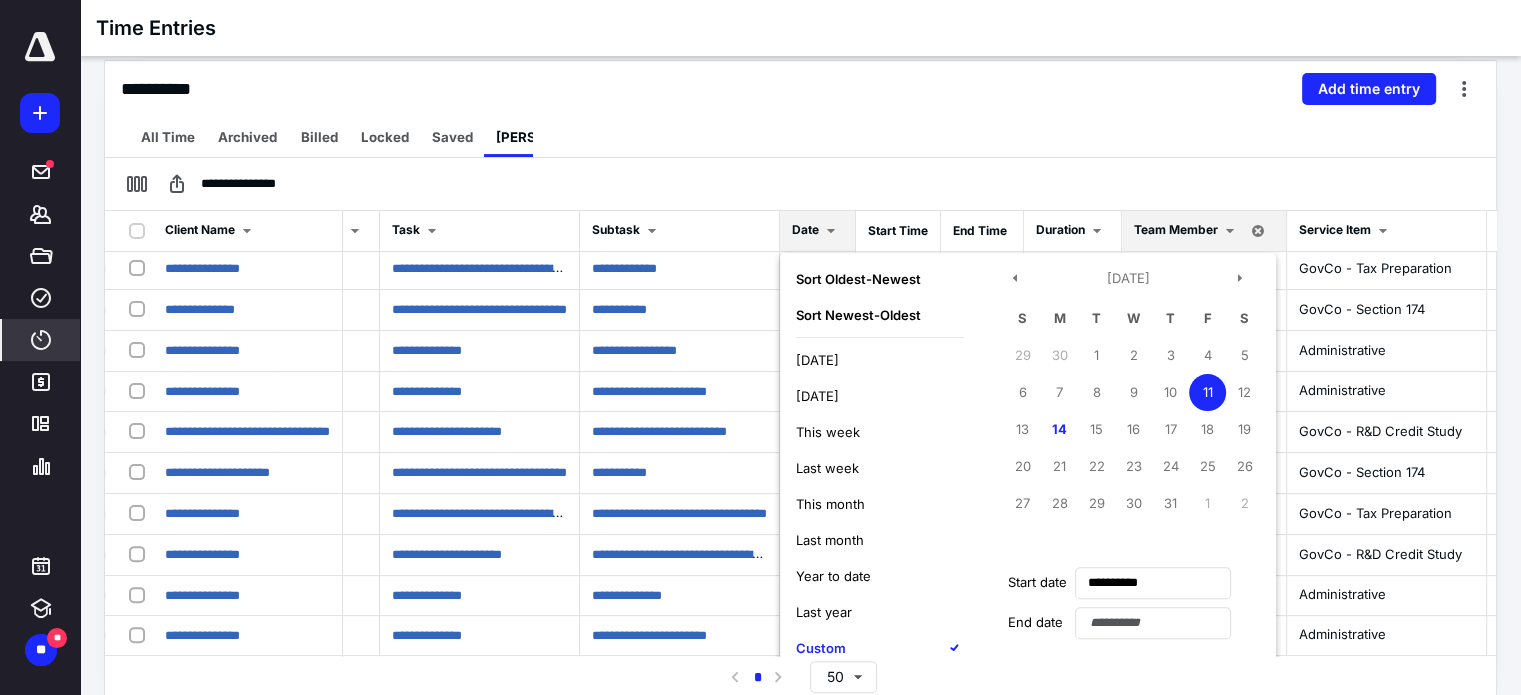 click on "11" at bounding box center [1207, 392] 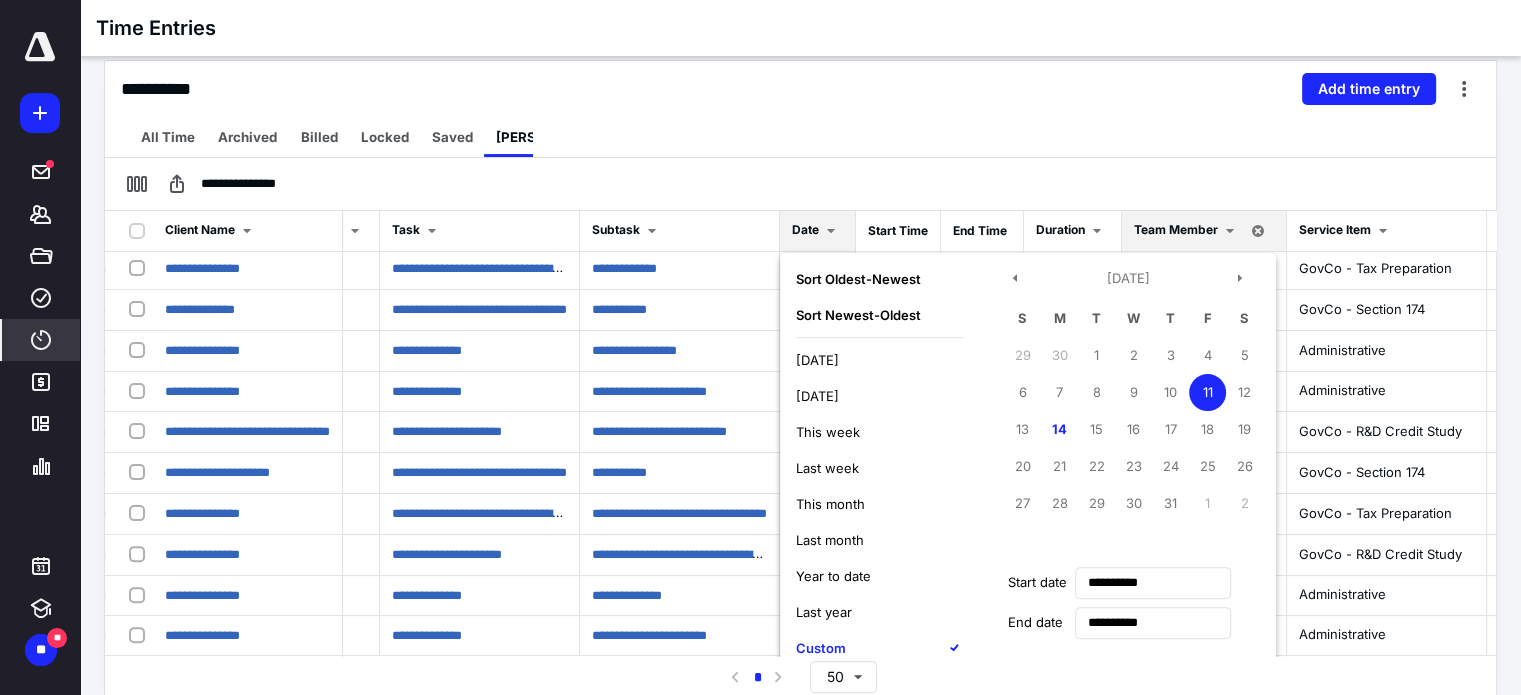 click on "11" at bounding box center [1207, 392] 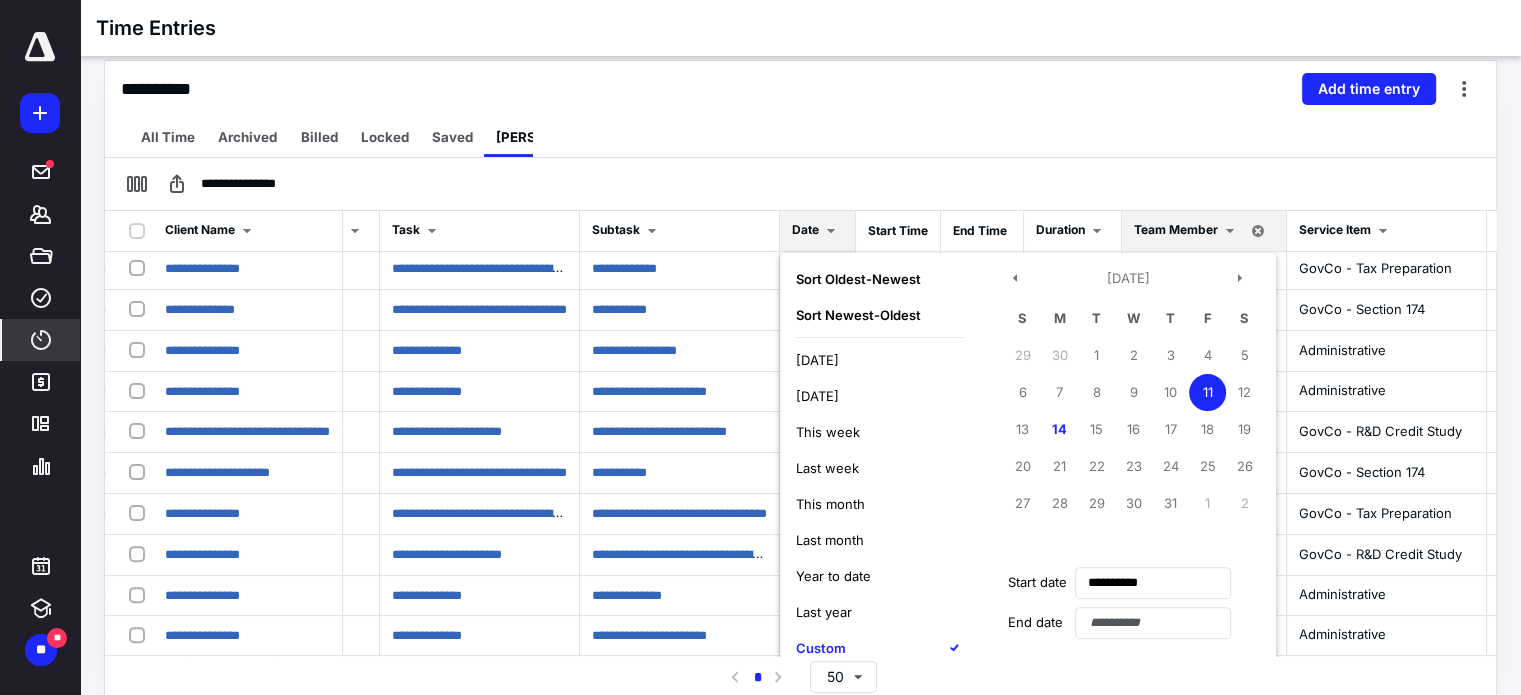 click on "11" at bounding box center (1207, 392) 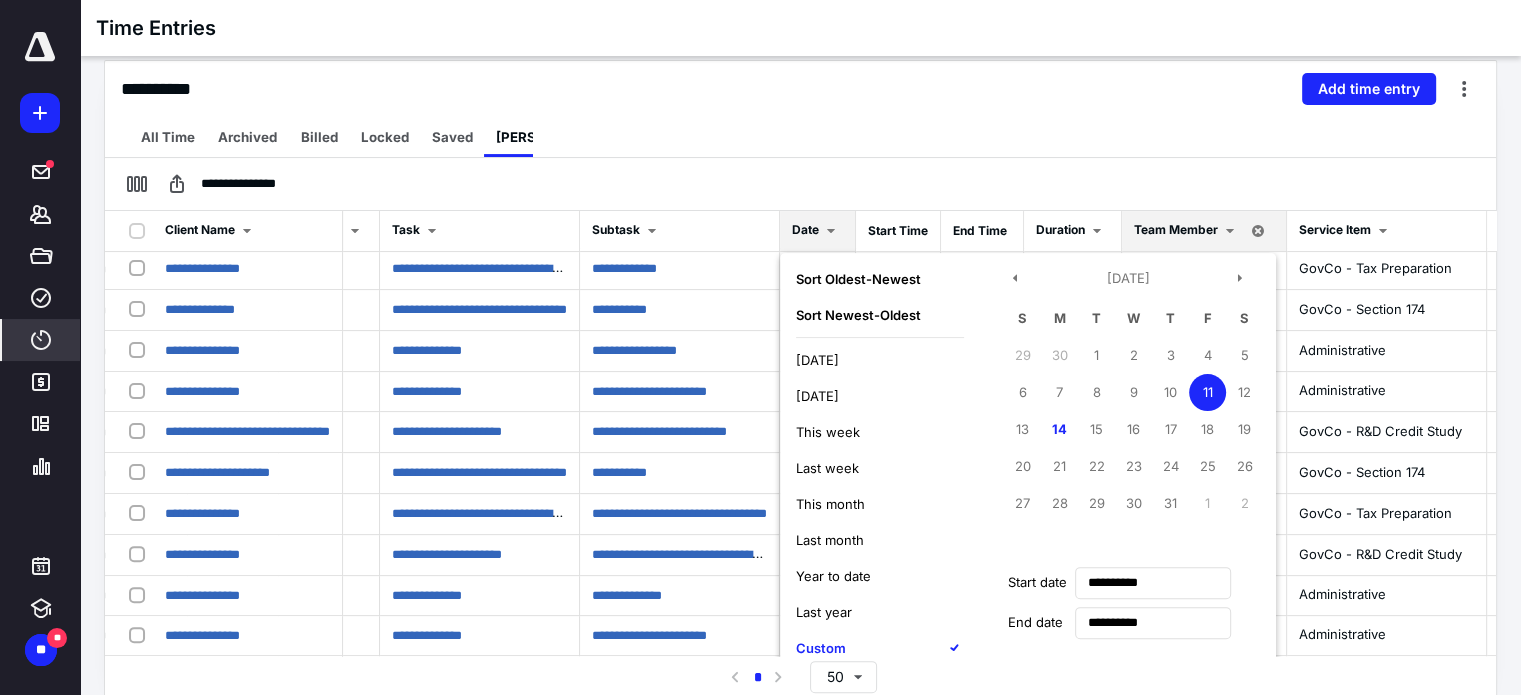 click on "Custom" at bounding box center (821, 648) 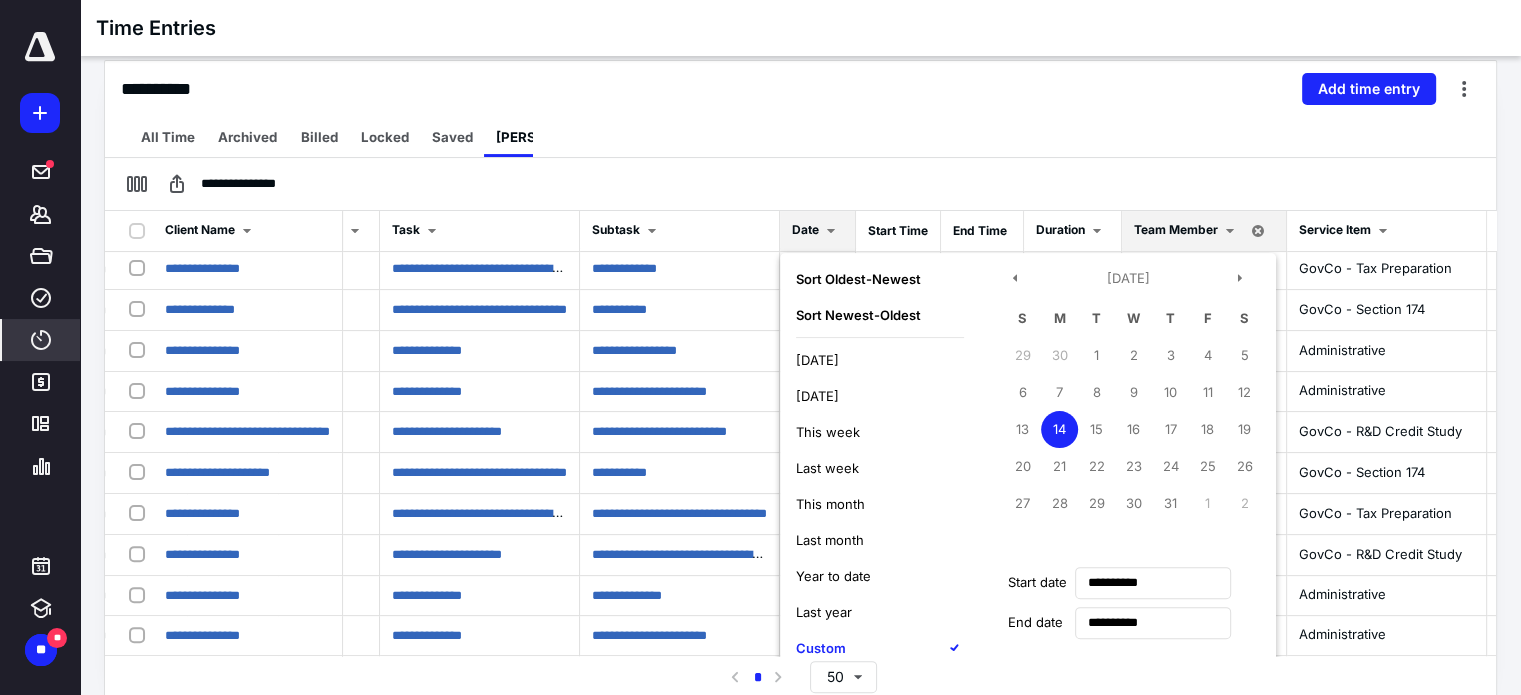 type on "**********" 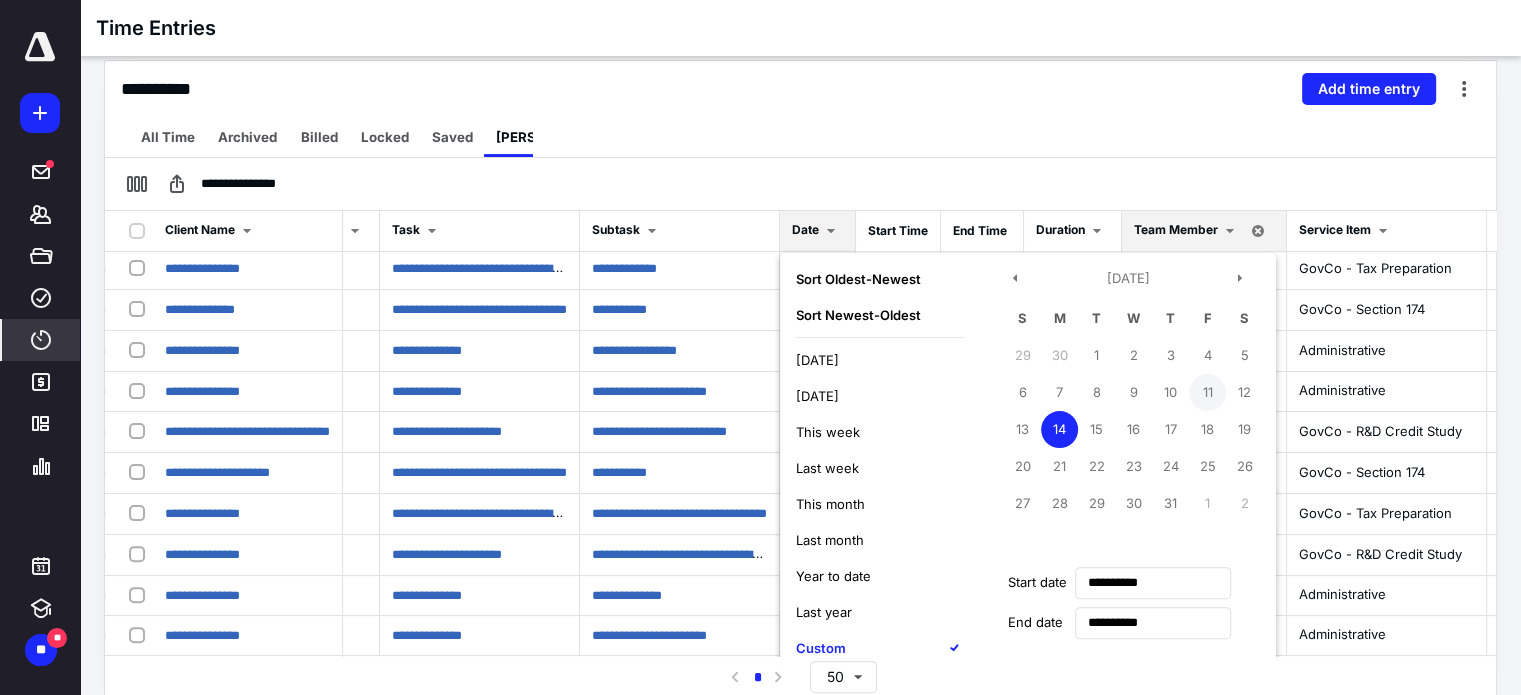 click on "11" at bounding box center [1207, 392] 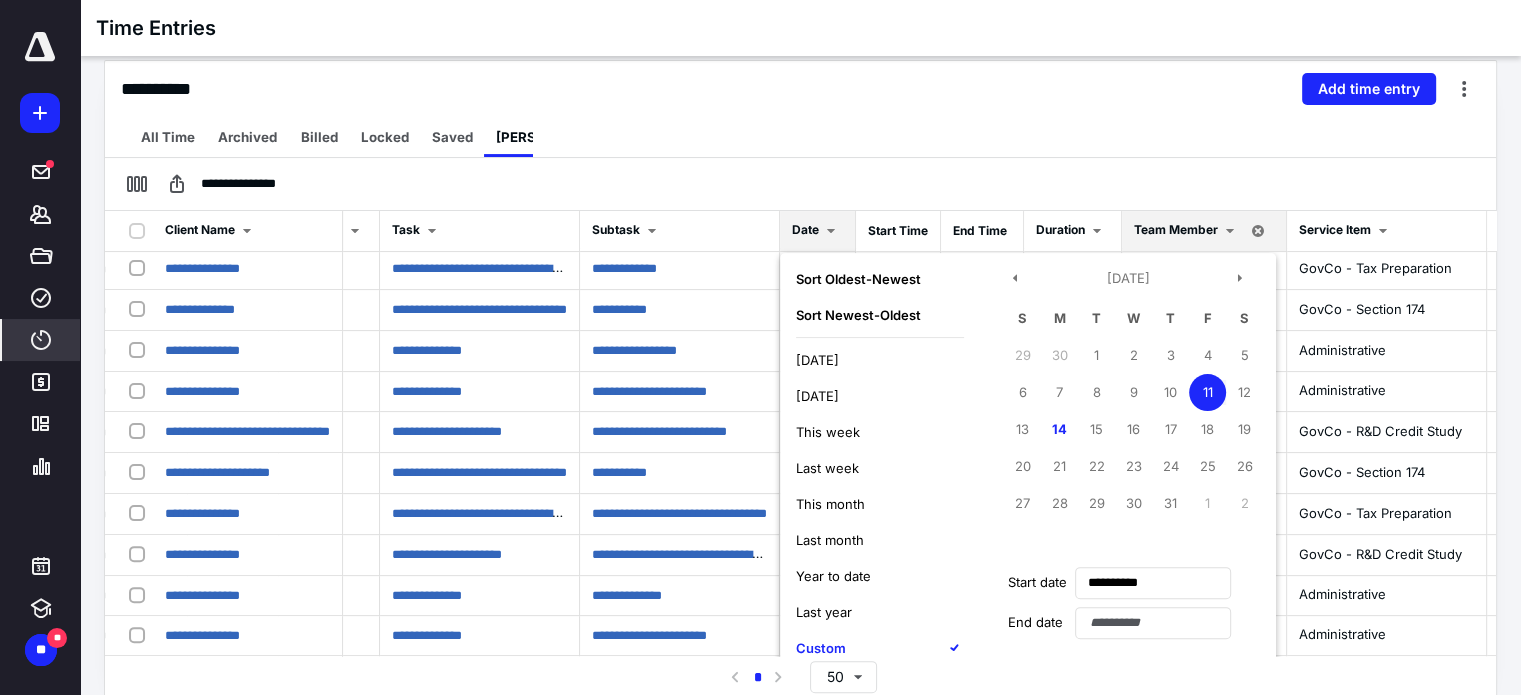 click on "Last week" at bounding box center (827, 468) 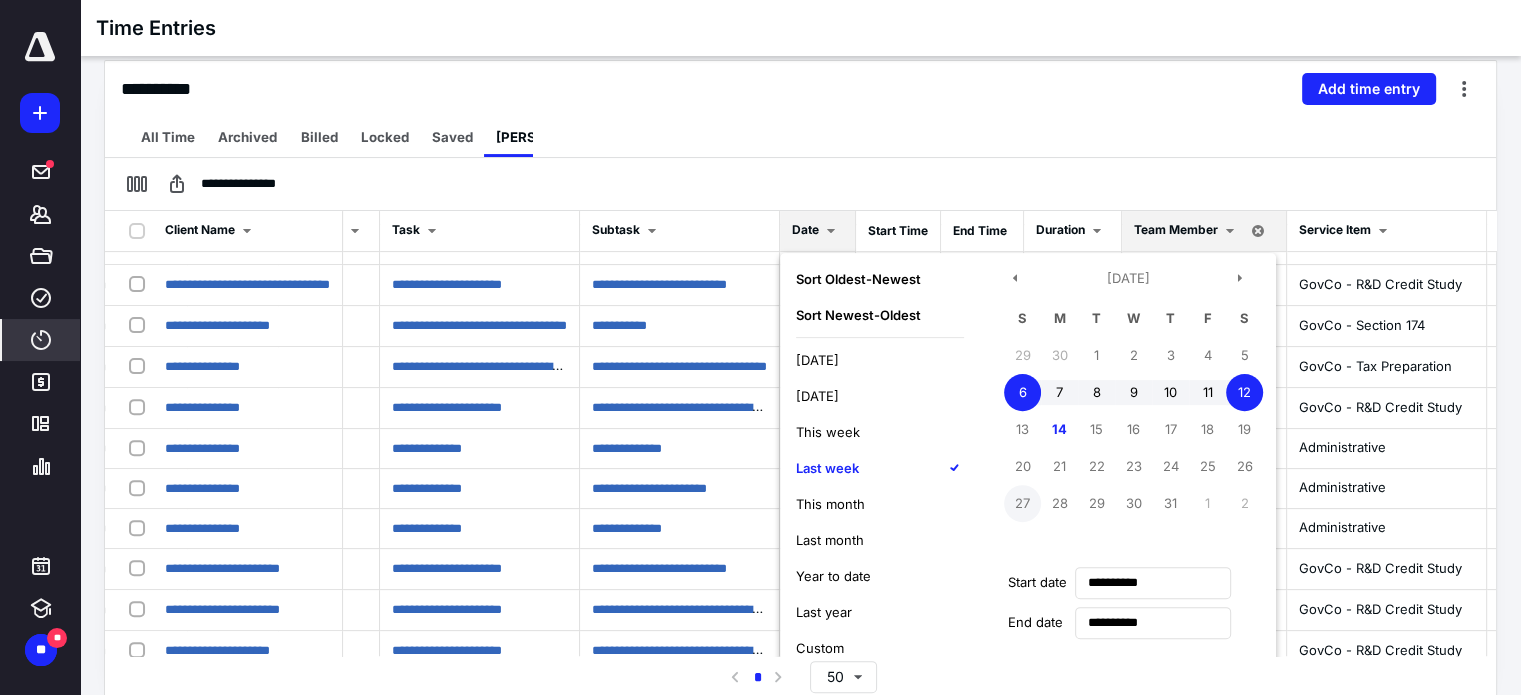 scroll, scrollTop: 917, scrollLeft: 273, axis: both 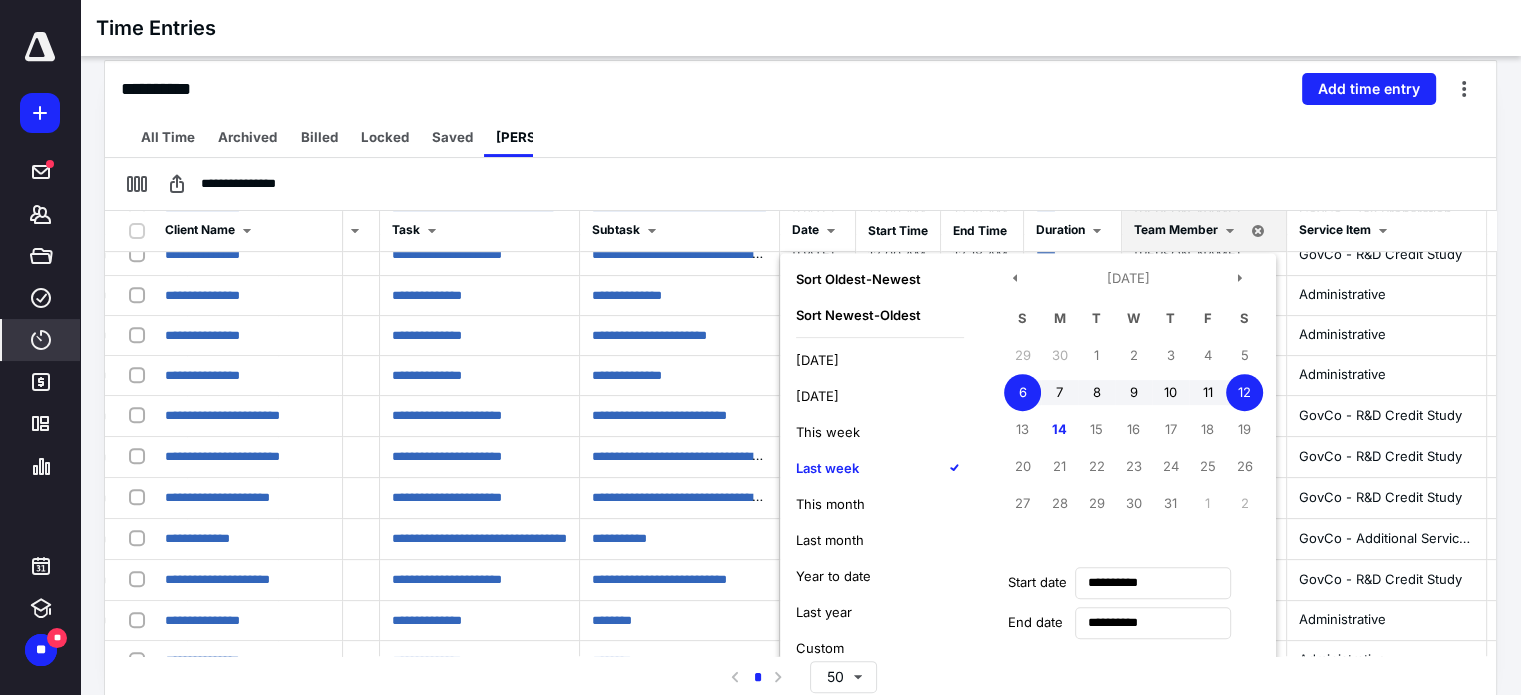 click on "All Time Archived Billed Locked Saved [PERSON_NAME]" at bounding box center (800, 137) 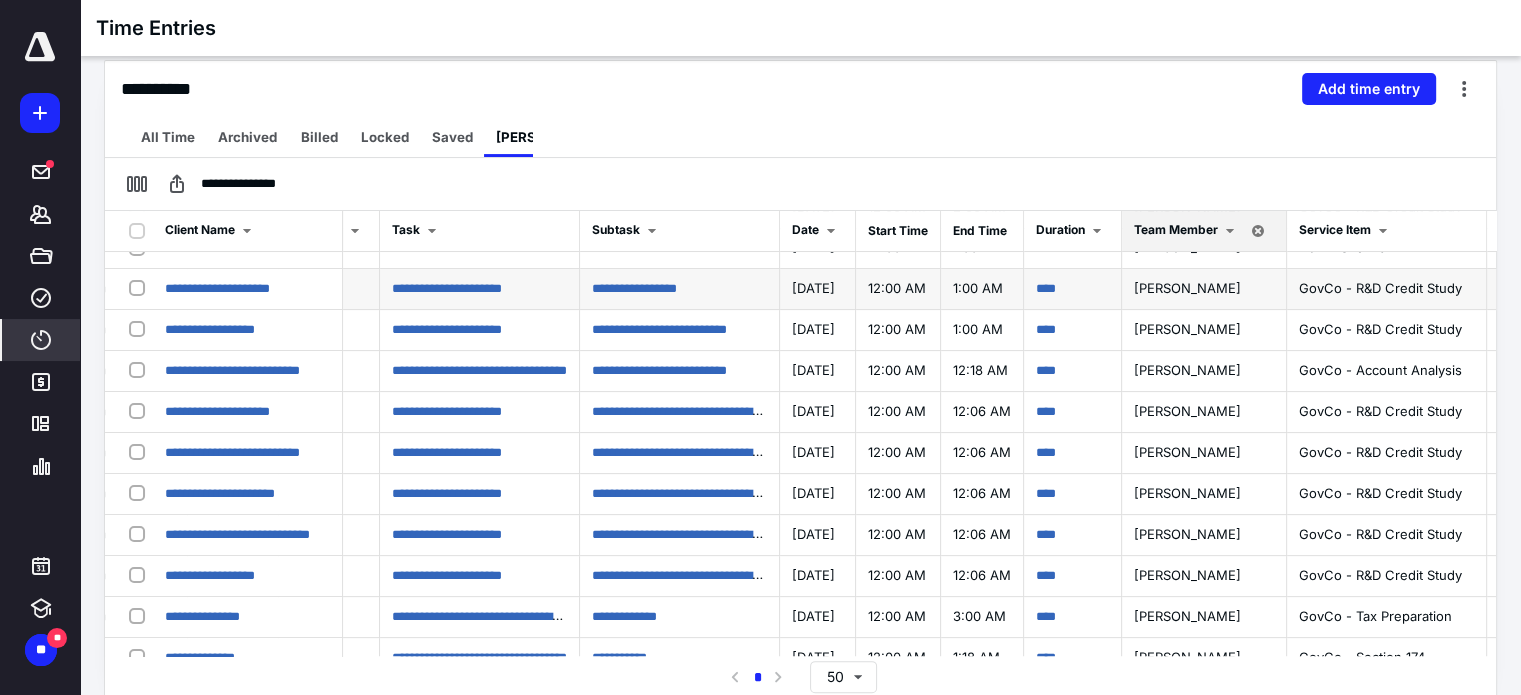 scroll, scrollTop: 0, scrollLeft: 273, axis: horizontal 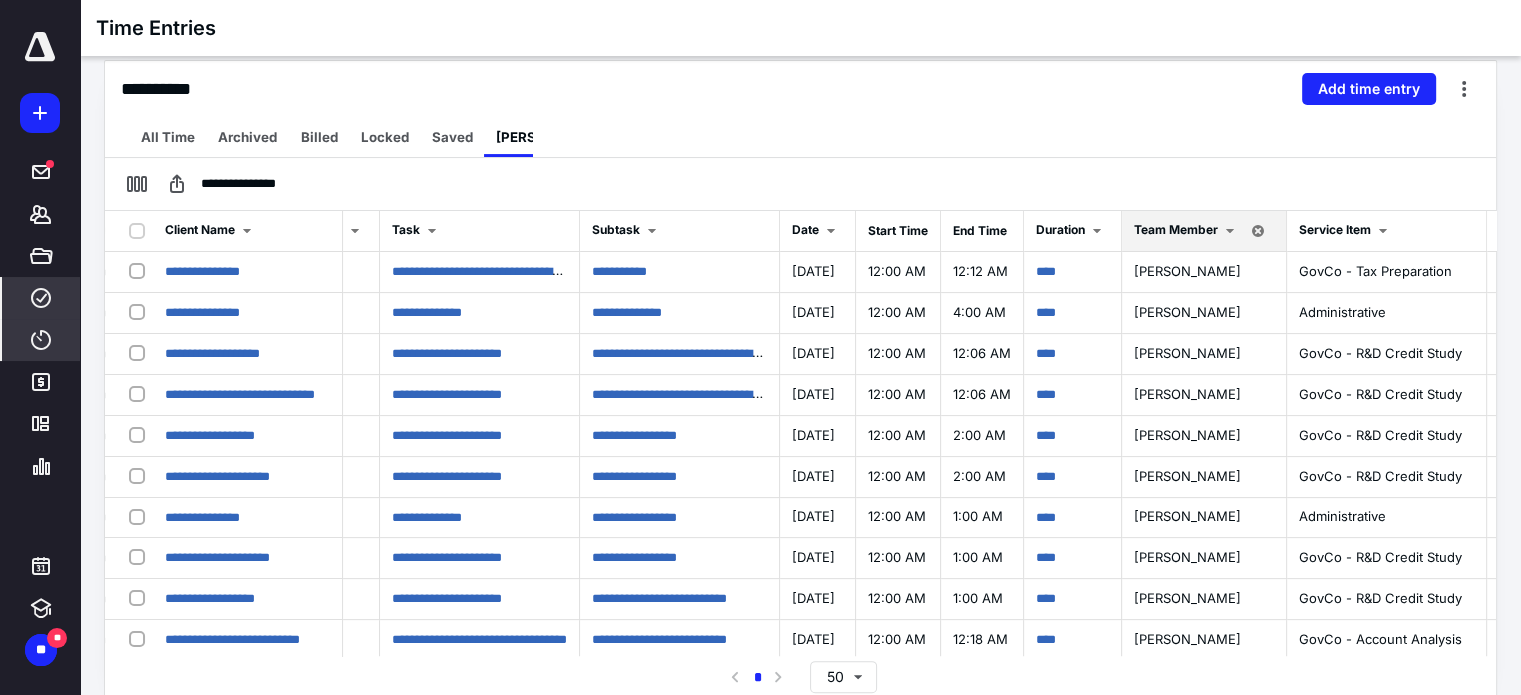 click 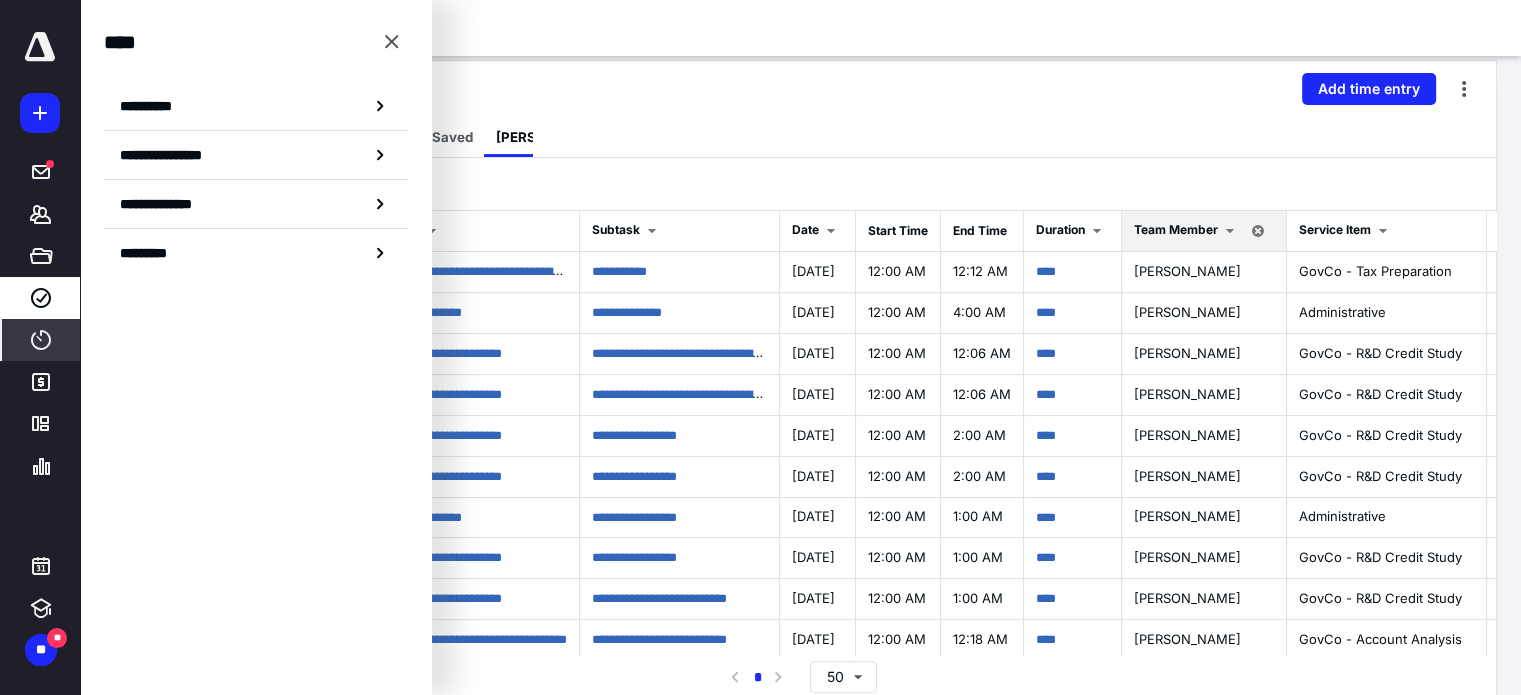 click on "****" at bounding box center (256, 42) 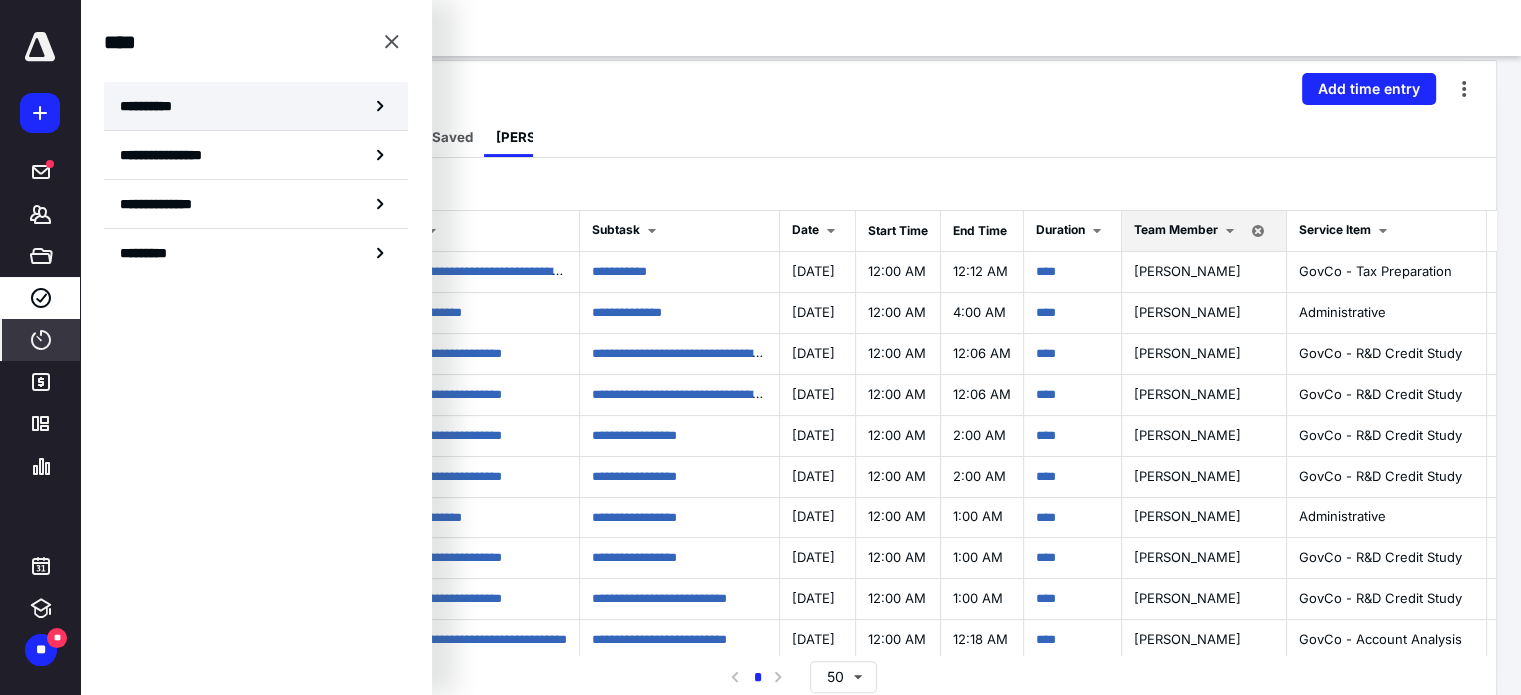 click on "**********" at bounding box center (256, 106) 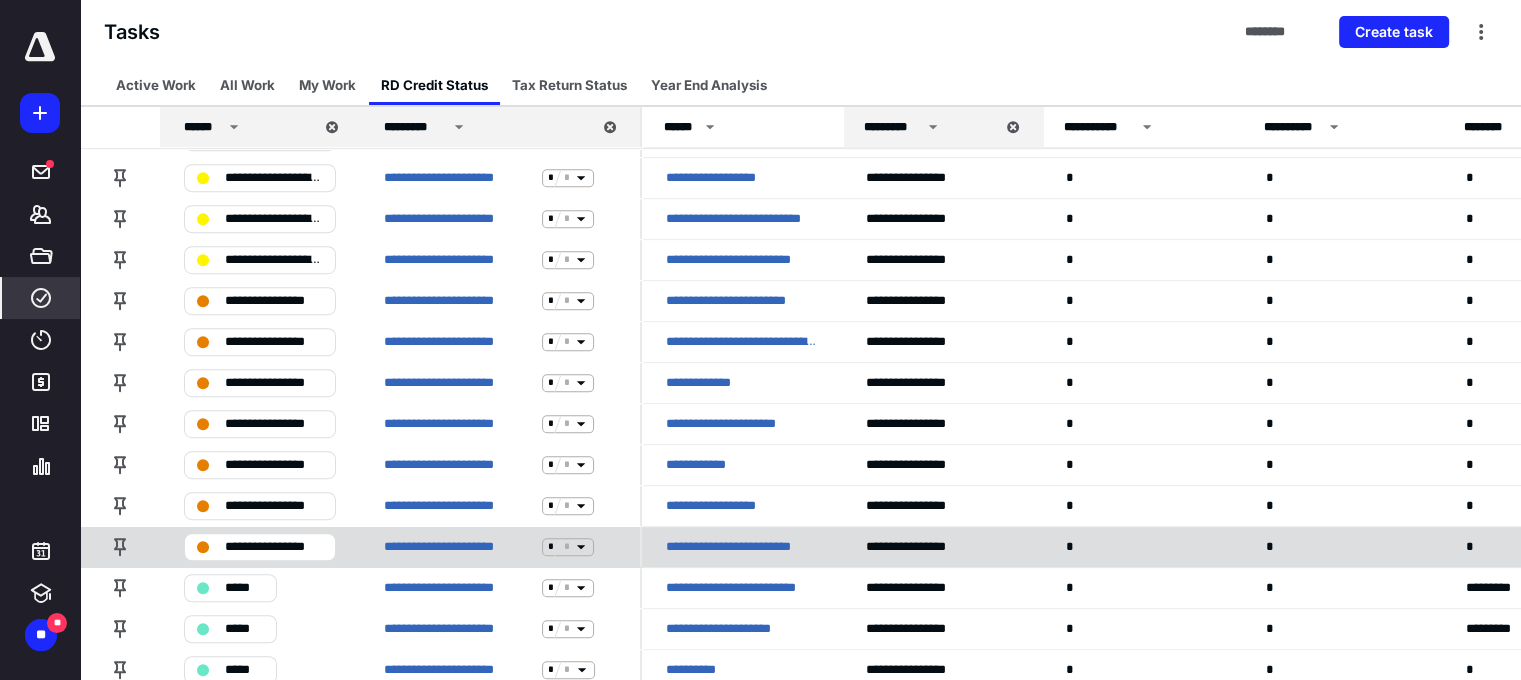 scroll, scrollTop: 1036, scrollLeft: 0, axis: vertical 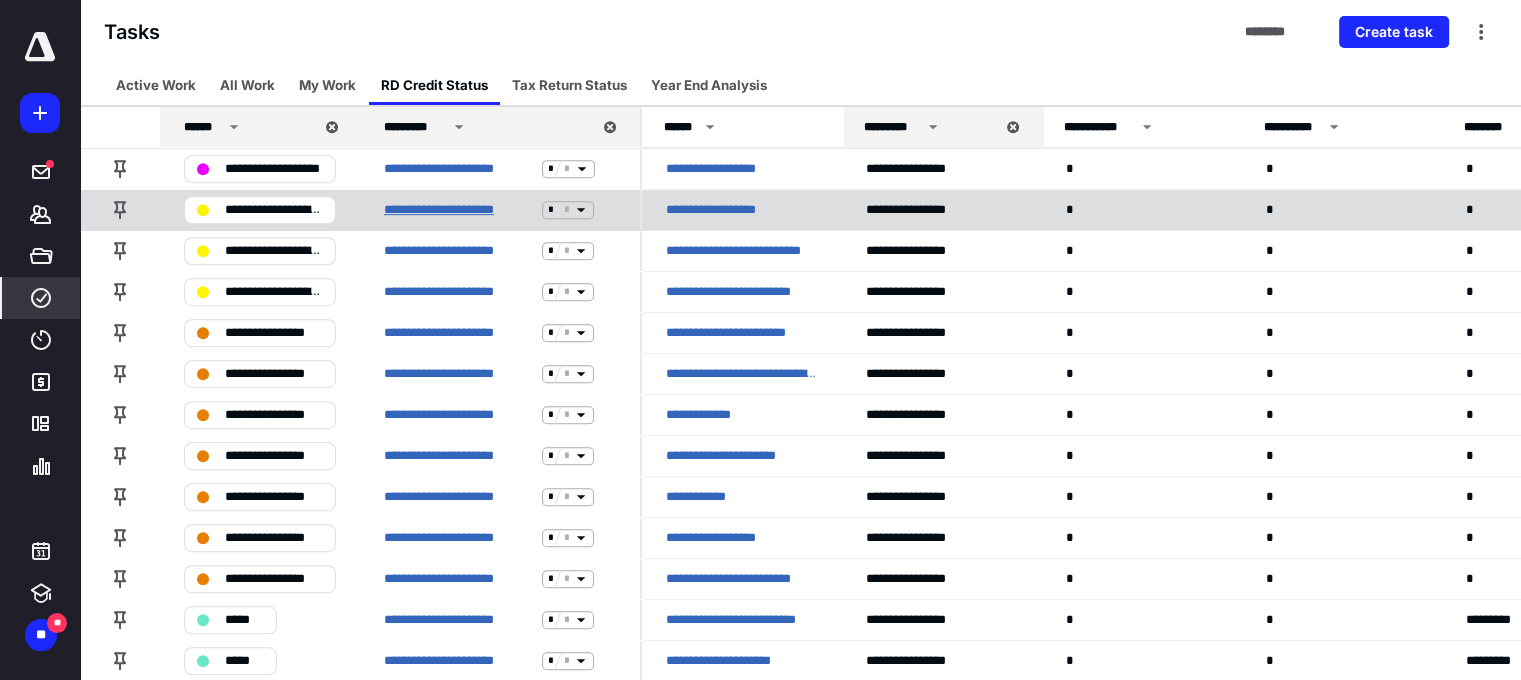 click on "**********" at bounding box center (459, 210) 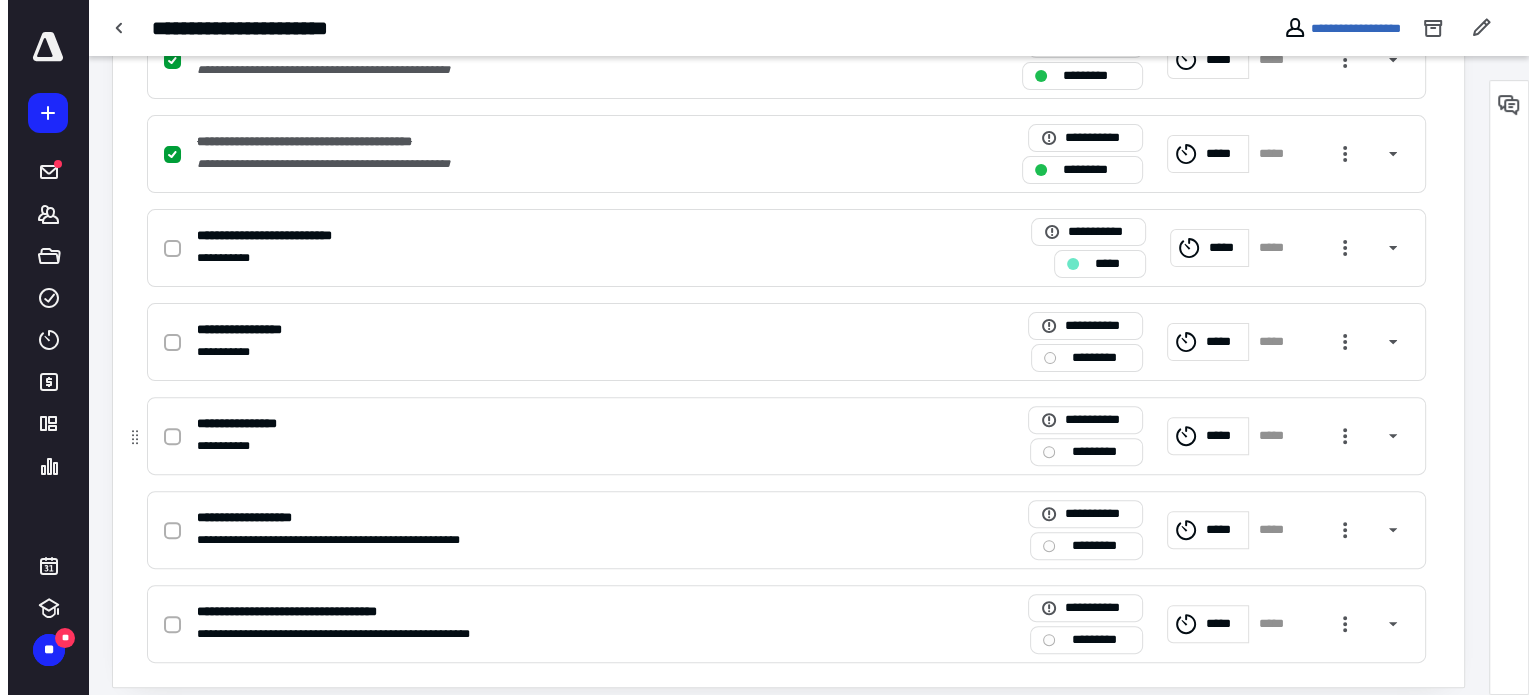 scroll, scrollTop: 573, scrollLeft: 0, axis: vertical 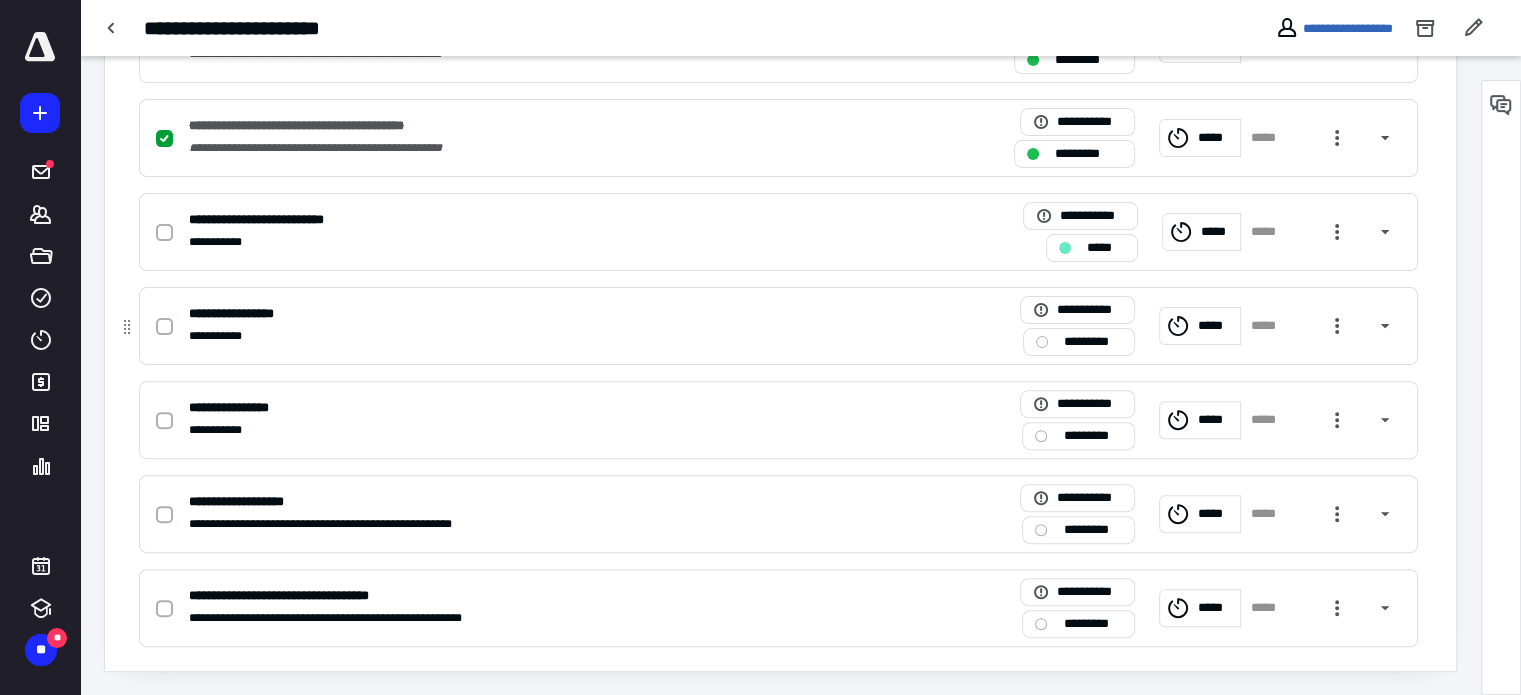 click on "*****" at bounding box center [1268, 326] 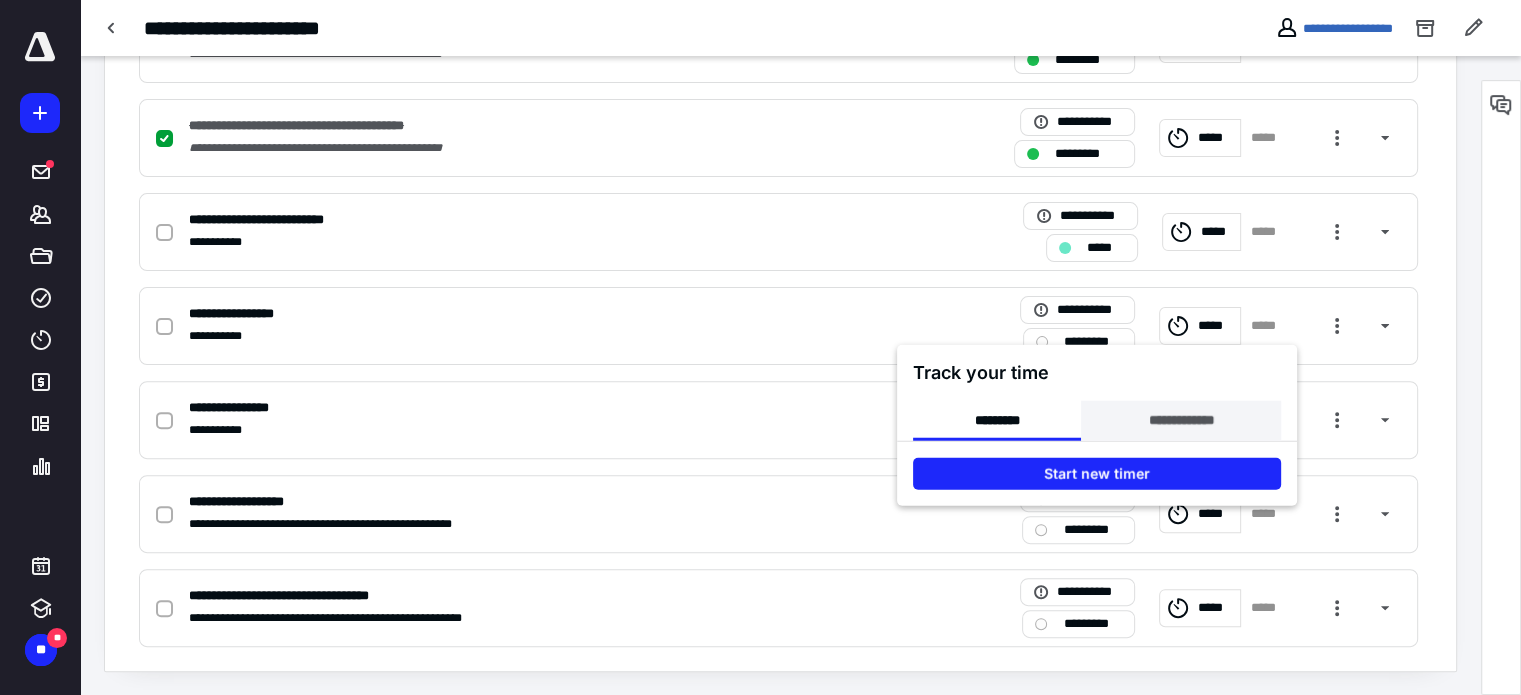 click on "**********" at bounding box center (1180, 421) 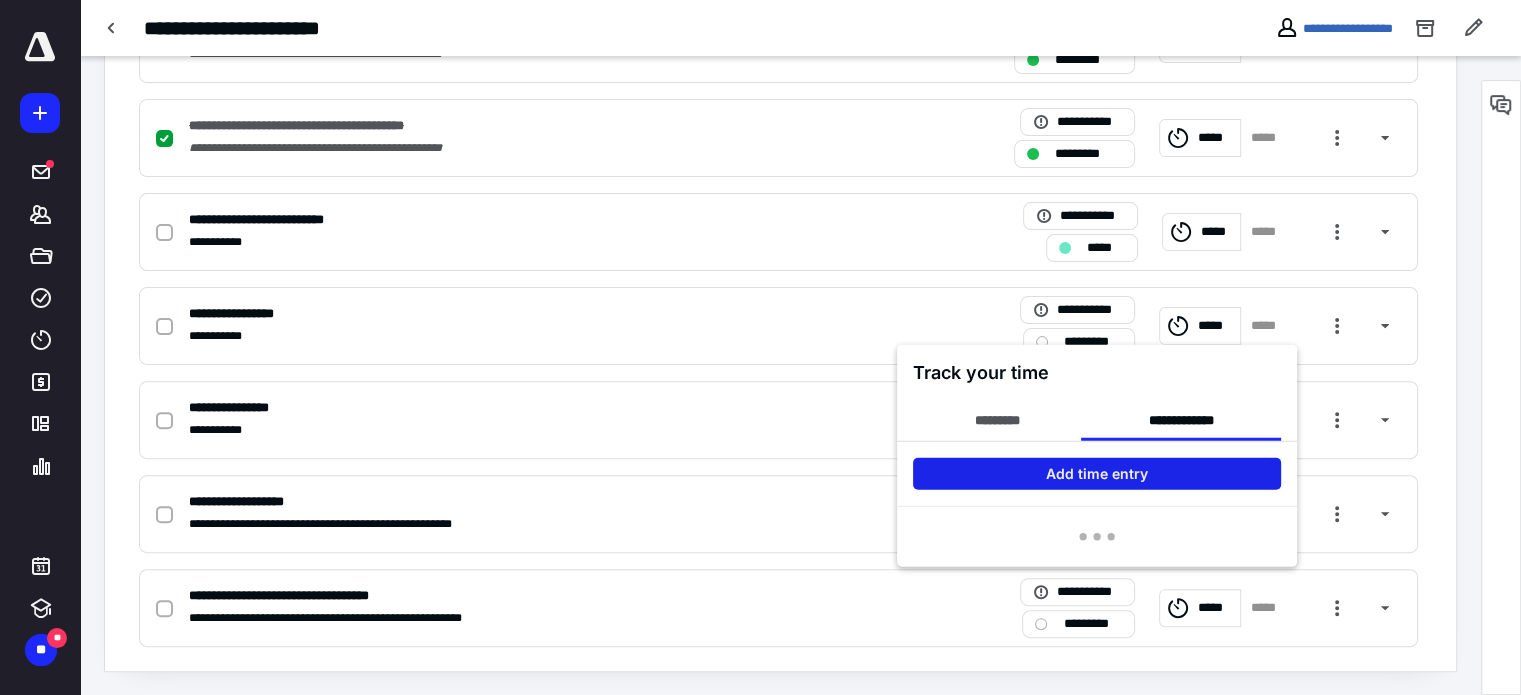 click on "Add time entry" at bounding box center [1097, 474] 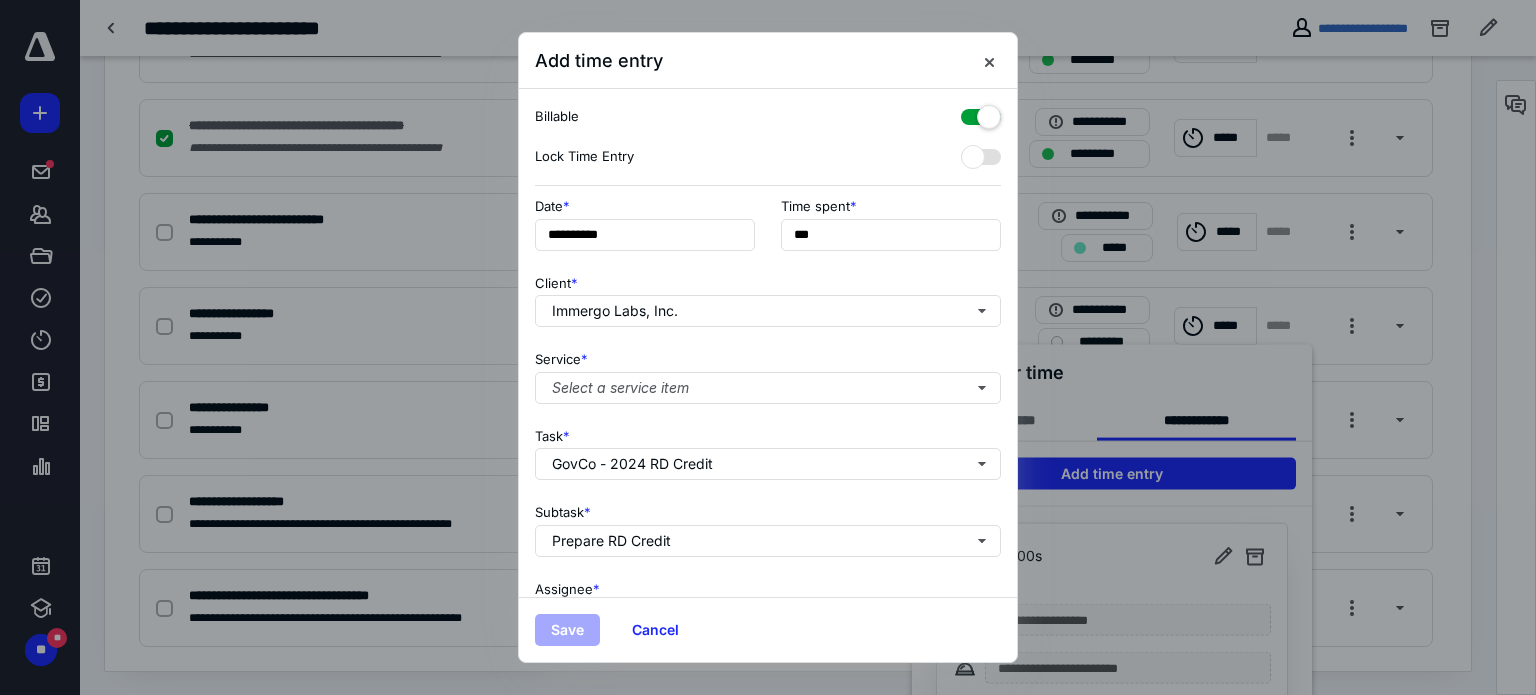 click on "Client * Immergo Labs, Inc." at bounding box center [768, 297] 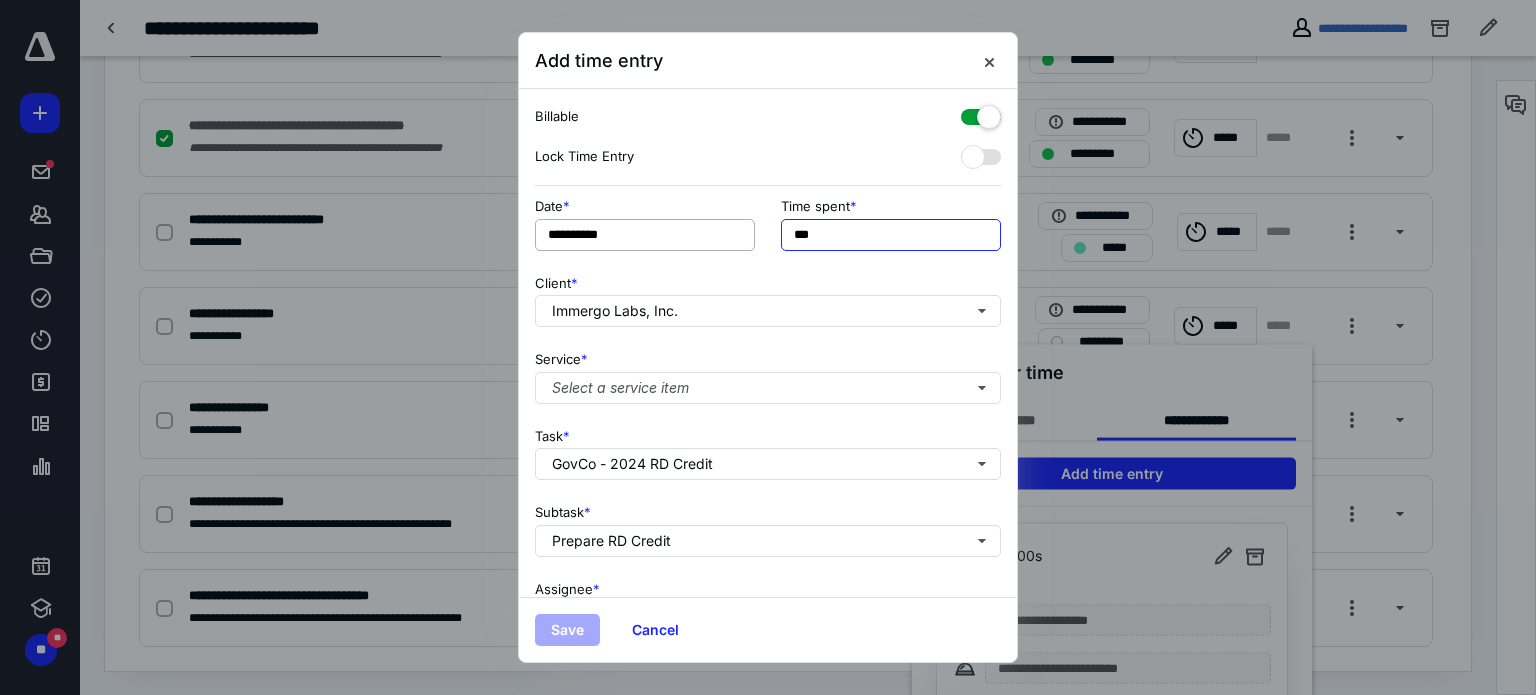 drag, startPoint x: 837, startPoint y: 241, endPoint x: 723, endPoint y: 236, distance: 114.1096 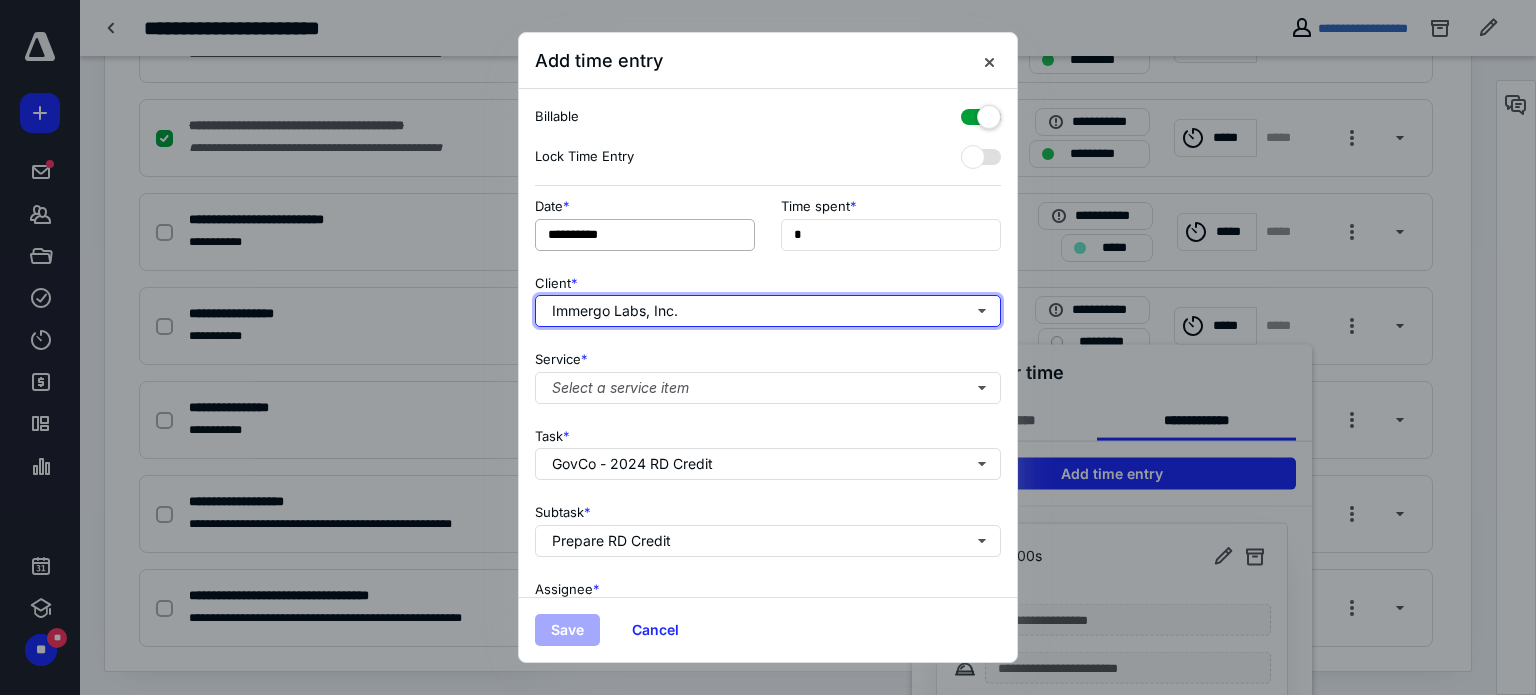 type on "**" 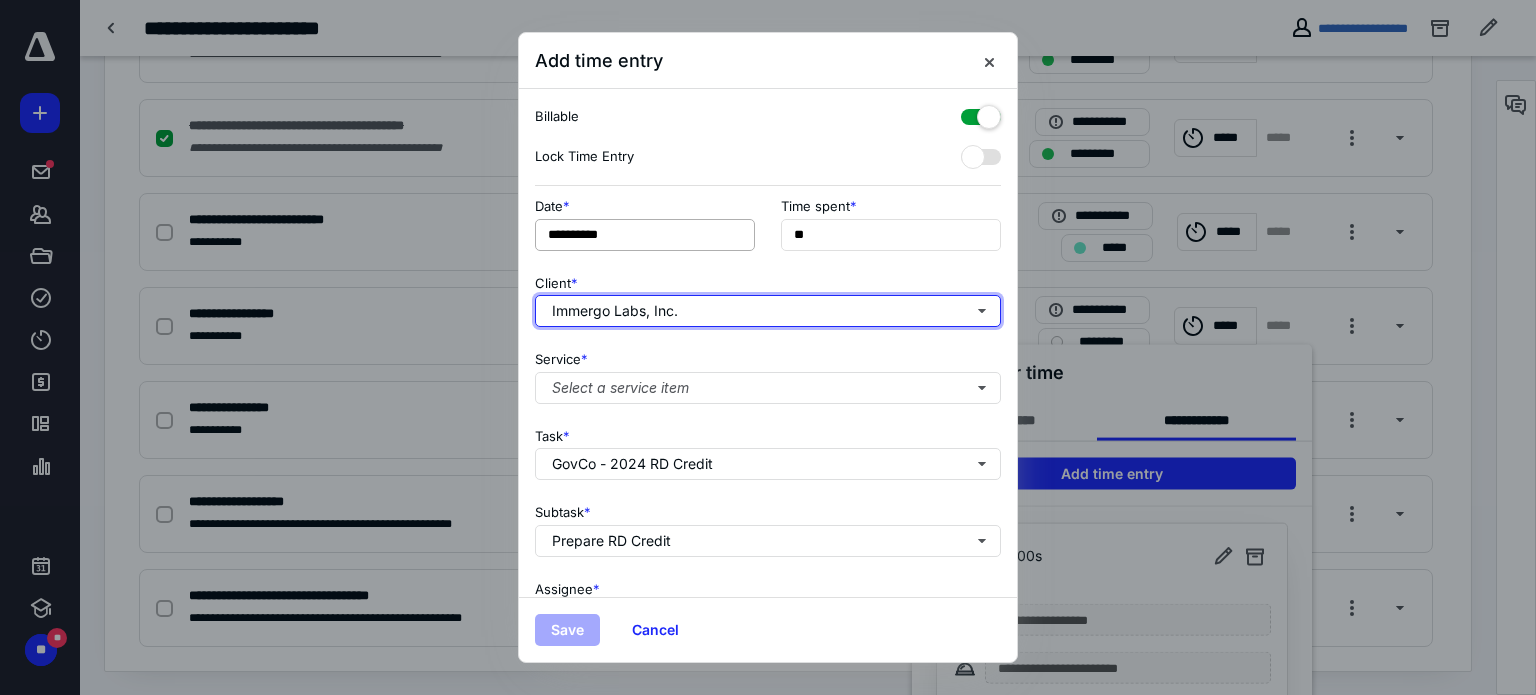 type 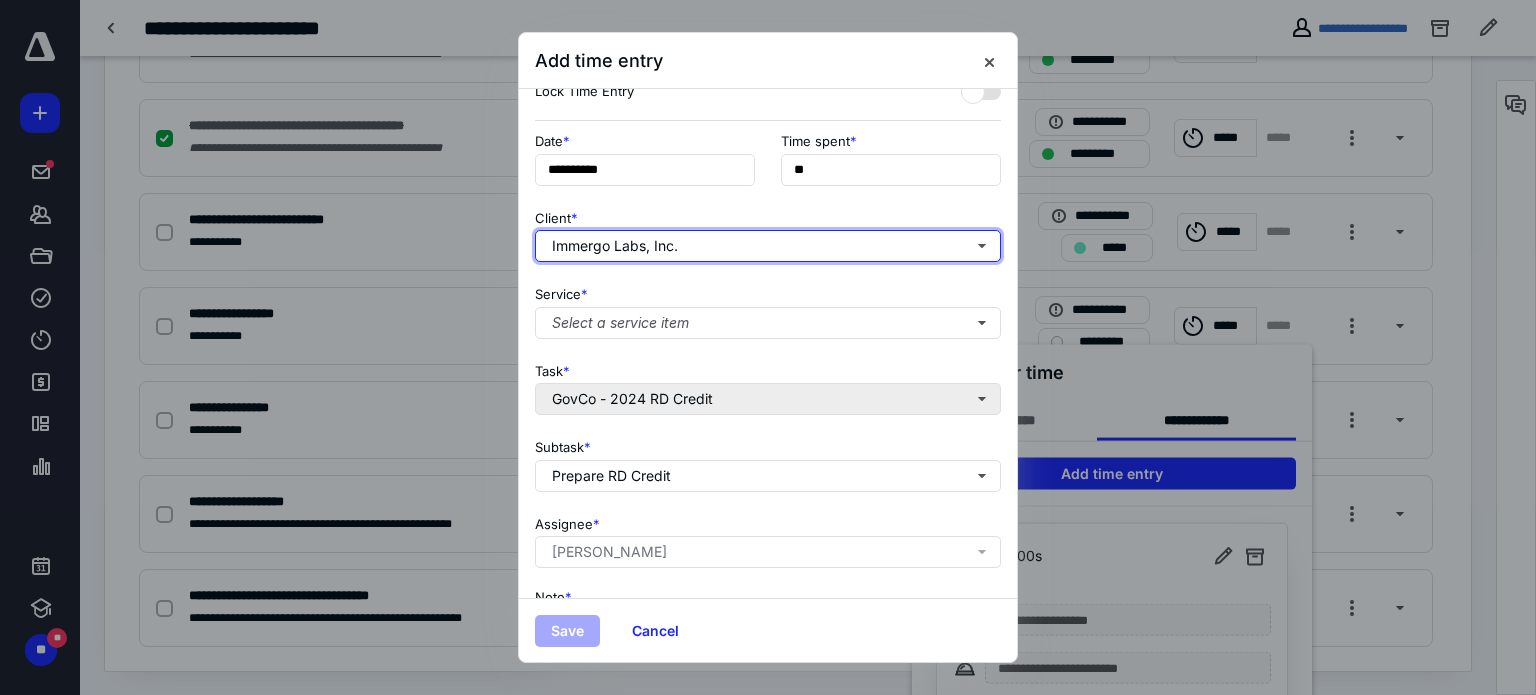 scroll, scrollTop: 100, scrollLeft: 0, axis: vertical 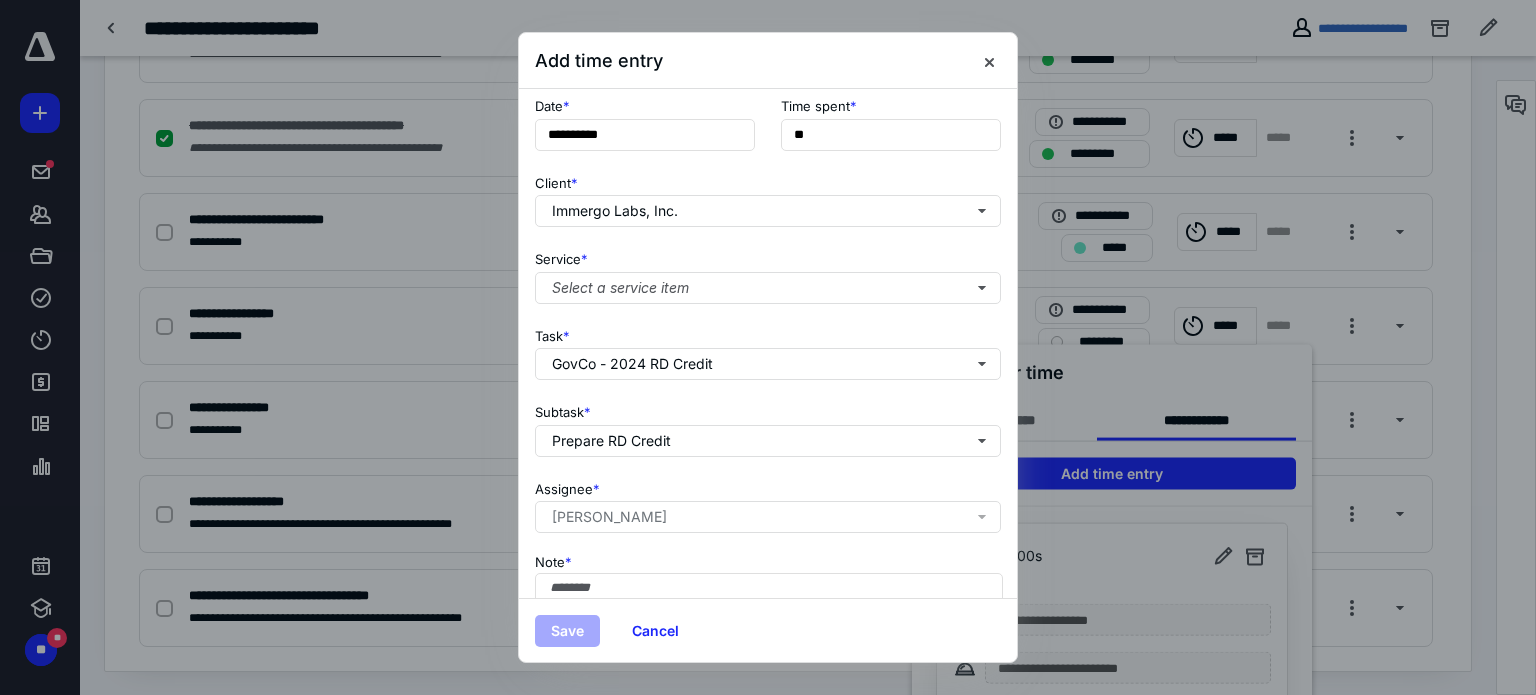 click on "Service * Select a service item" at bounding box center (768, 273) 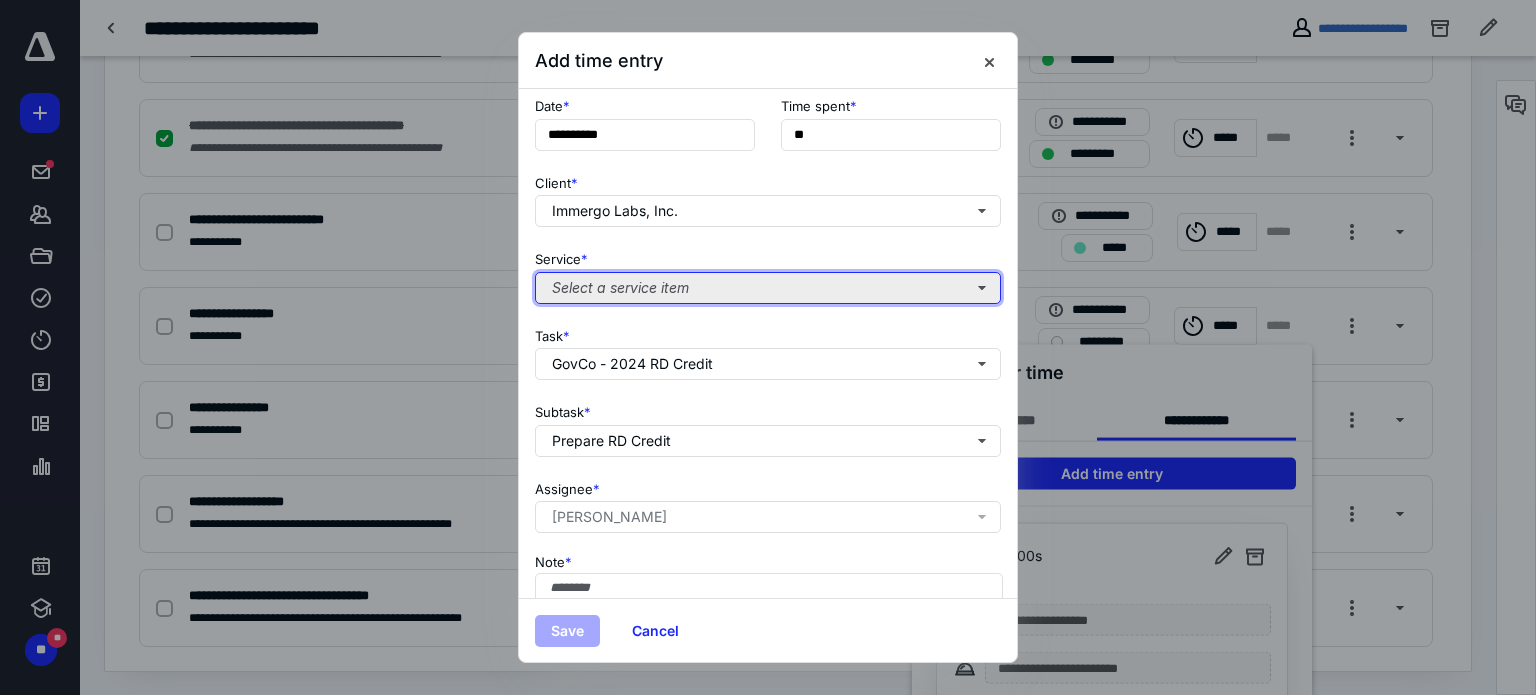 click on "Select a service item" at bounding box center (768, 288) 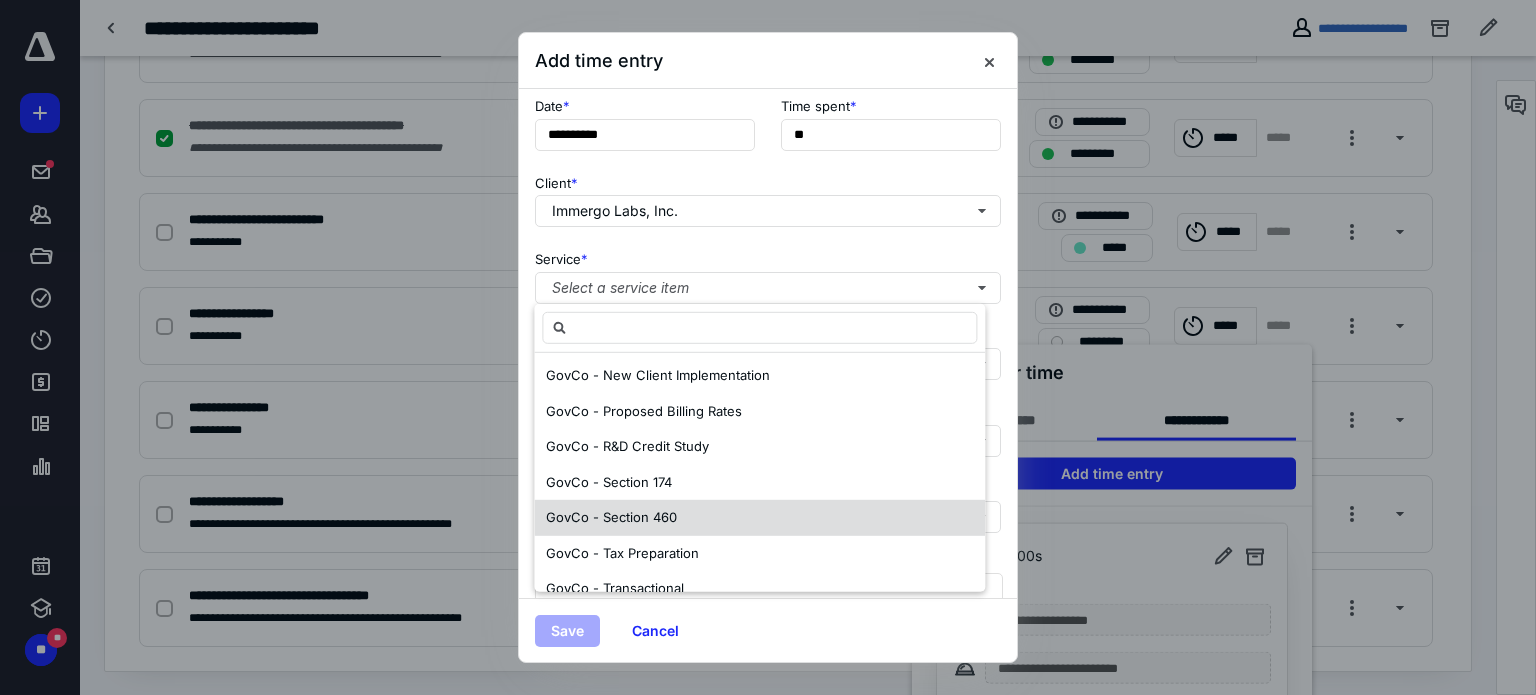 scroll, scrollTop: 1000, scrollLeft: 0, axis: vertical 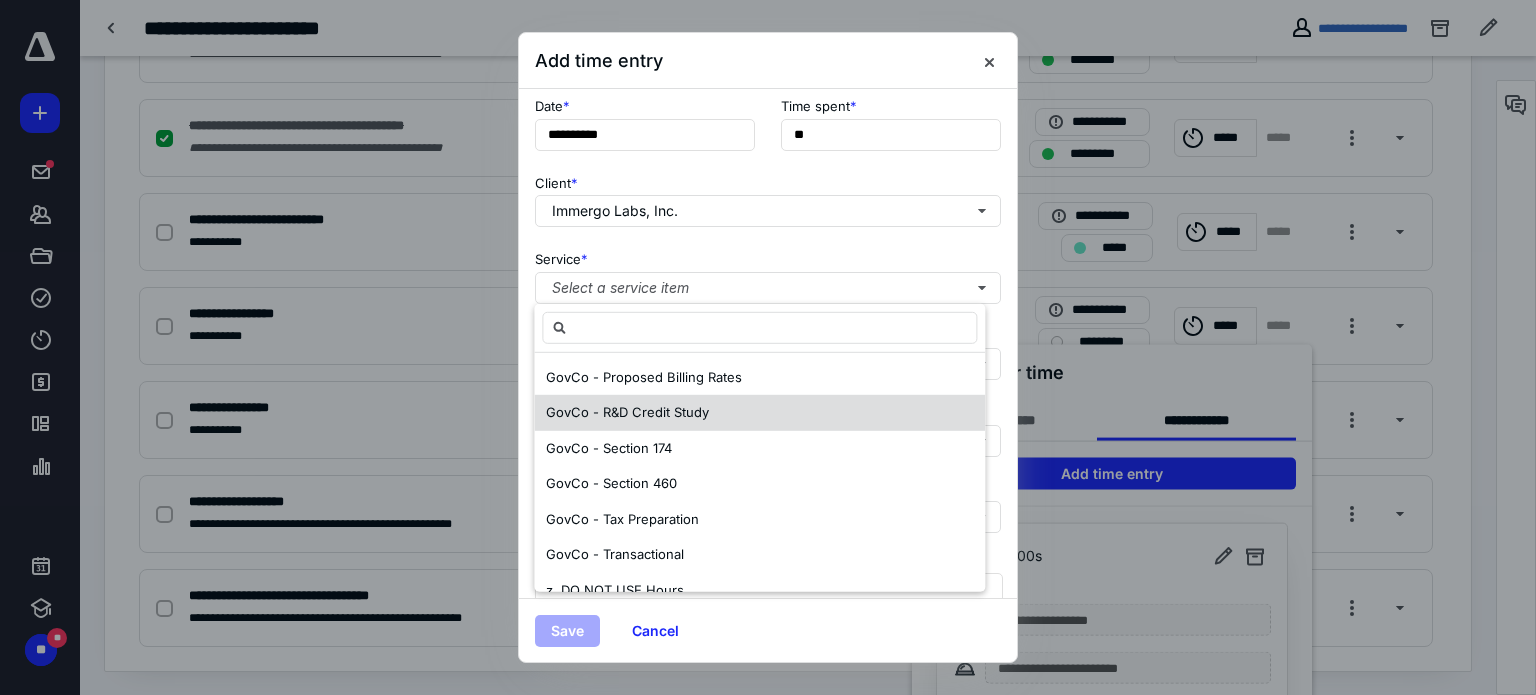 click on "GovCo - R&D Credit Study" at bounding box center [759, 413] 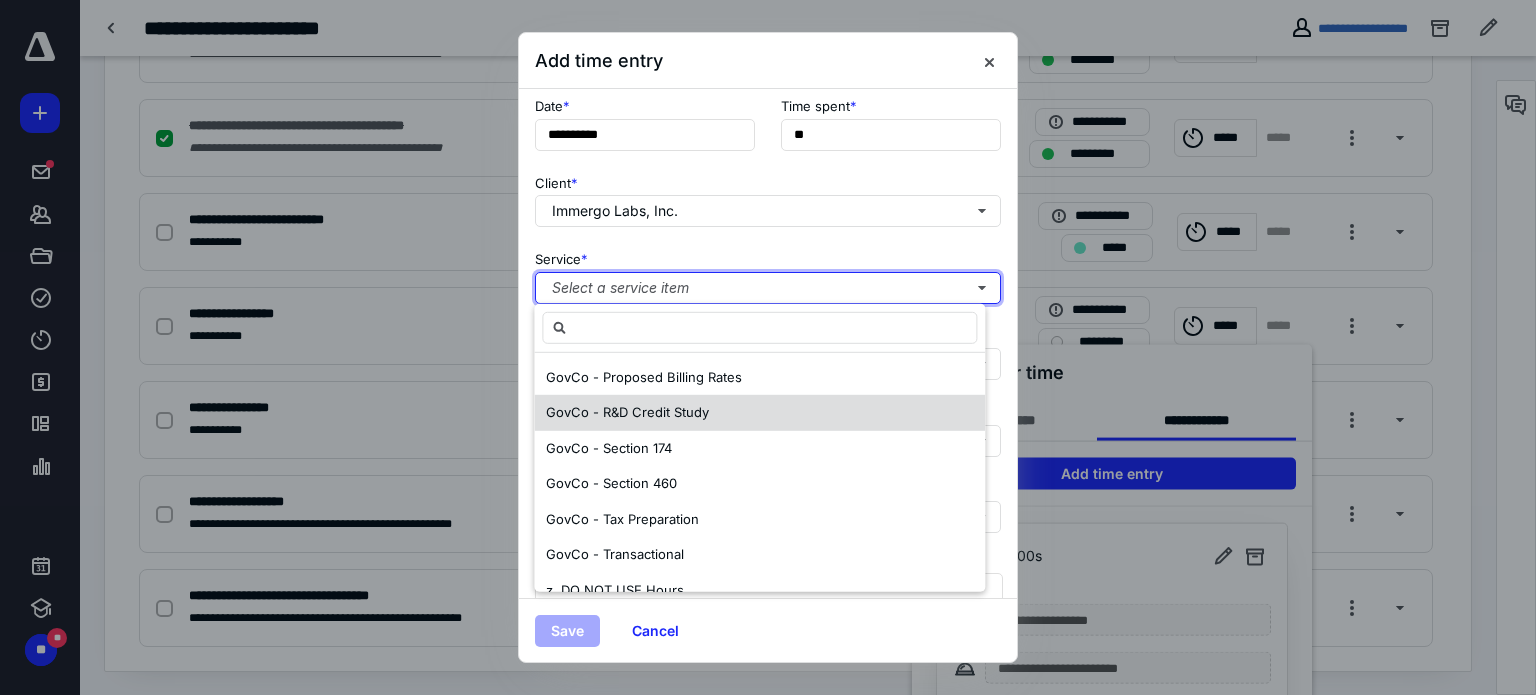 scroll, scrollTop: 0, scrollLeft: 0, axis: both 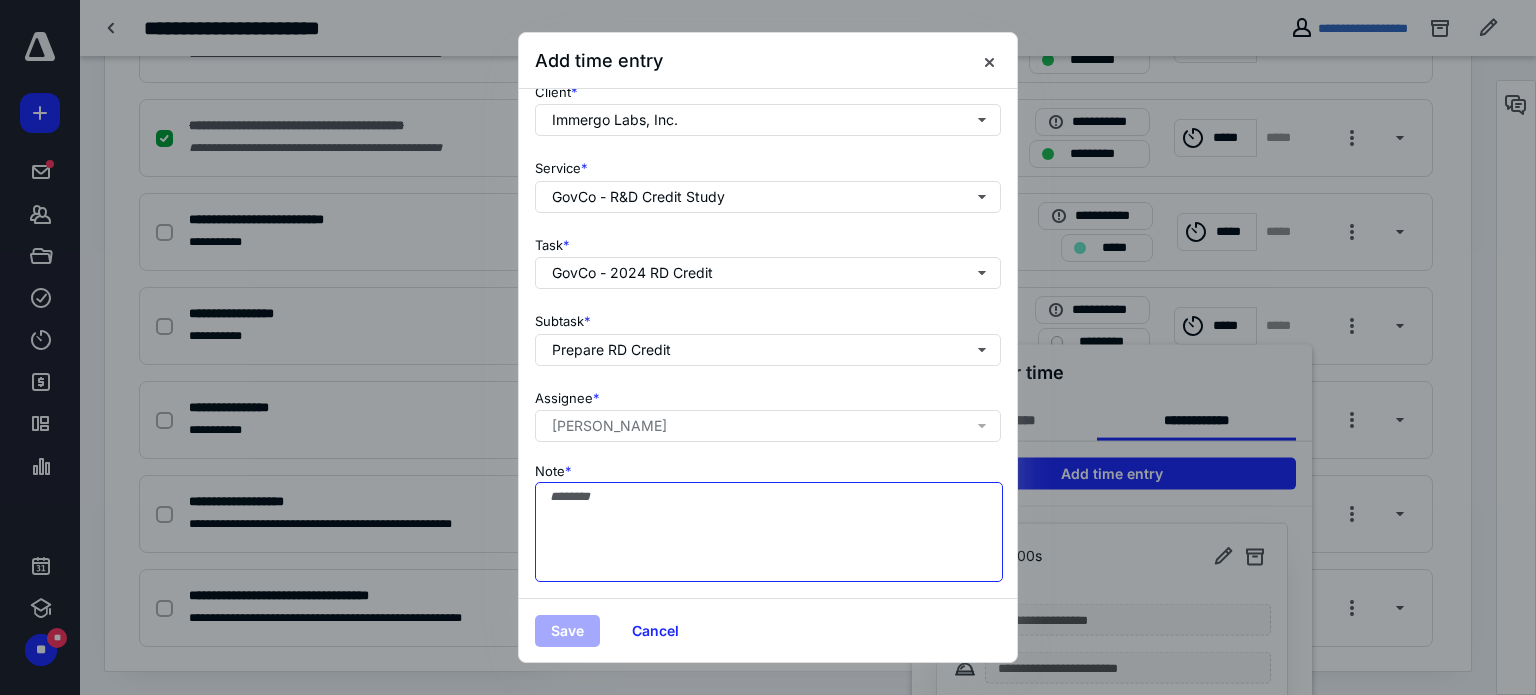 click on "Note *" at bounding box center [769, 532] 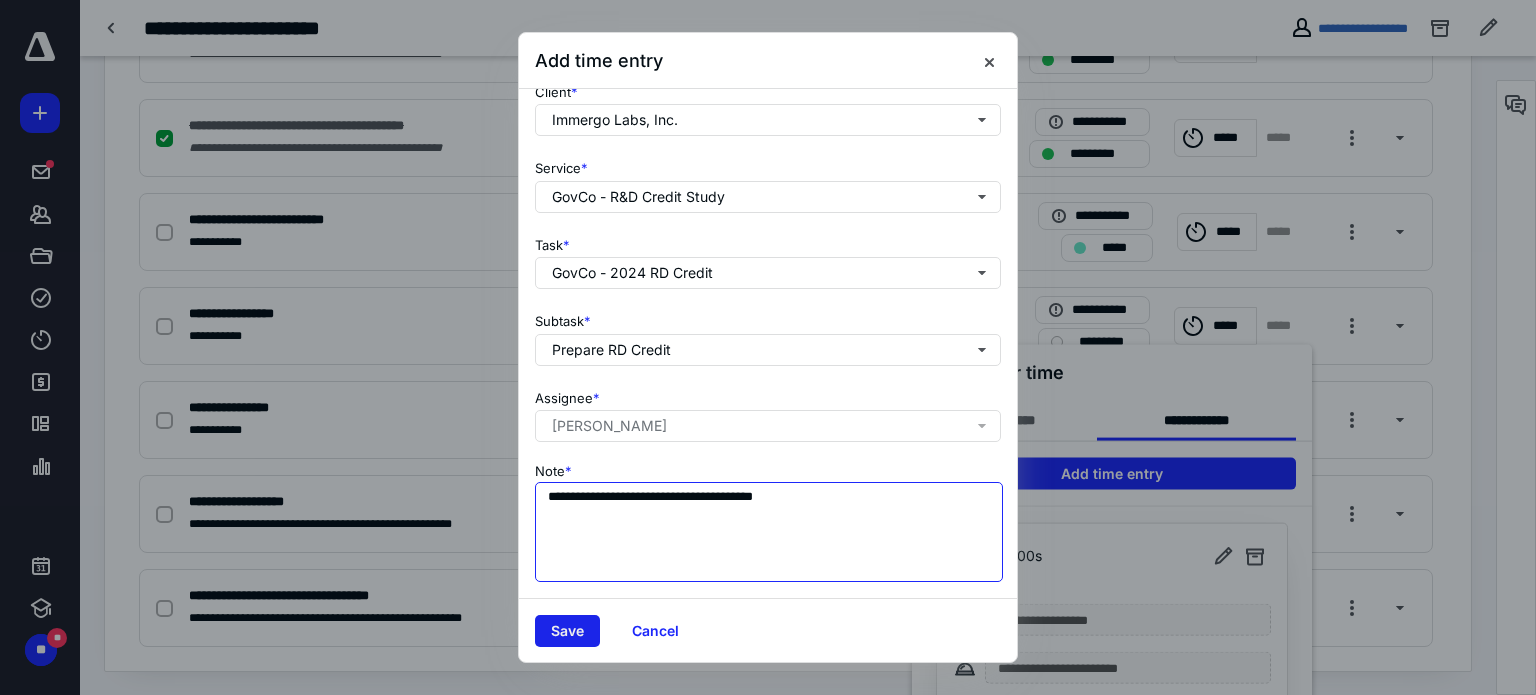type on "**********" 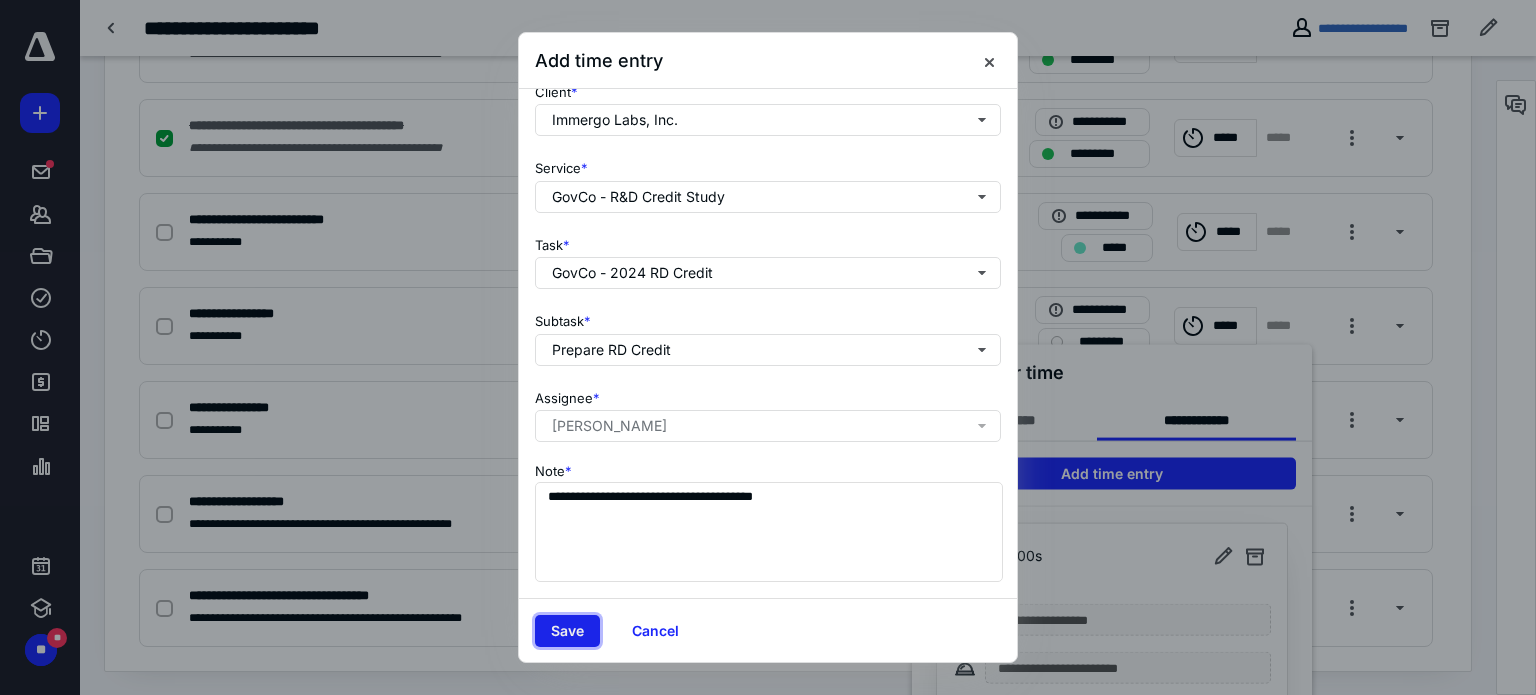 click on "Save" at bounding box center [567, 631] 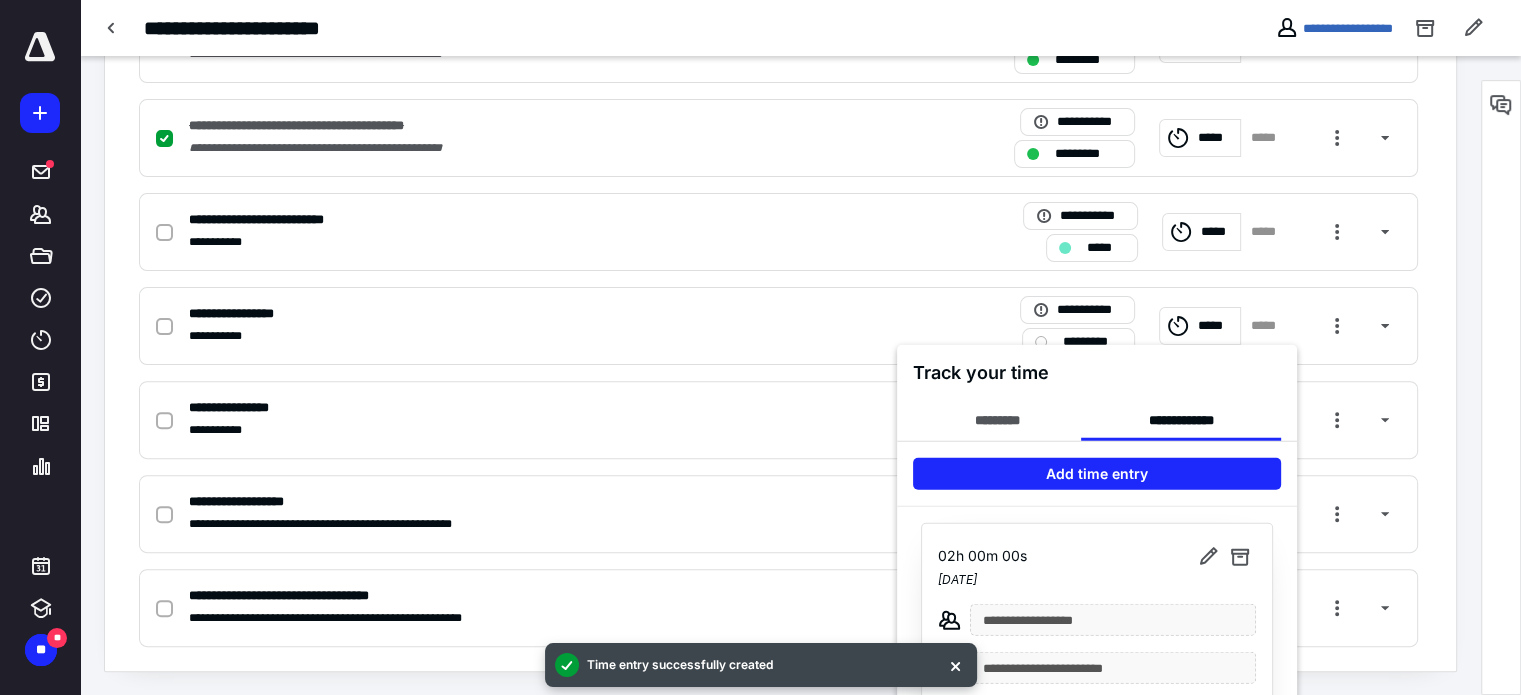 click at bounding box center (760, 347) 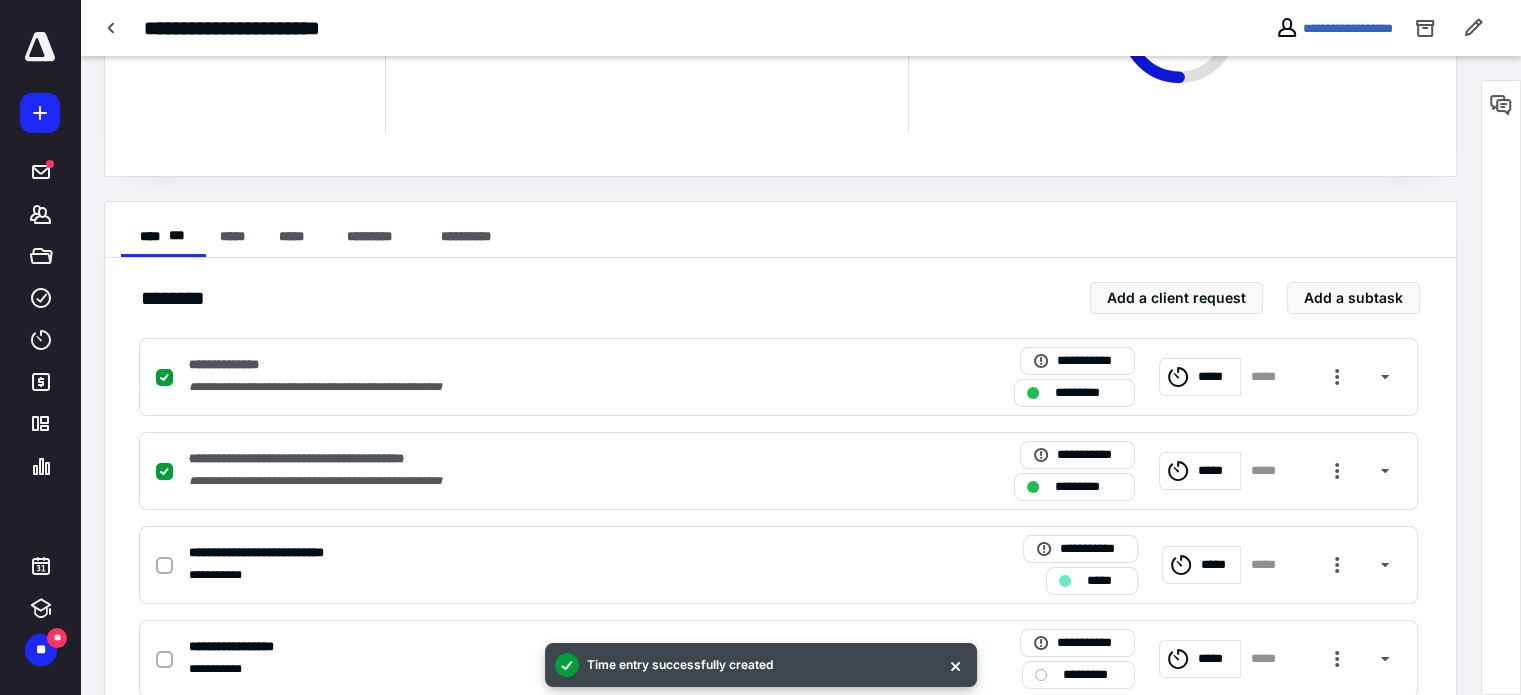 scroll, scrollTop: 73, scrollLeft: 0, axis: vertical 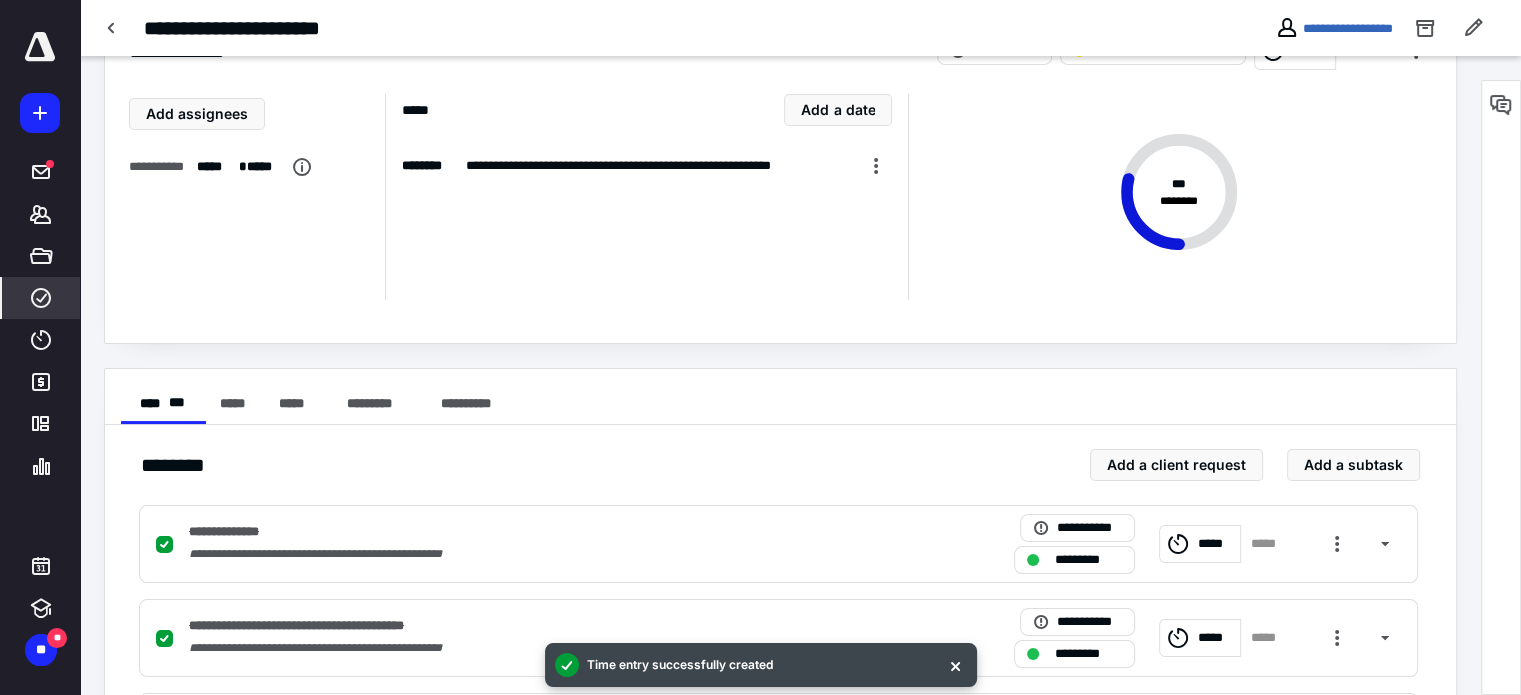 click 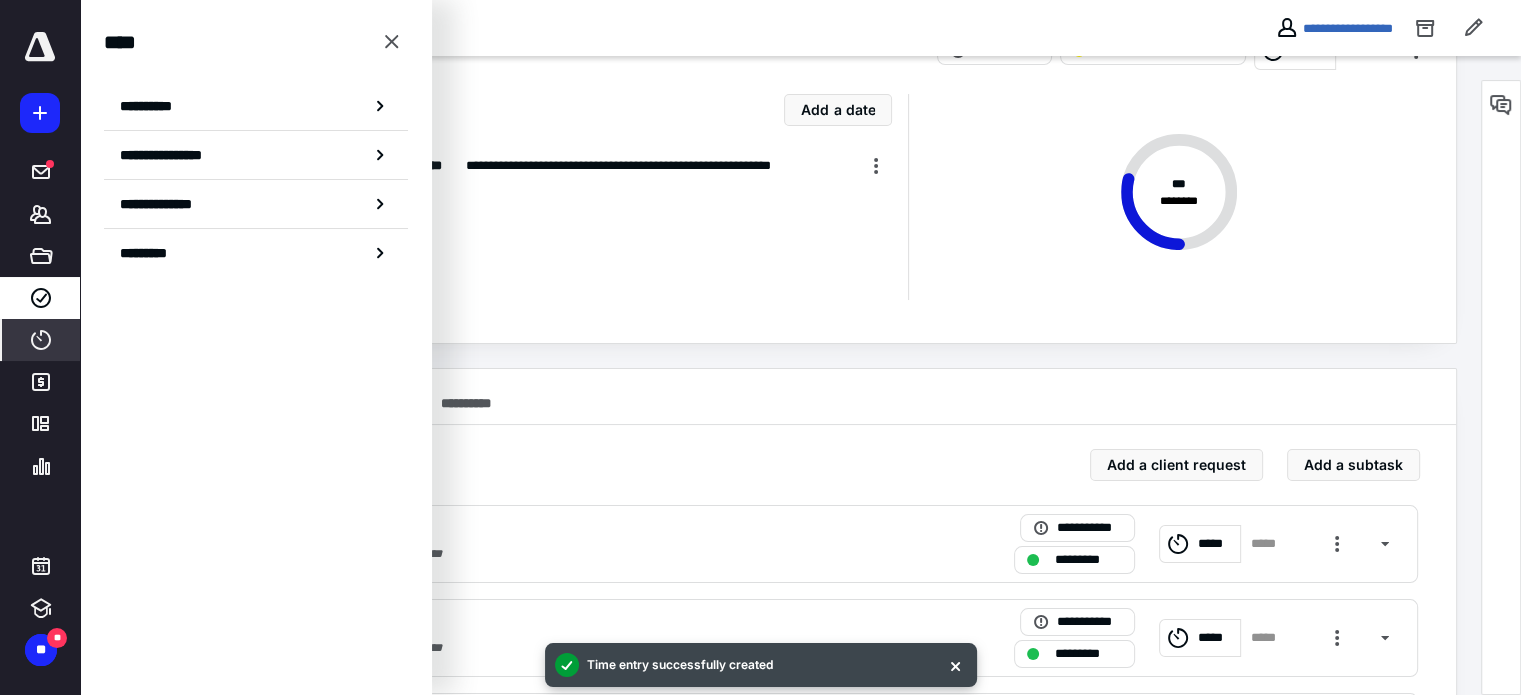 click 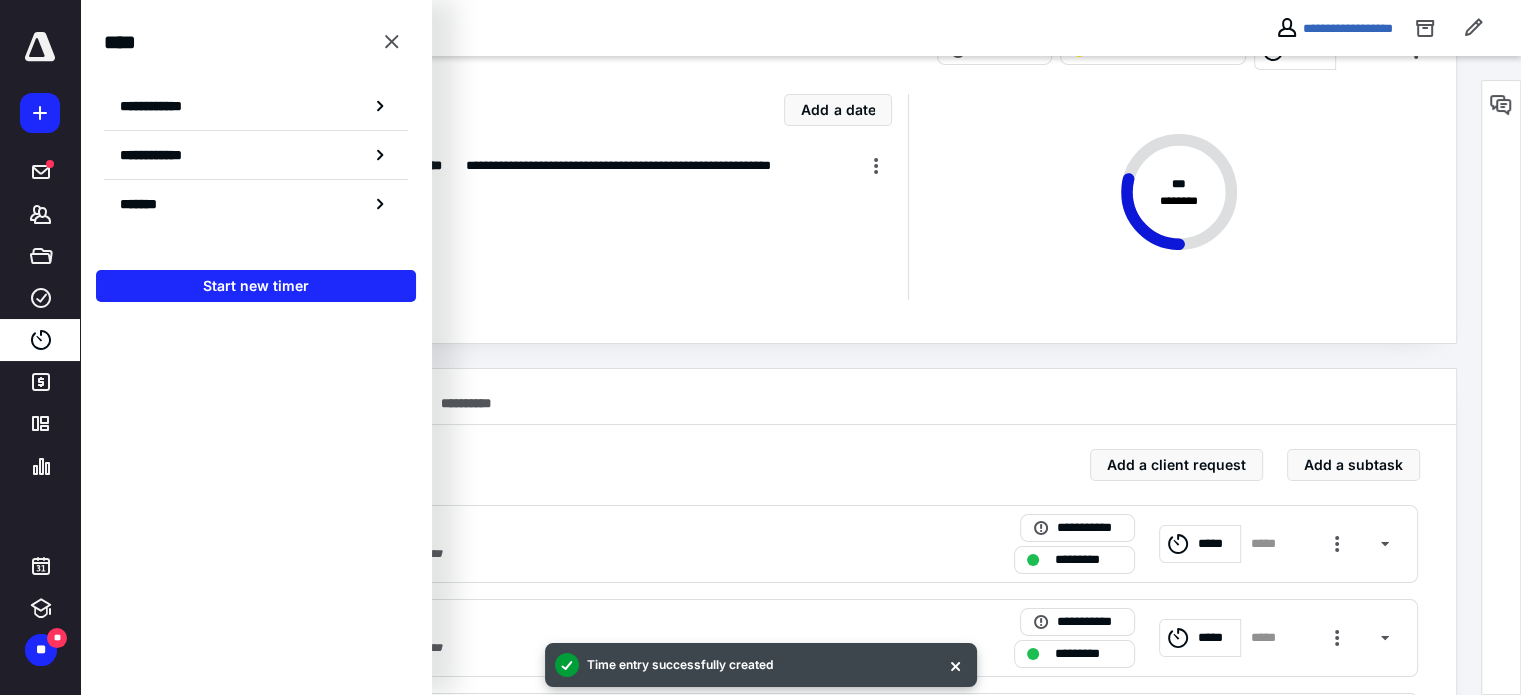 click on "**********" at bounding box center (256, 127) 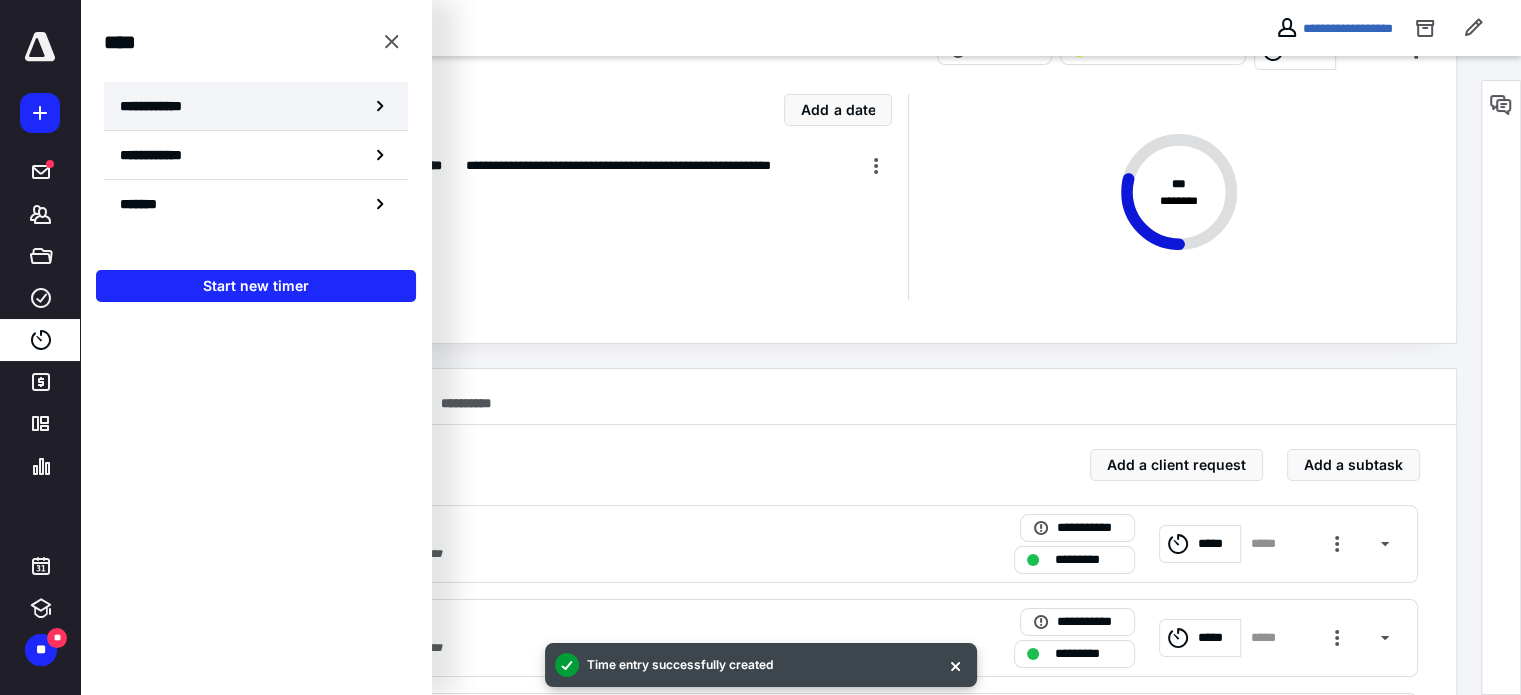 click on "**********" at bounding box center [256, 106] 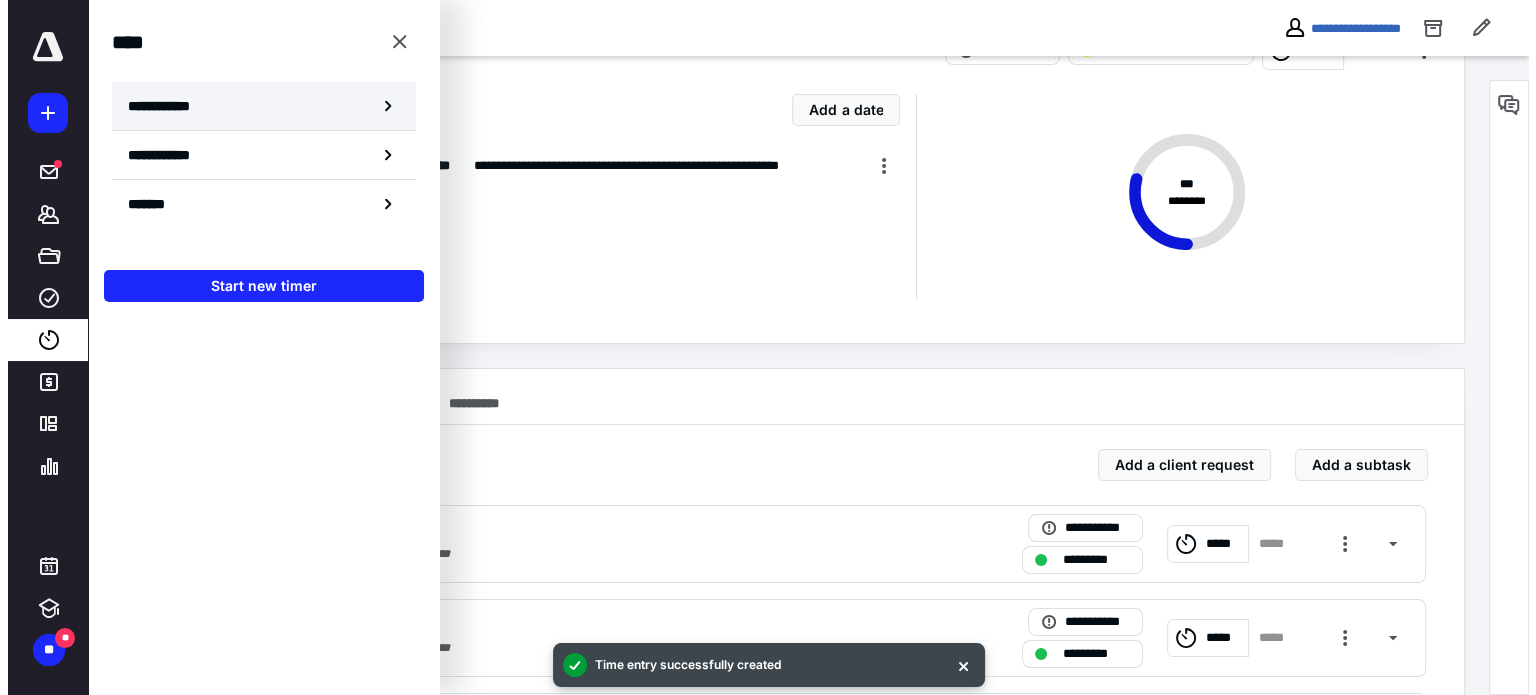 scroll, scrollTop: 0, scrollLeft: 0, axis: both 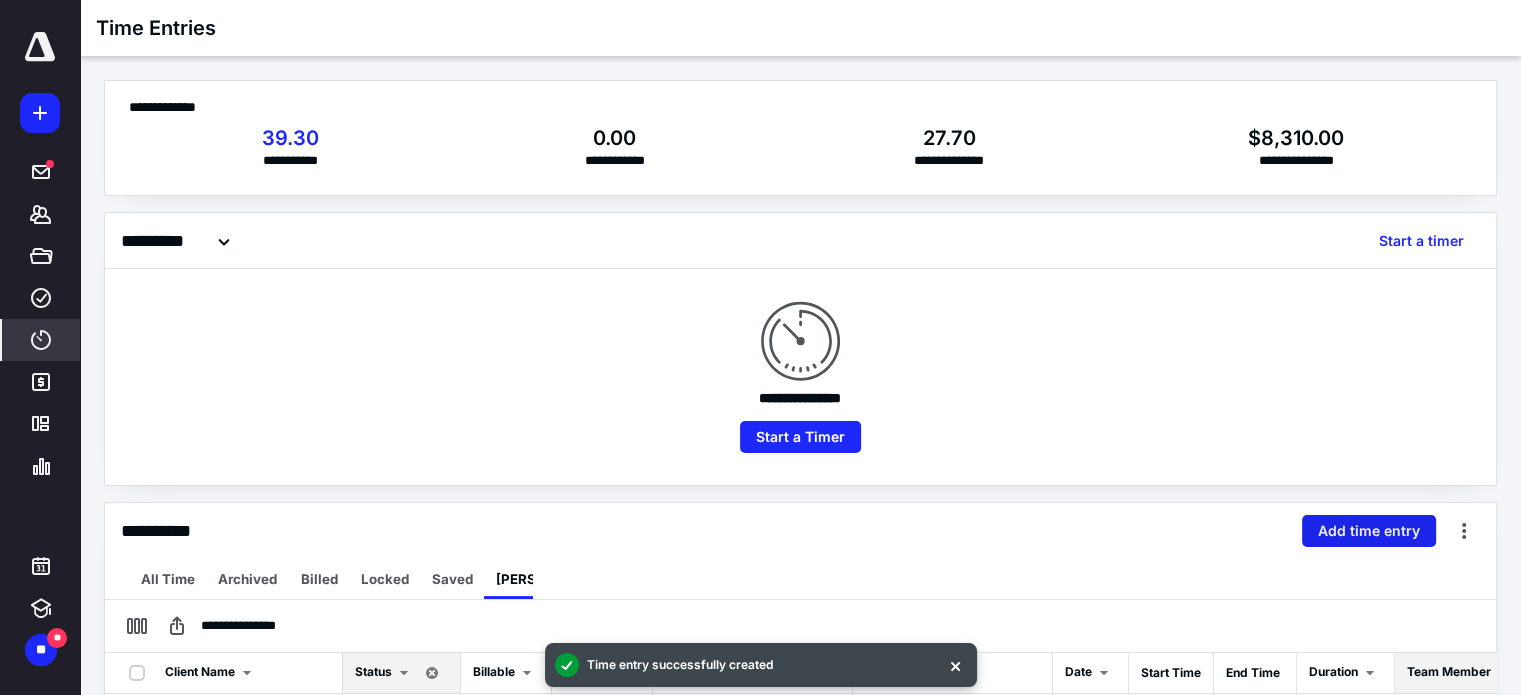 click on "Add time entry" at bounding box center (1369, 531) 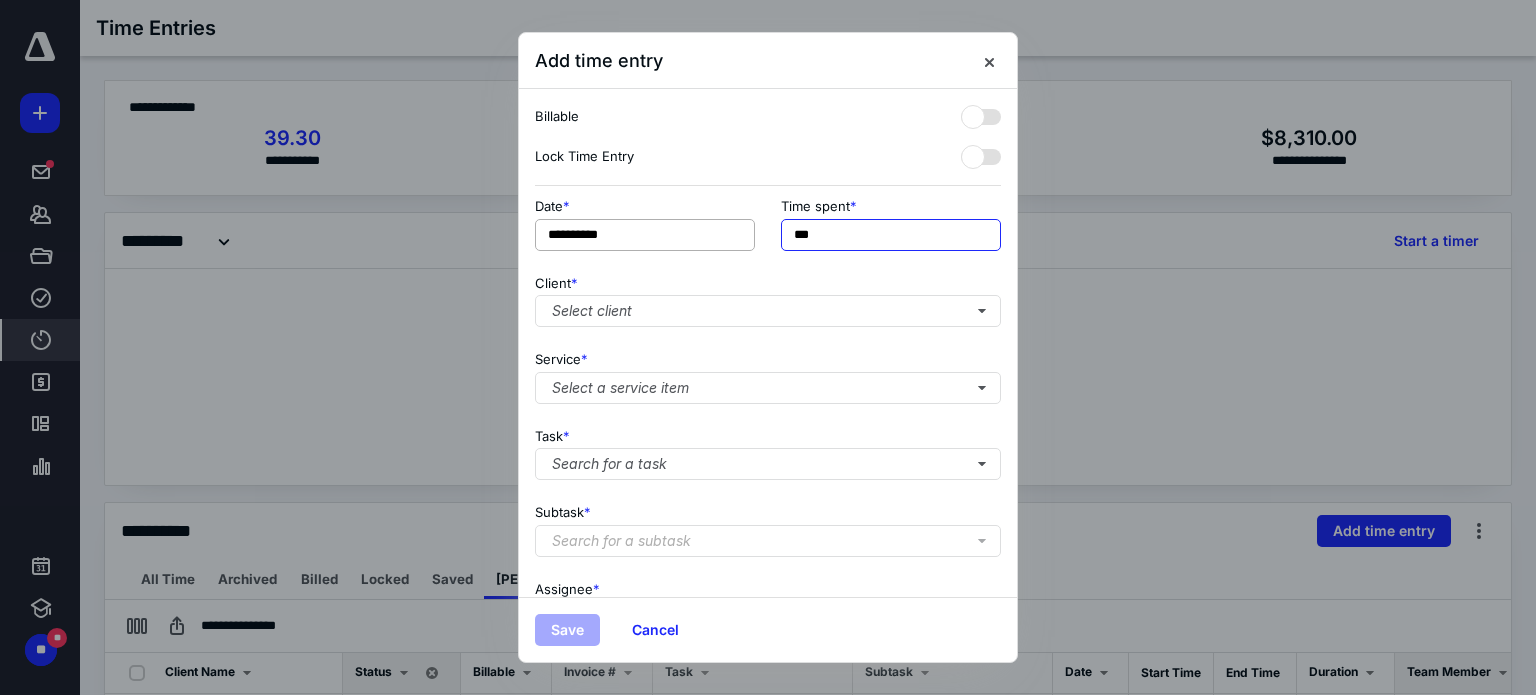 drag, startPoint x: 871, startPoint y: 224, endPoint x: 693, endPoint y: 226, distance: 178.01123 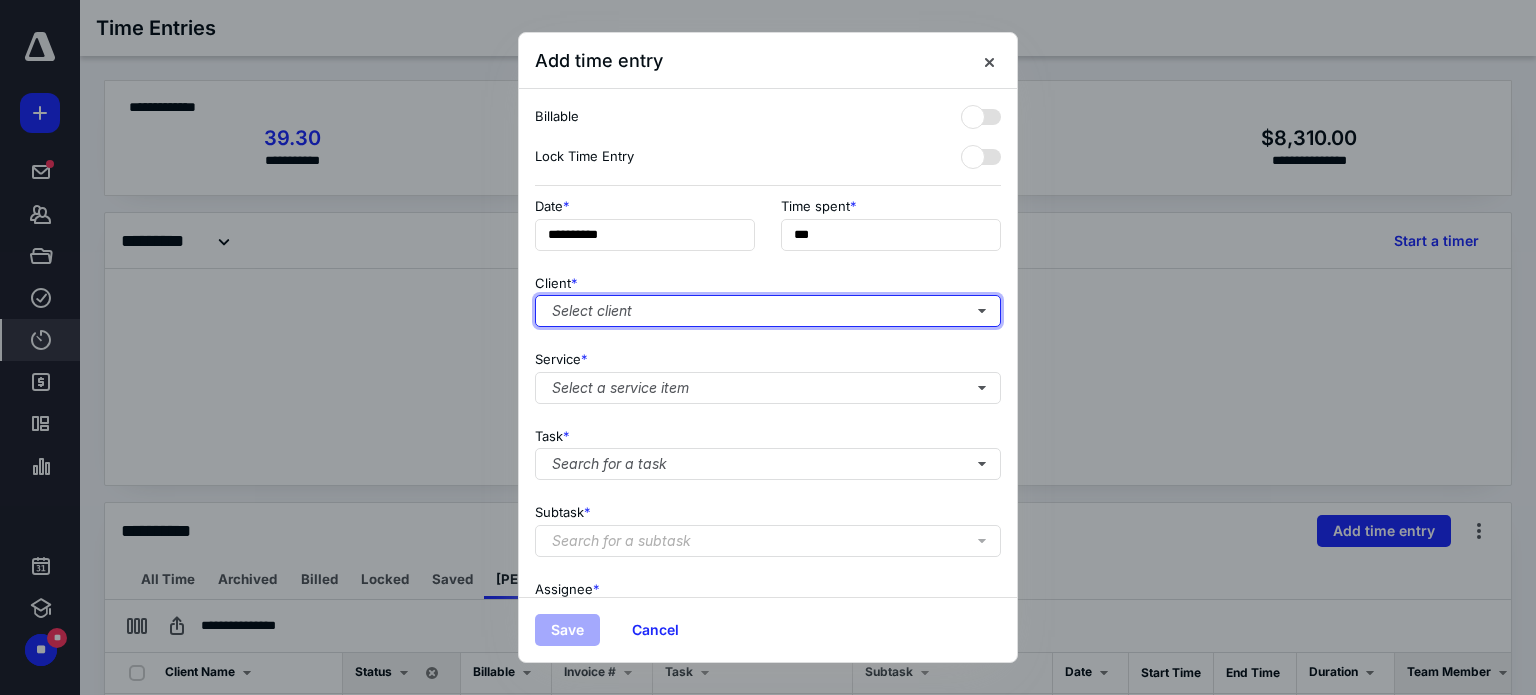 type on "******" 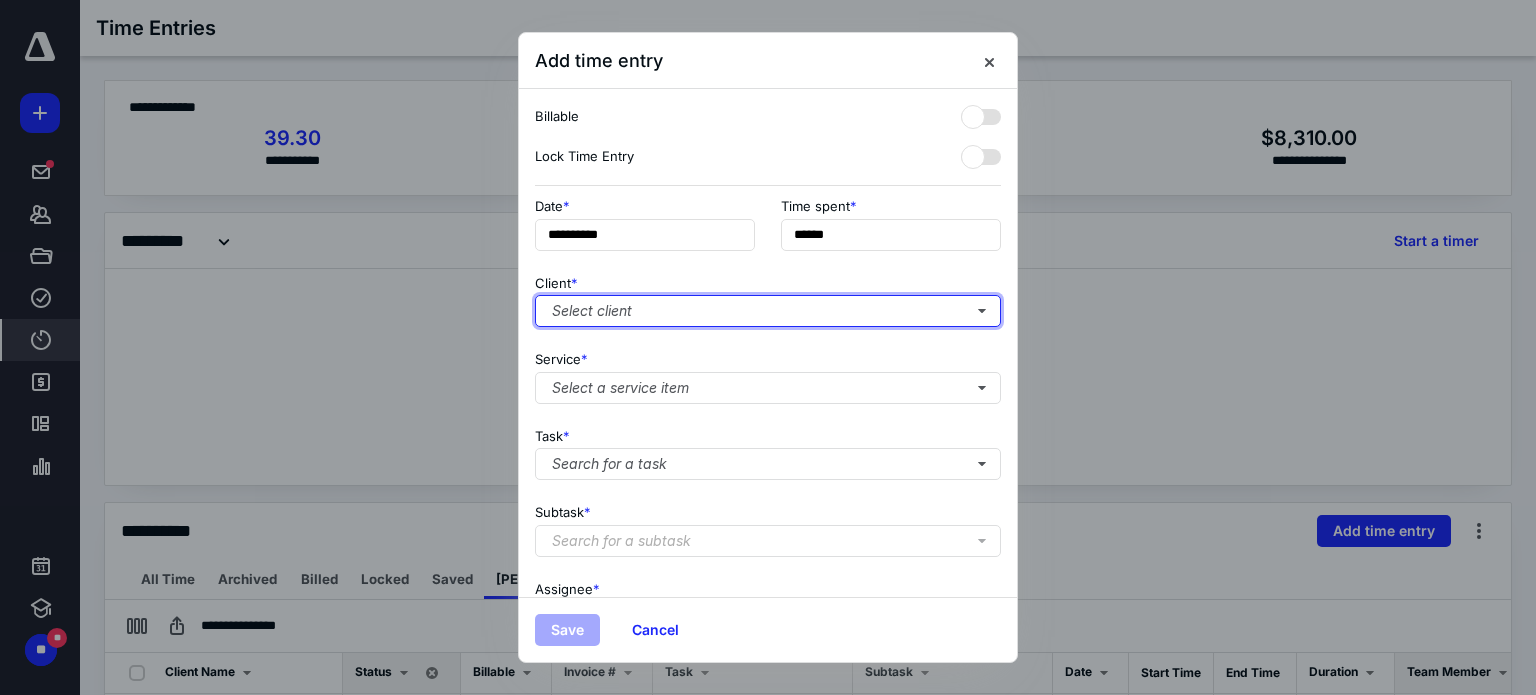 type 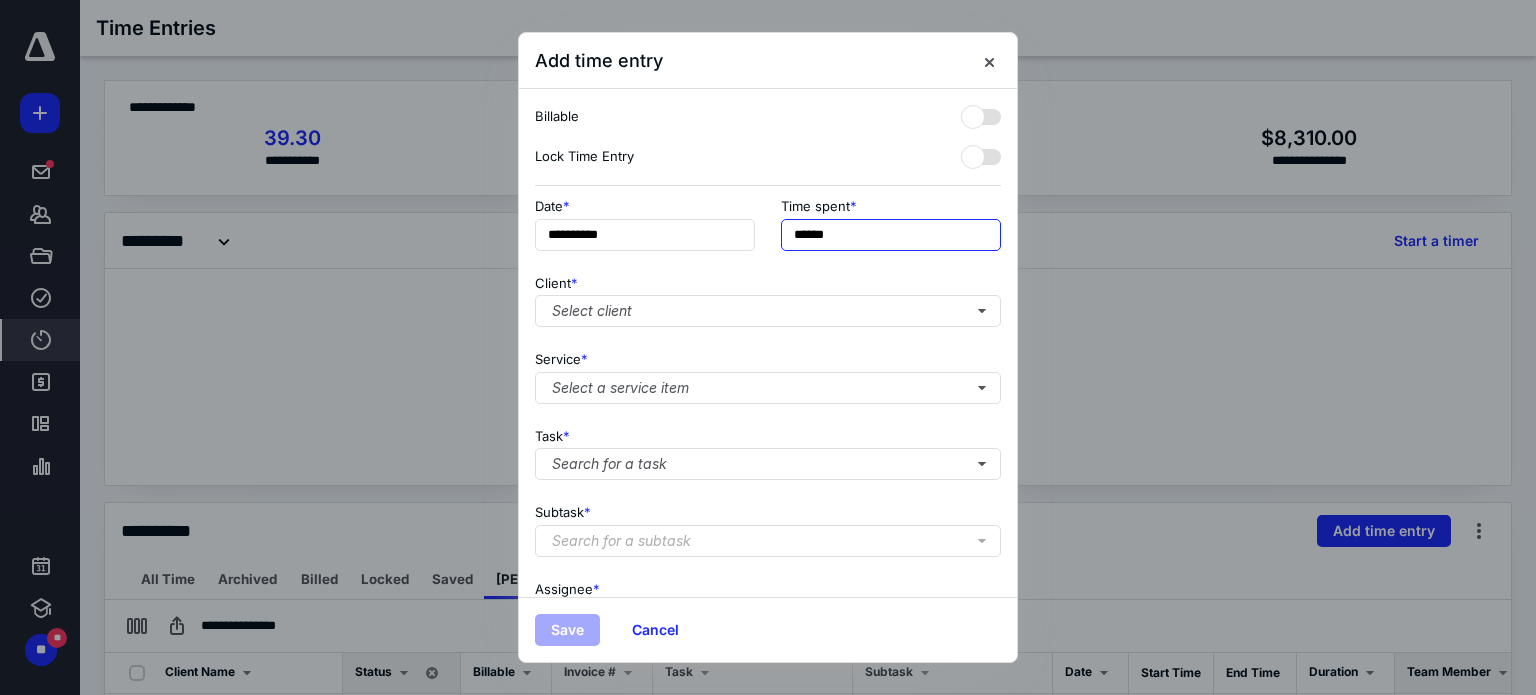 drag, startPoint x: 862, startPoint y: 239, endPoint x: 763, endPoint y: 243, distance: 99.08077 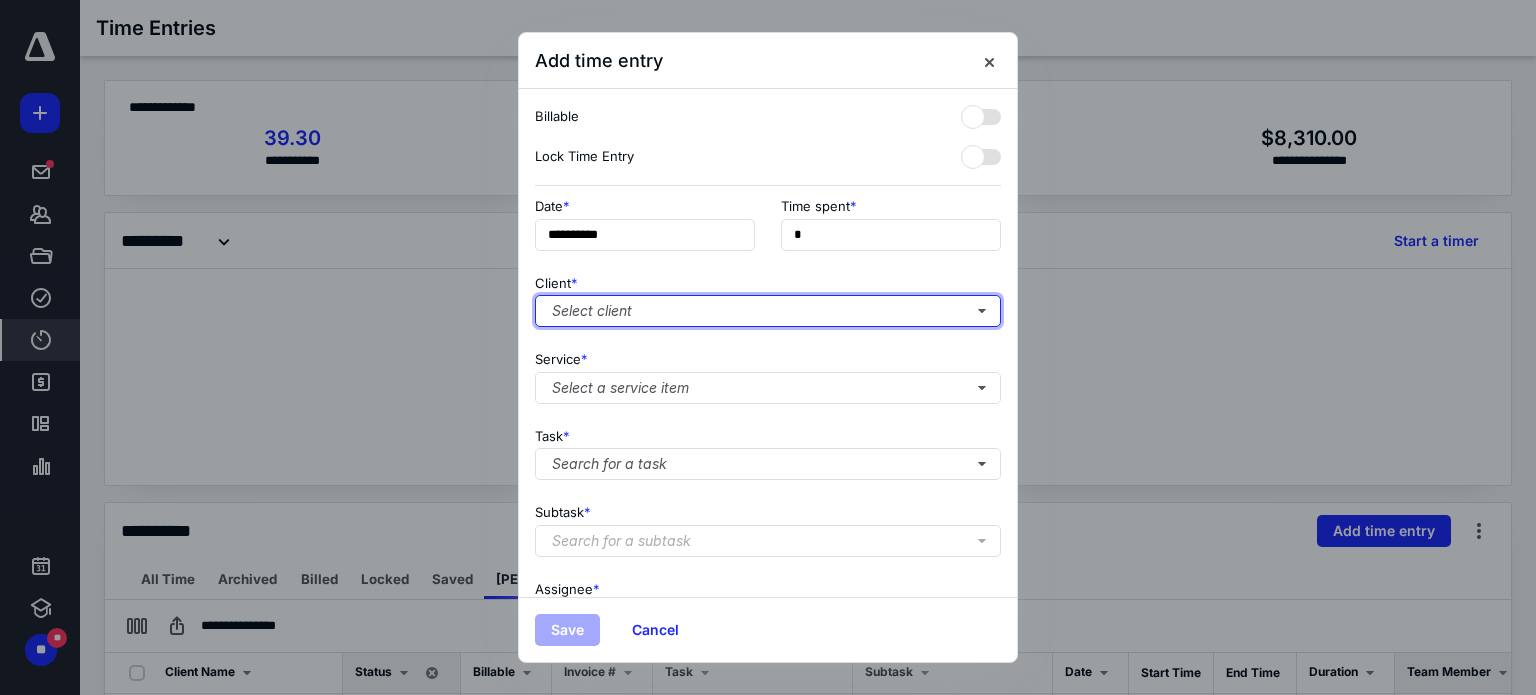 type on "**" 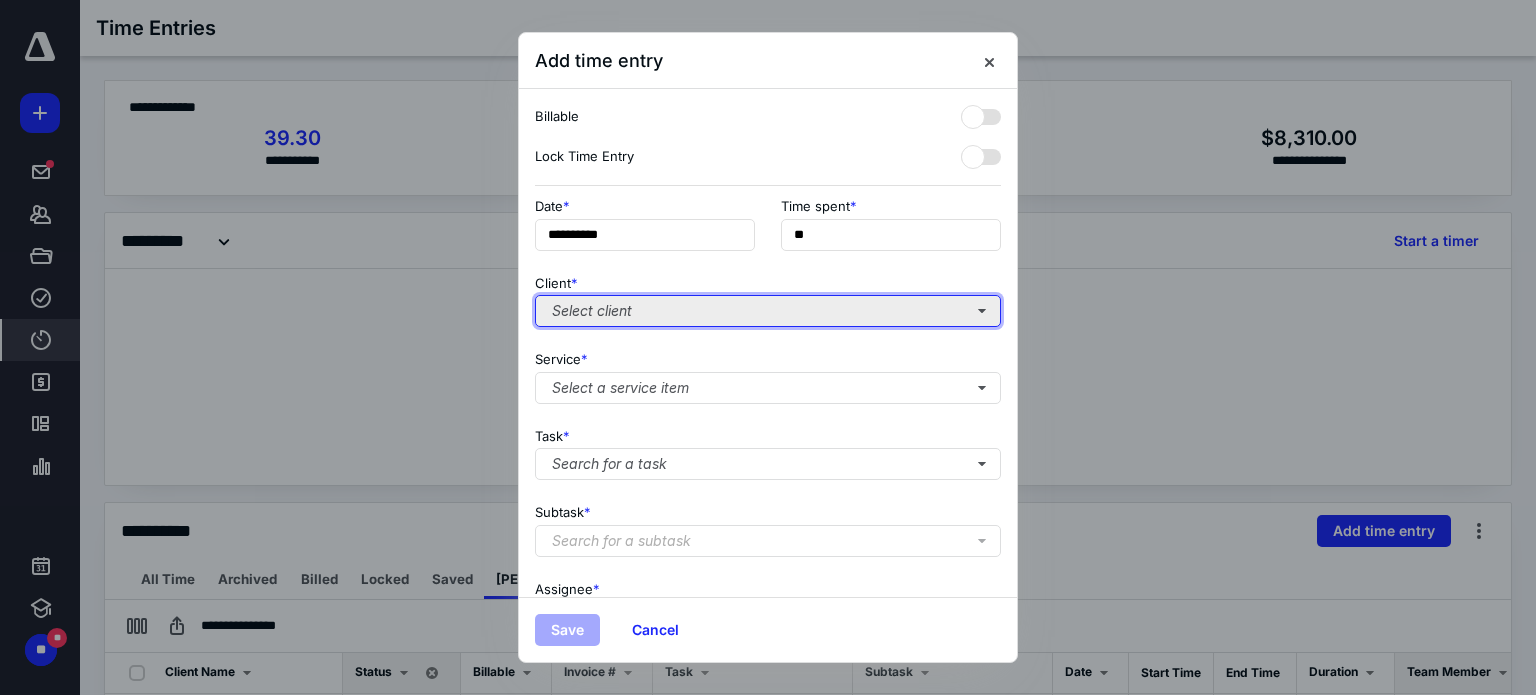 click on "Select client" at bounding box center [768, 311] 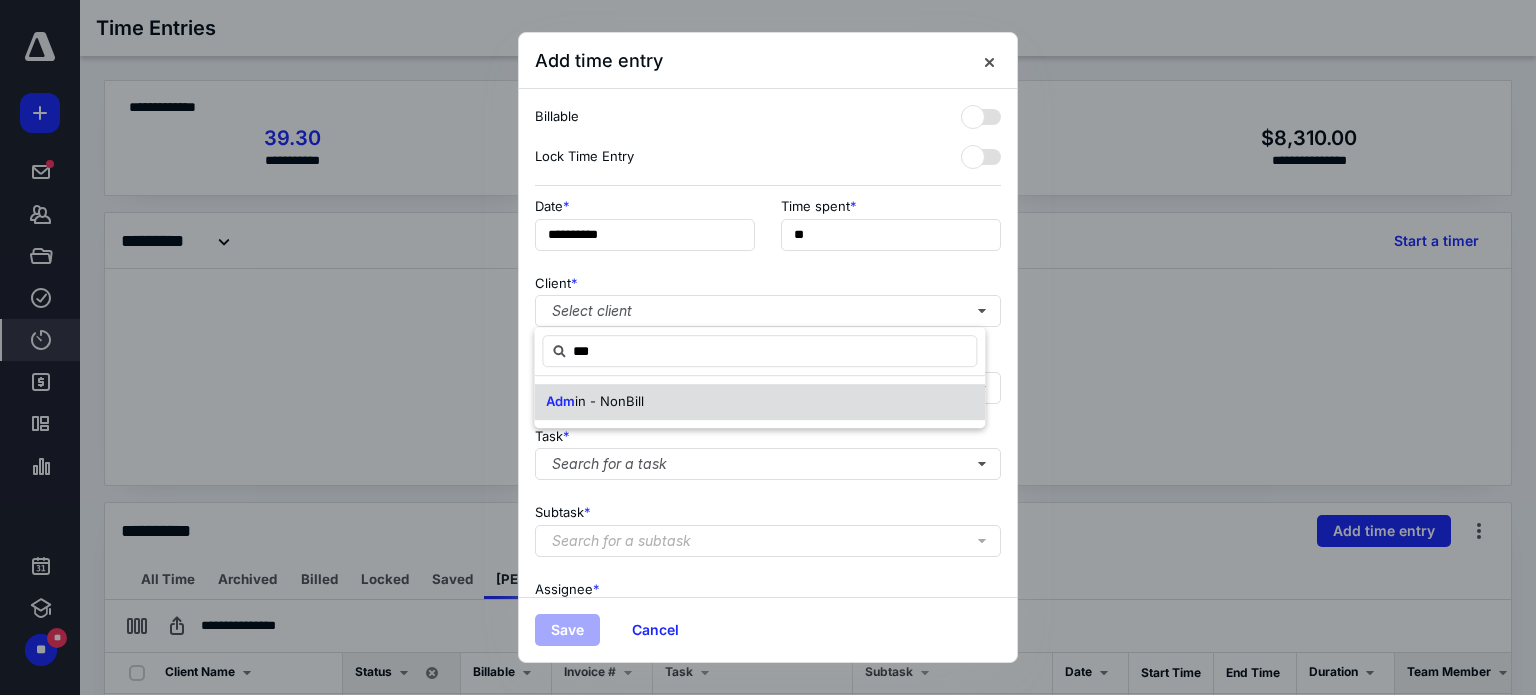 click on "Adm in - NonBill" at bounding box center [759, 402] 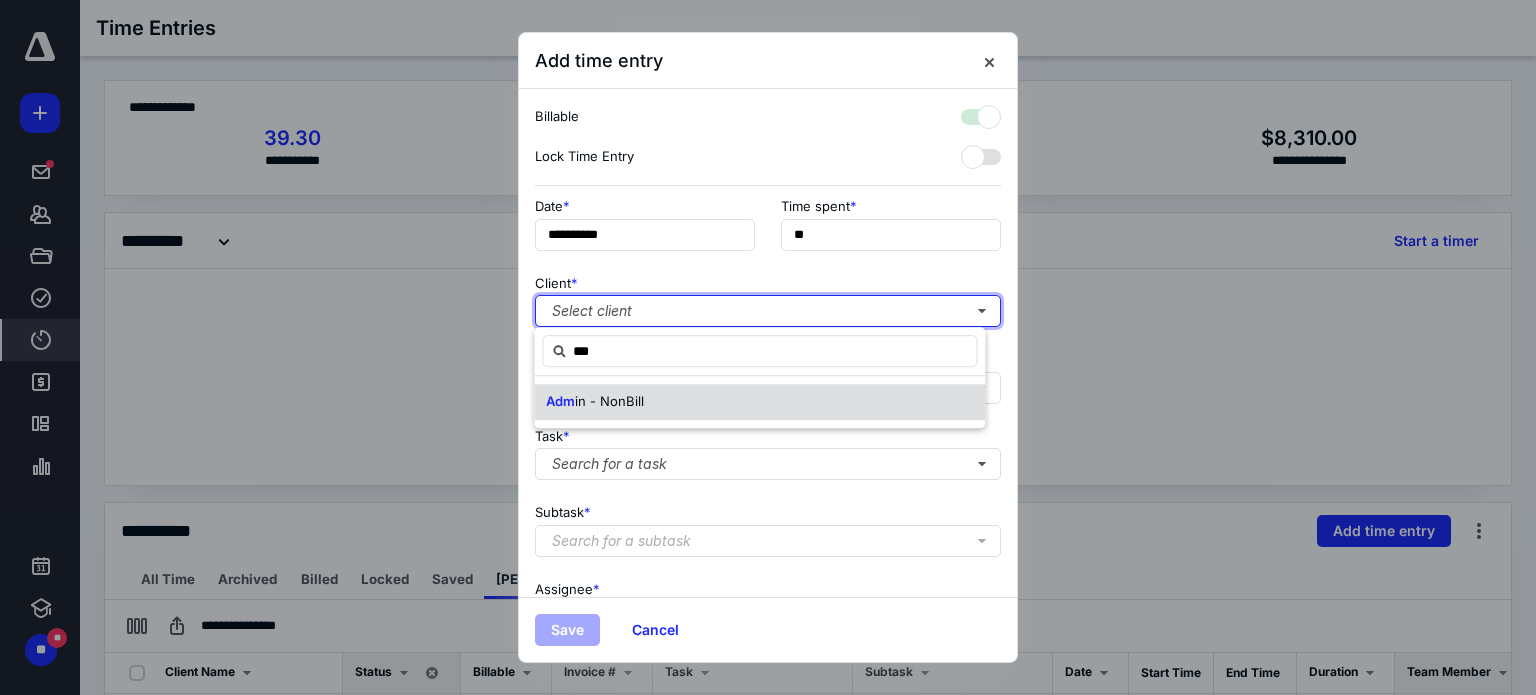 checkbox on "true" 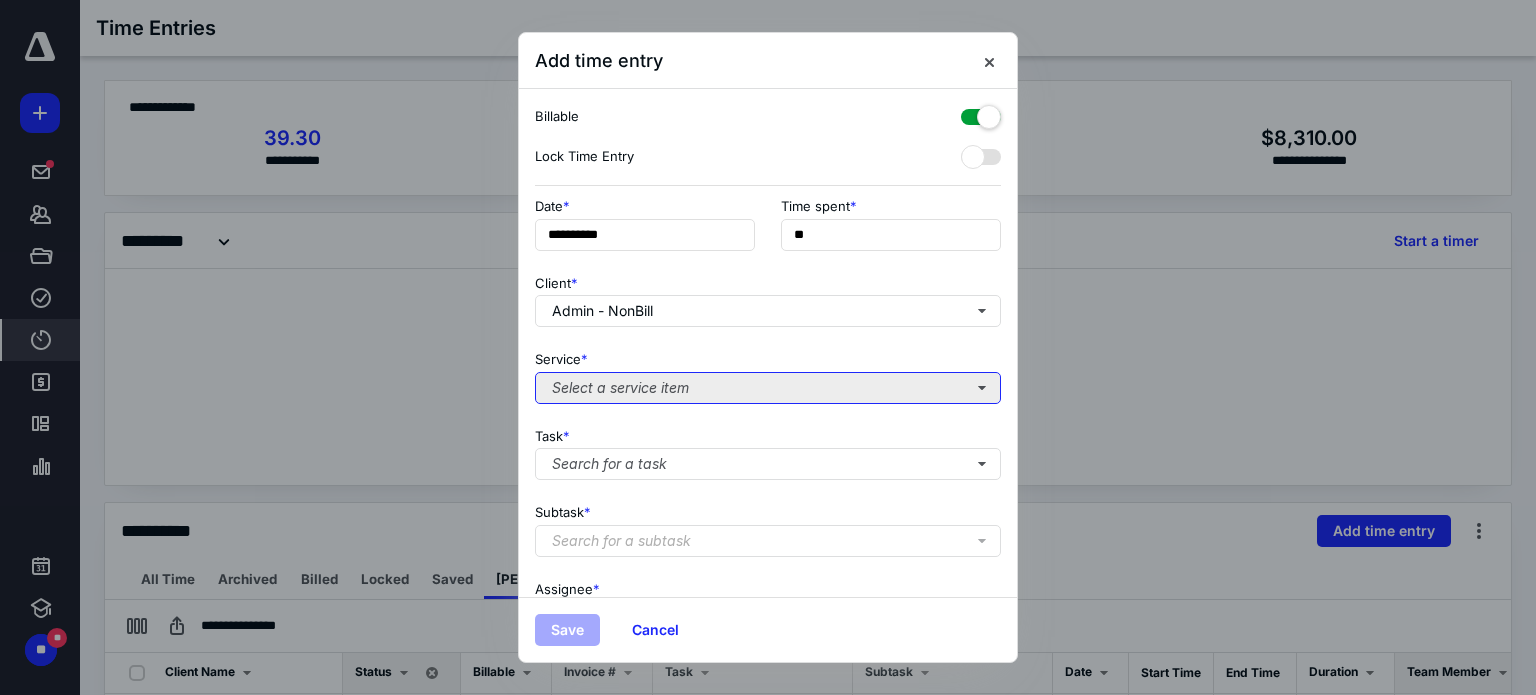 click on "Select a service item" at bounding box center [768, 388] 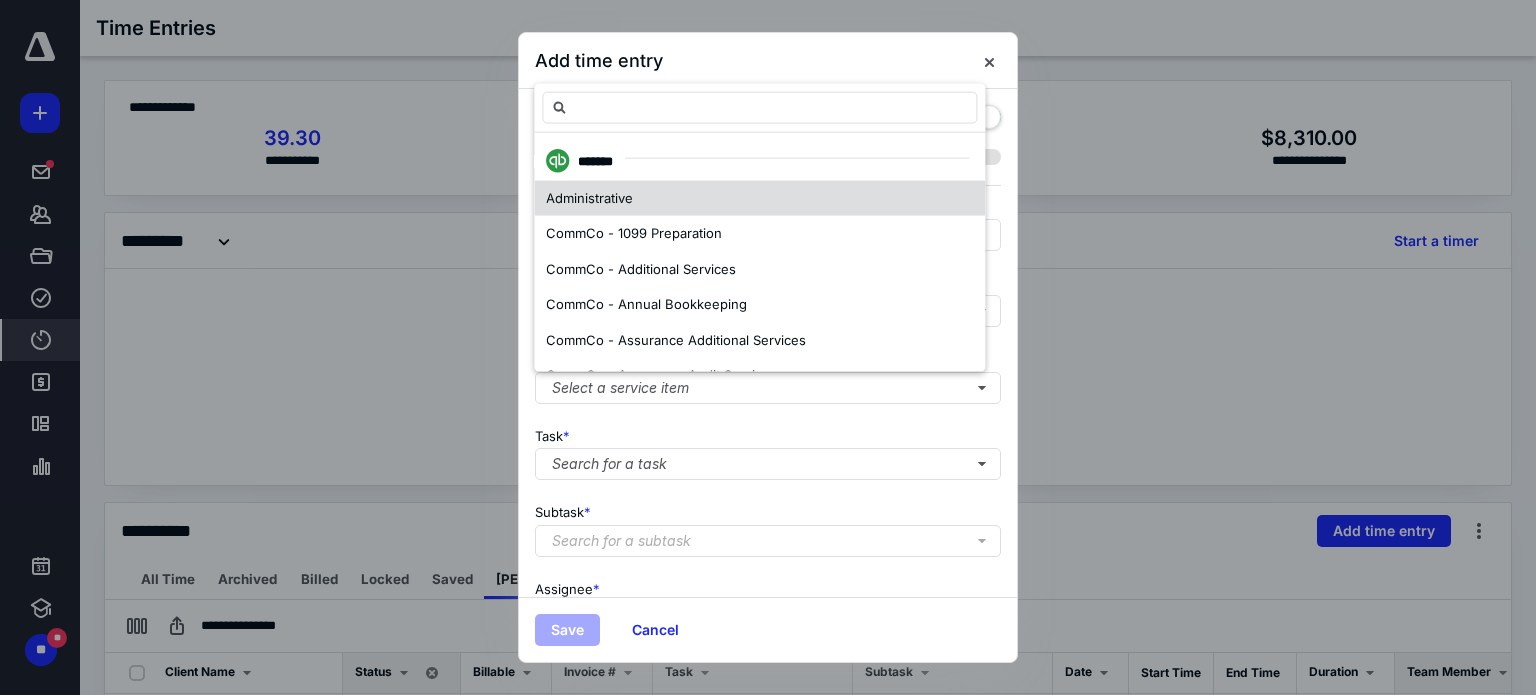 click on "Administrative" at bounding box center [759, 198] 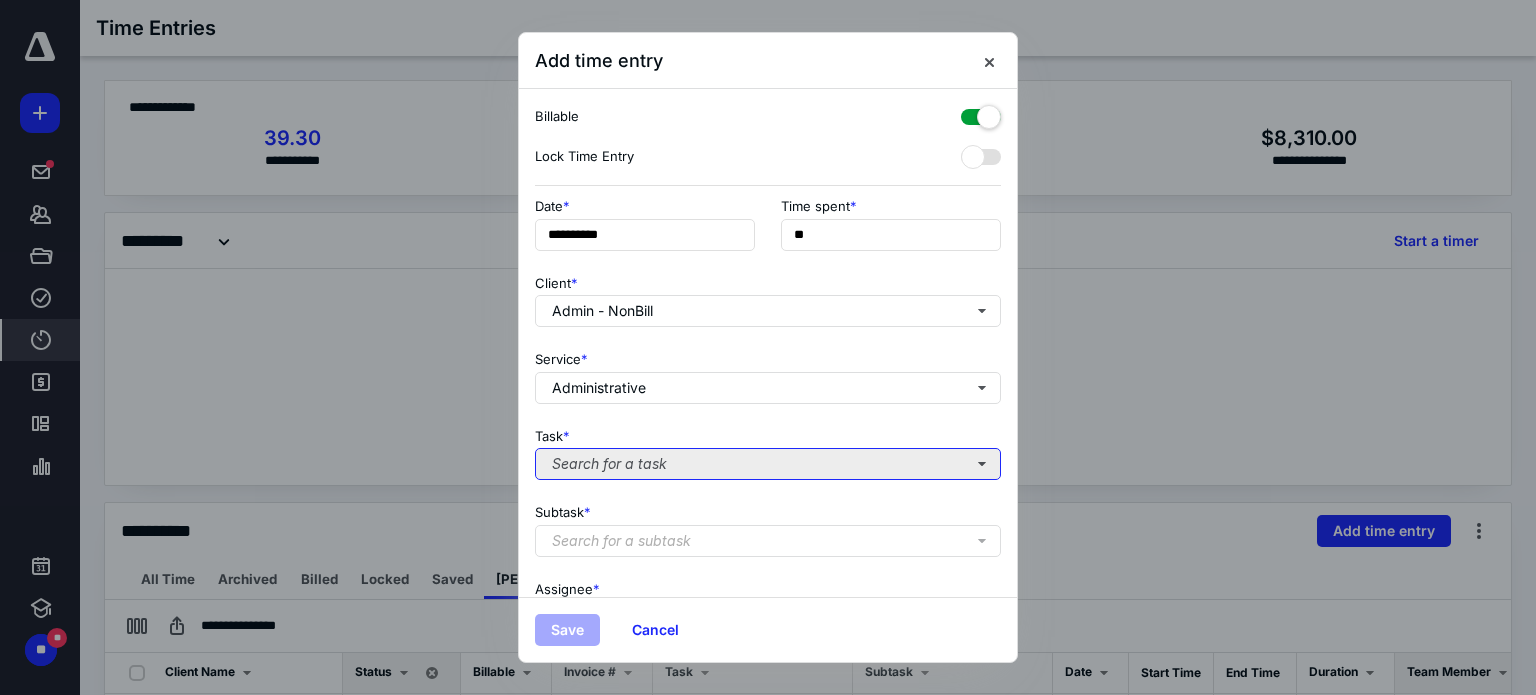 click on "Search for a task" at bounding box center (768, 464) 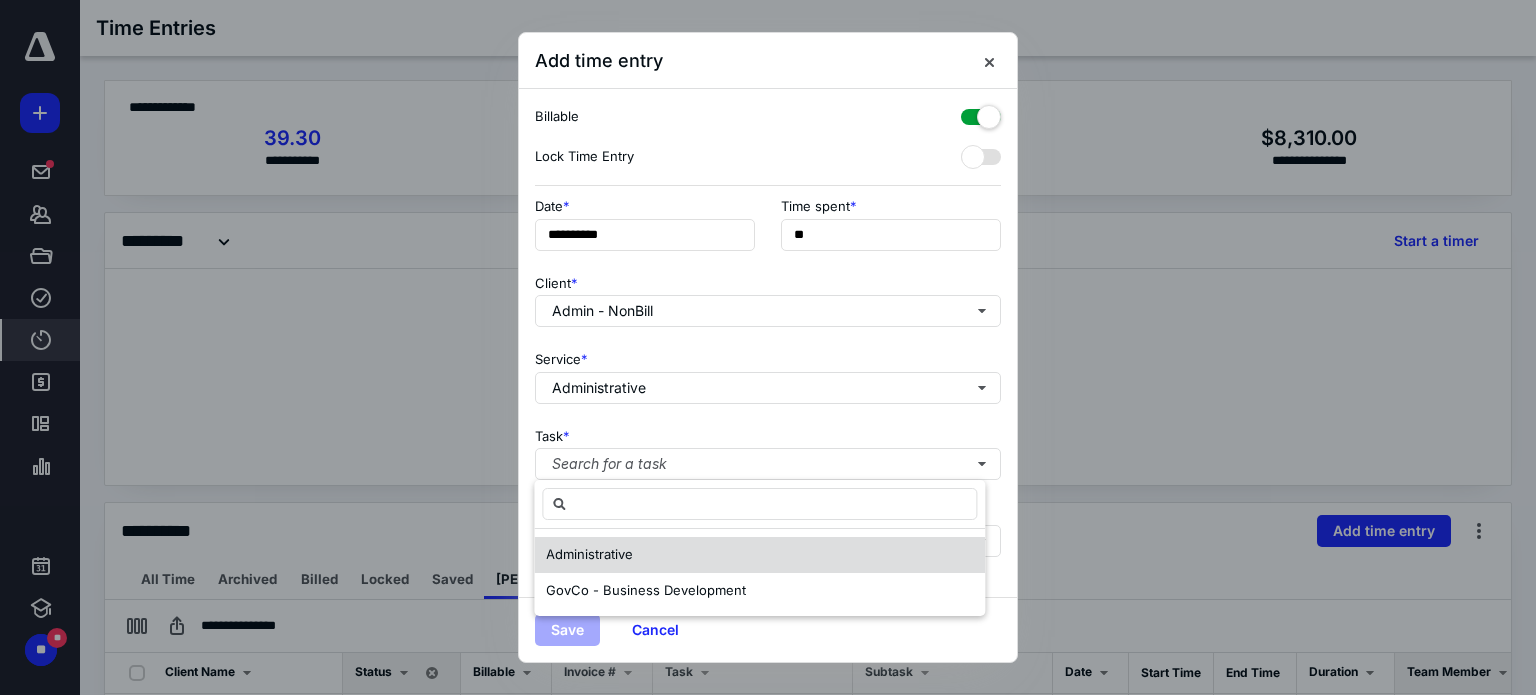 click on "Administrative" at bounding box center (759, 555) 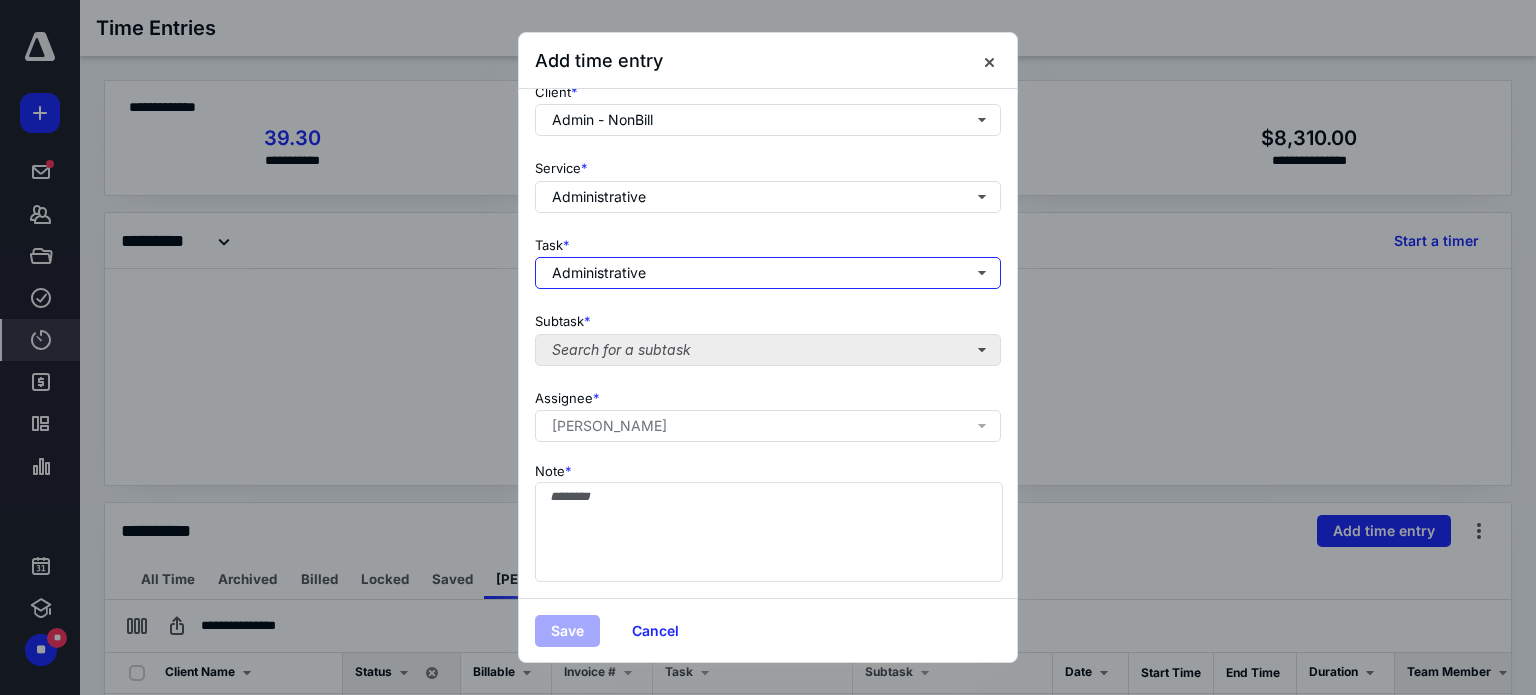 scroll, scrollTop: 205, scrollLeft: 0, axis: vertical 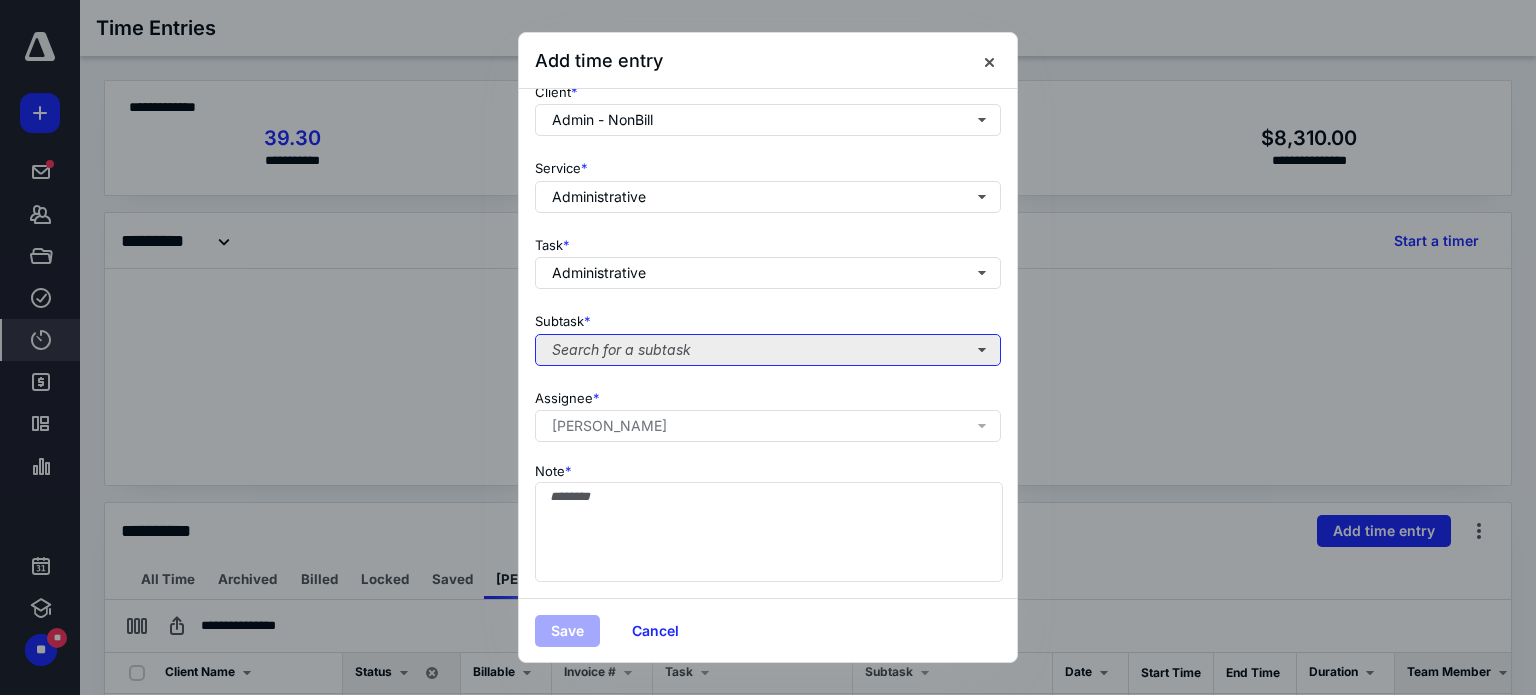 click on "Search for a subtask" at bounding box center [768, 350] 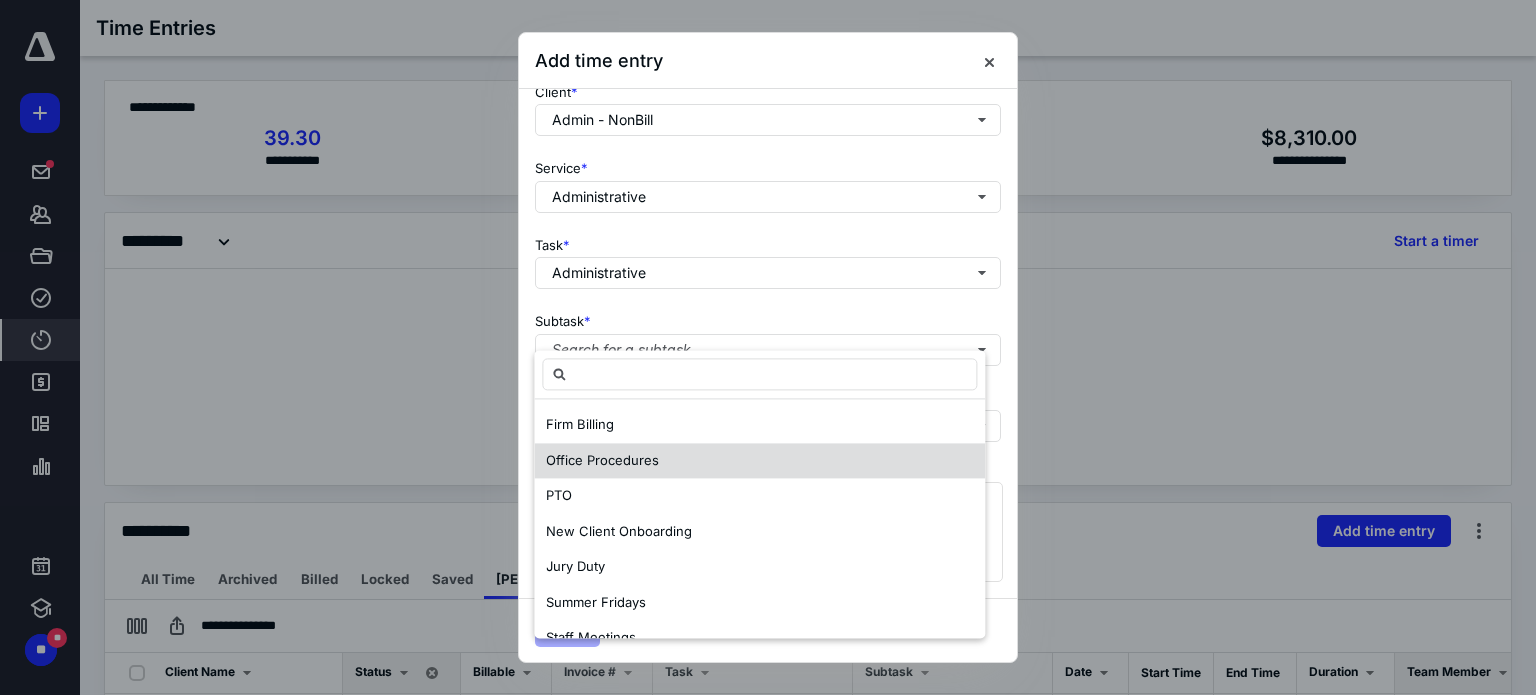 click on "Office Procedures" at bounding box center [759, 461] 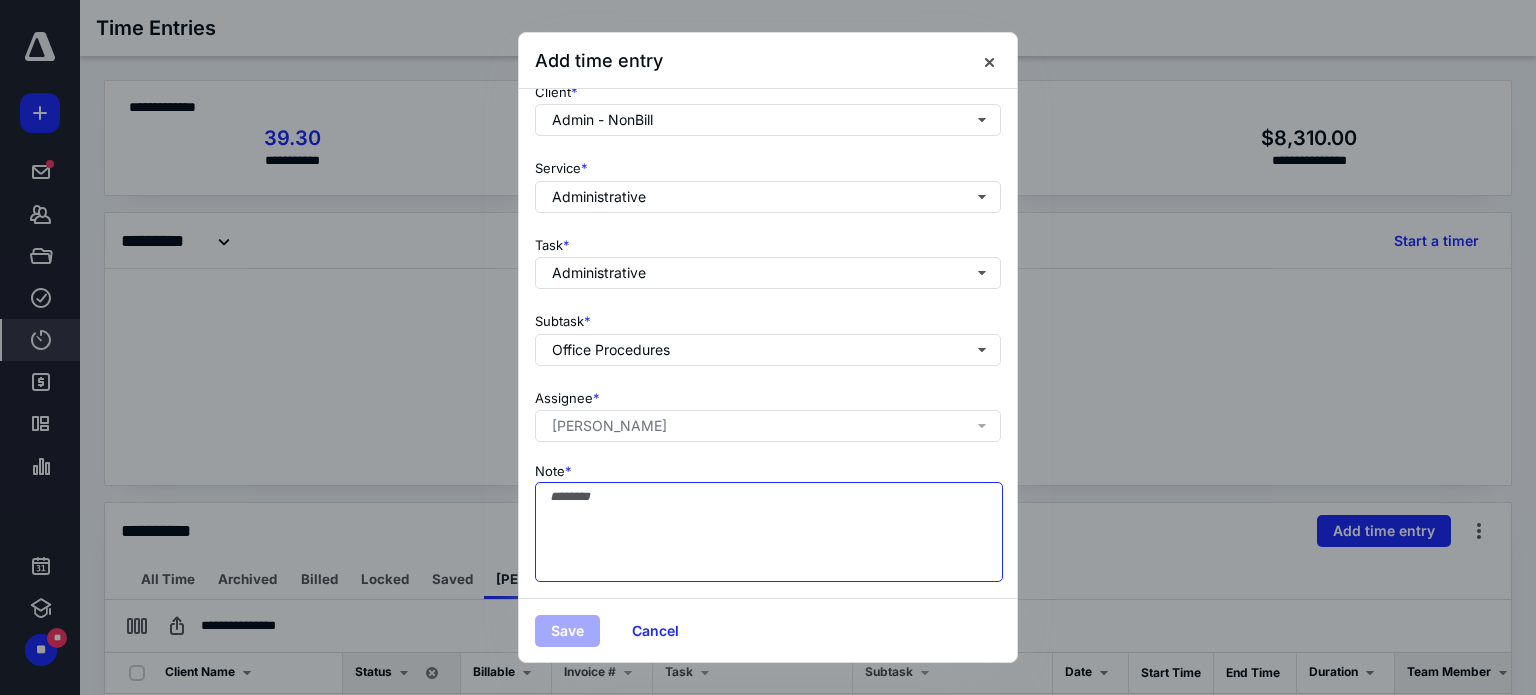 click on "Note *" at bounding box center [769, 532] 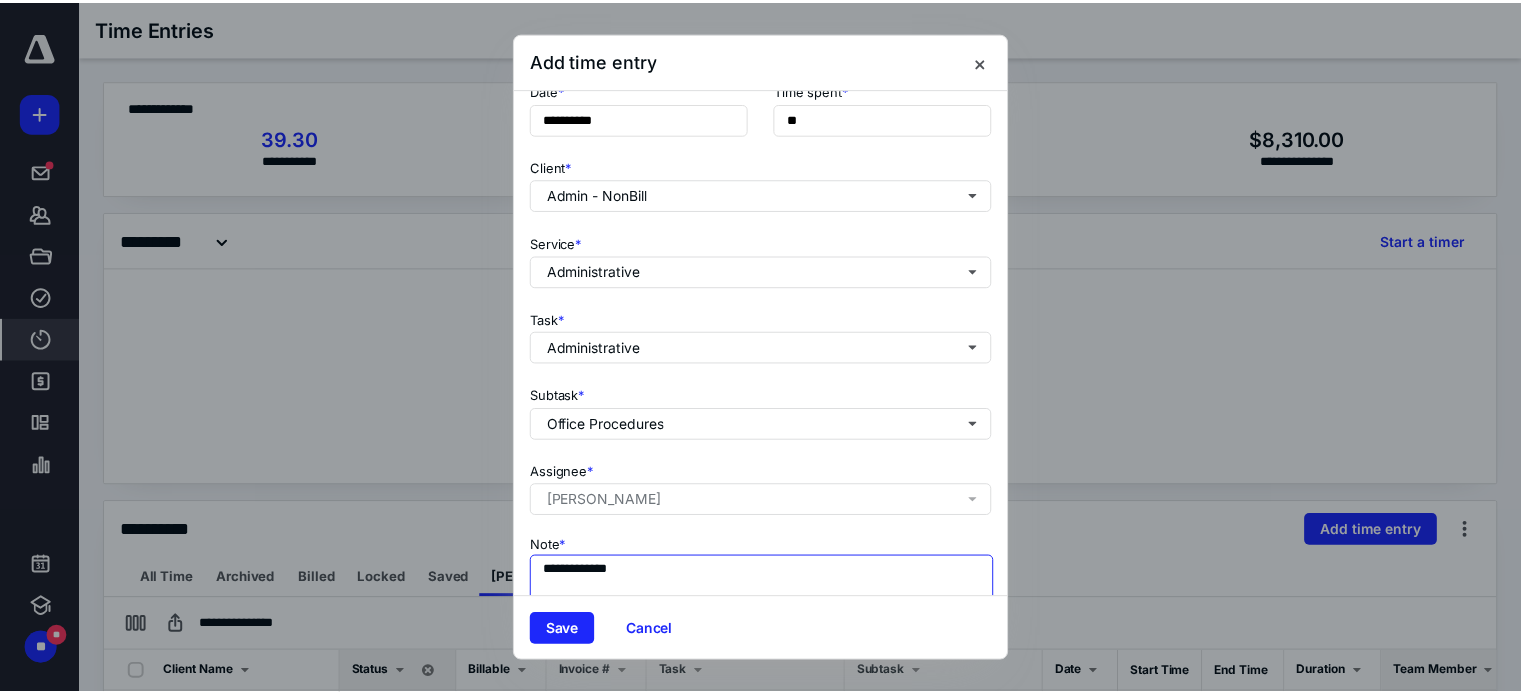 scroll, scrollTop: 0, scrollLeft: 0, axis: both 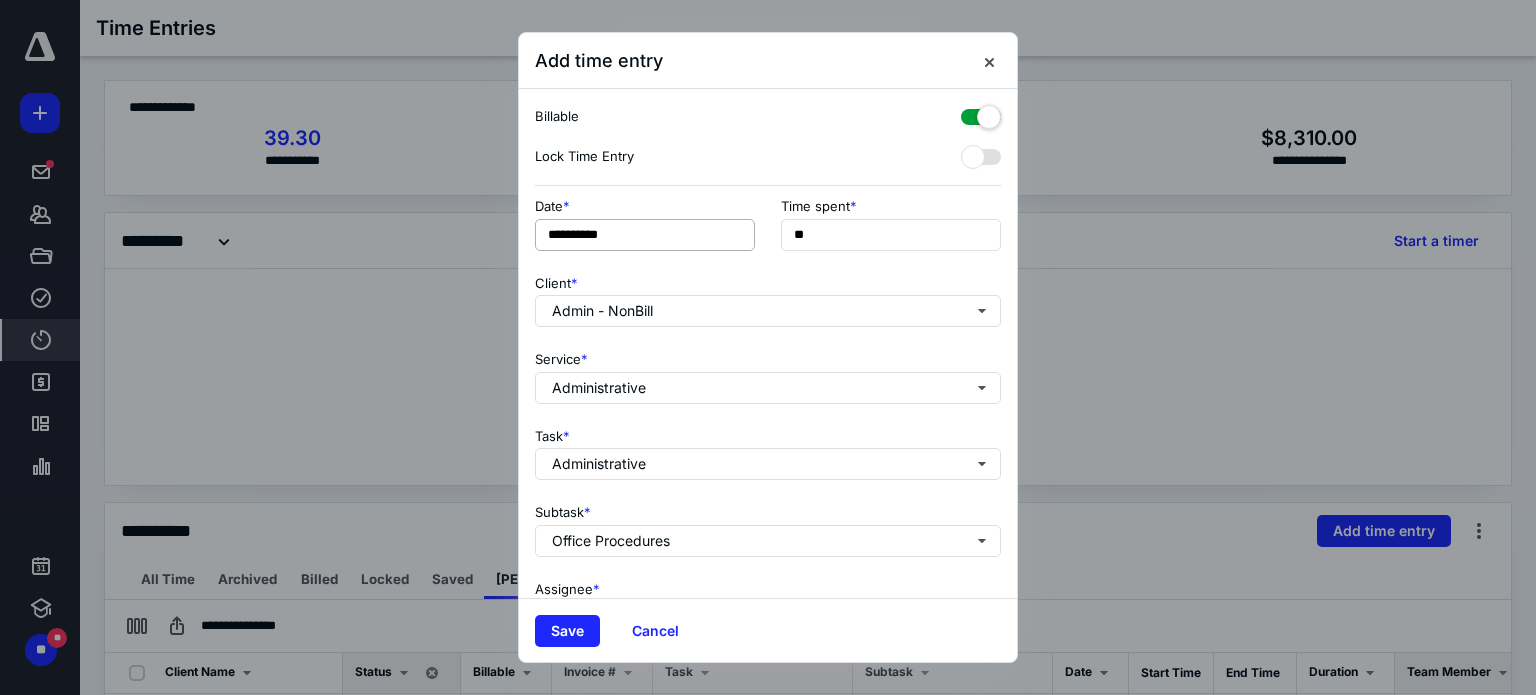 type on "**********" 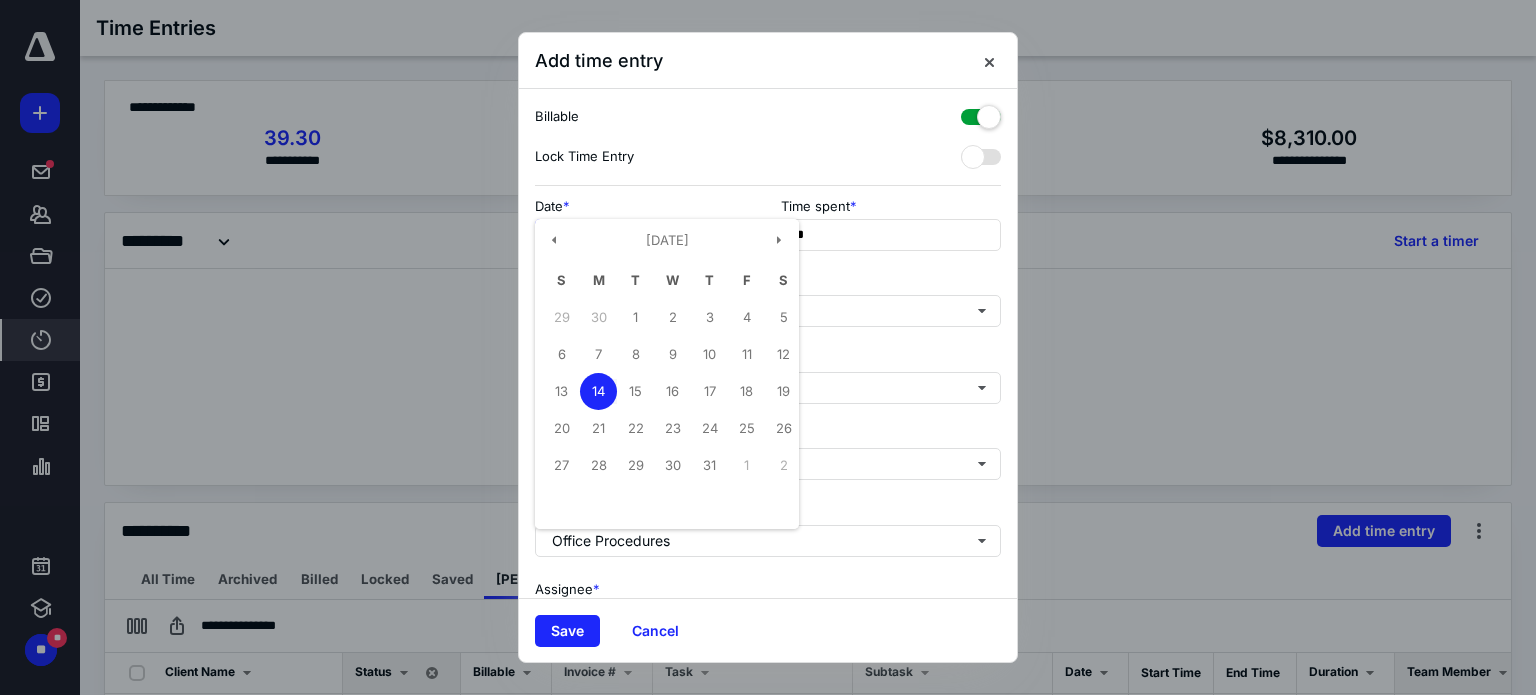 click on "**********" at bounding box center [645, 235] 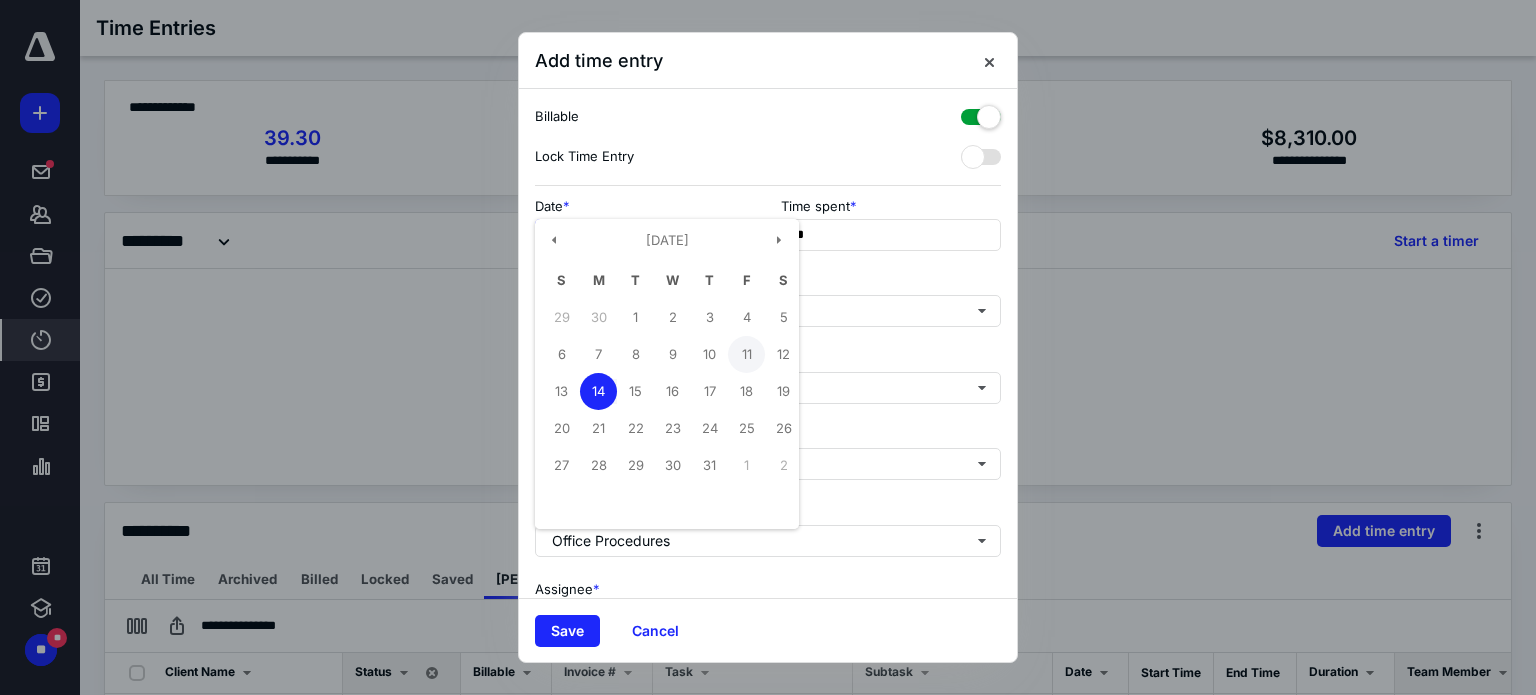 click on "11" at bounding box center (746, 354) 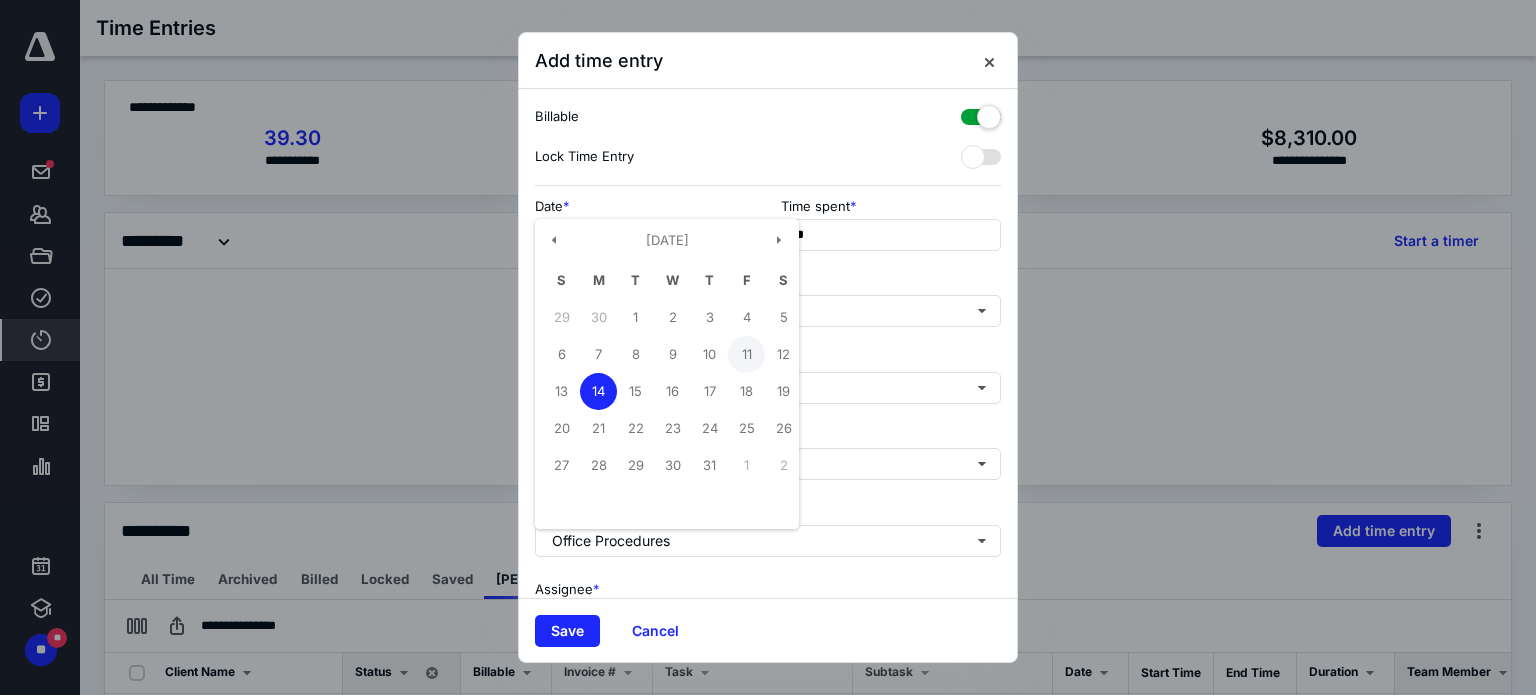 type on "**********" 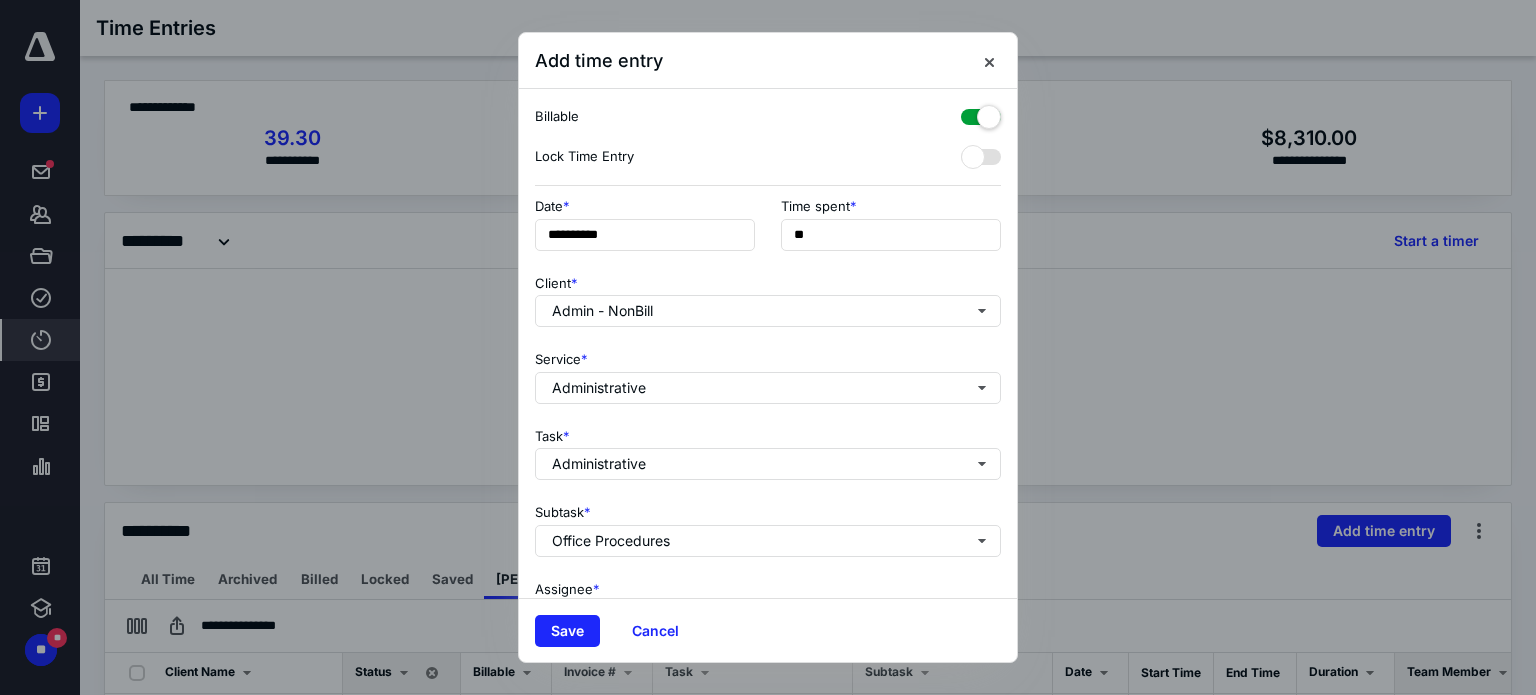 click at bounding box center [981, 113] 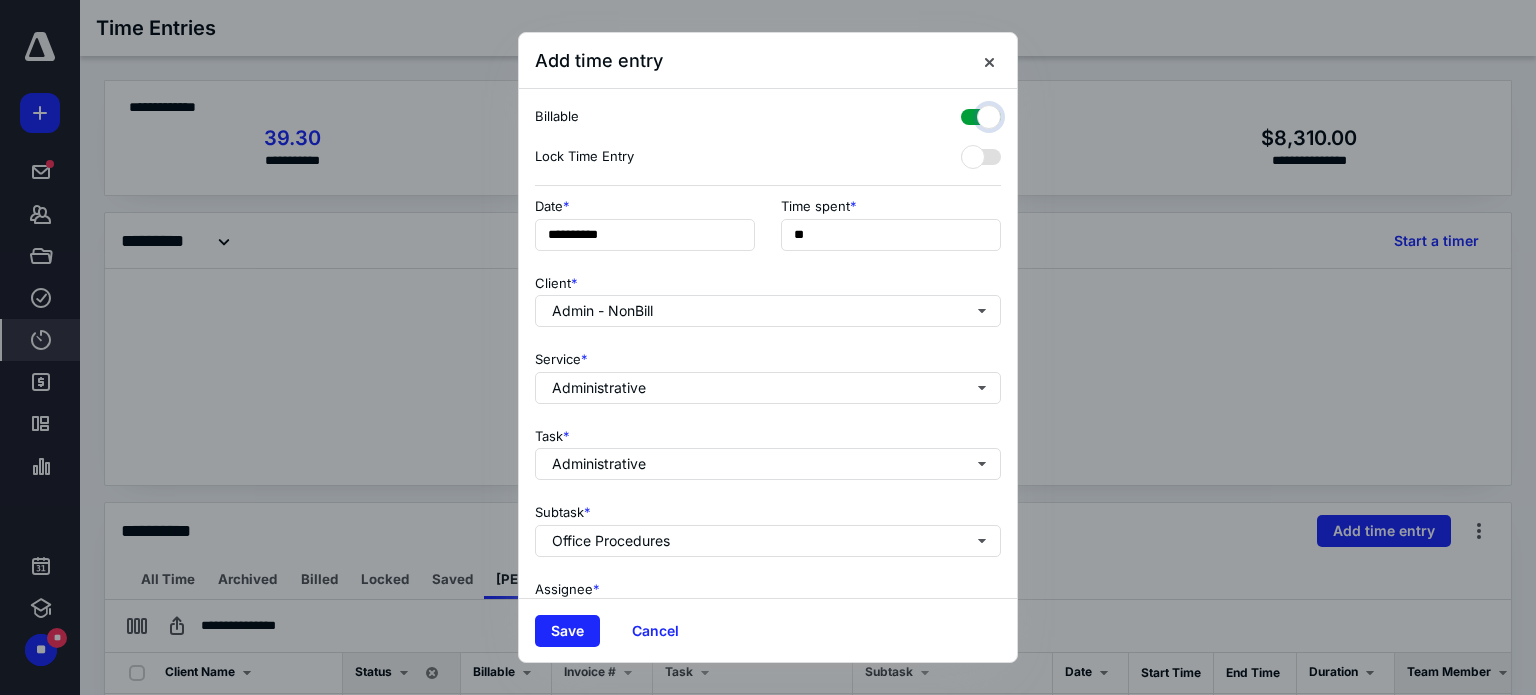 click at bounding box center (971, 114) 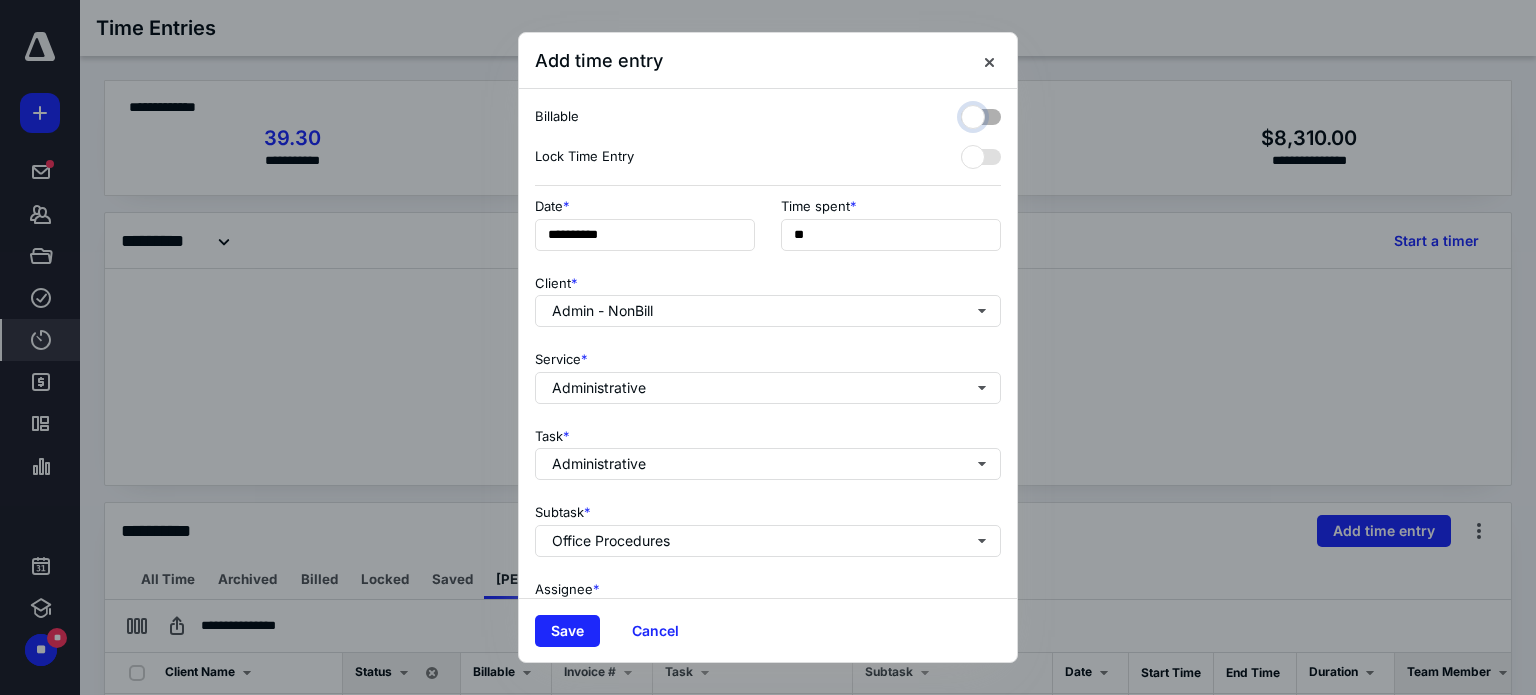 checkbox on "false" 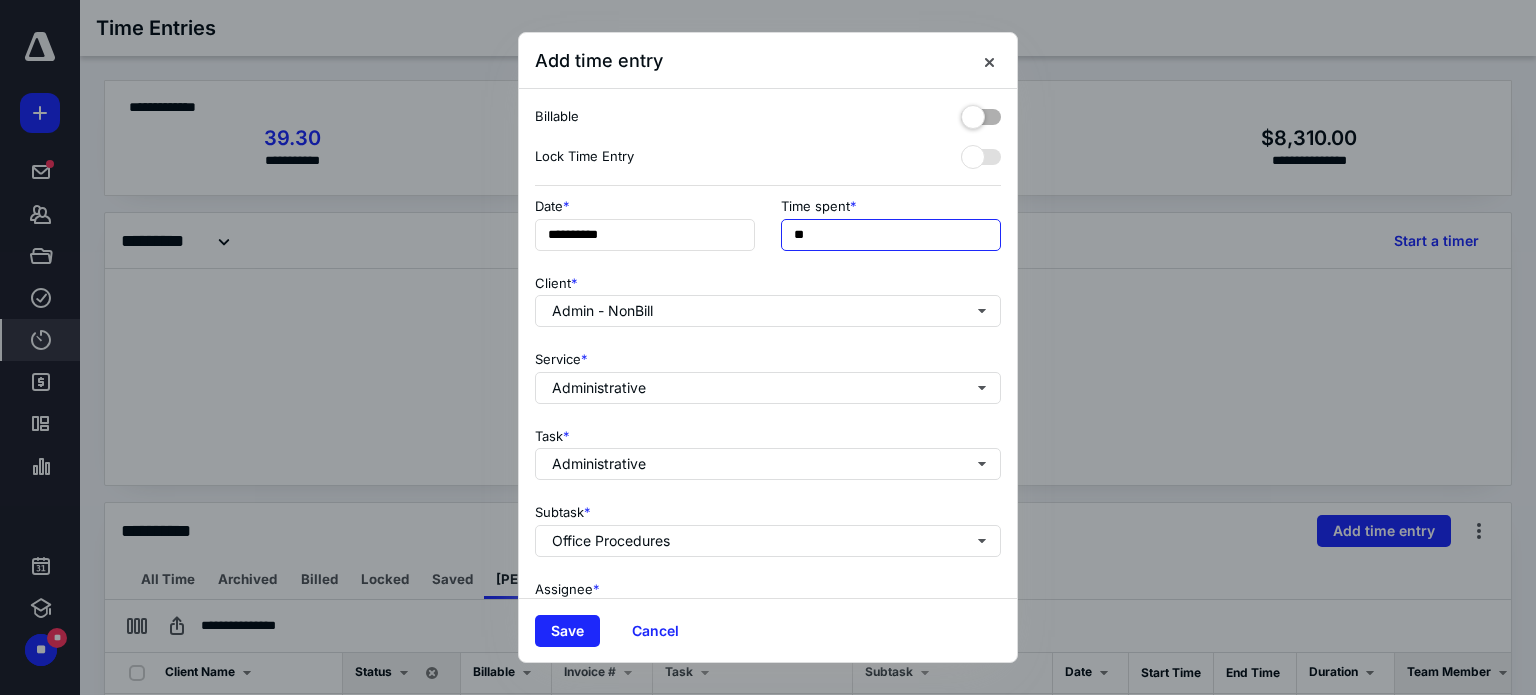 drag, startPoint x: 816, startPoint y: 238, endPoint x: 784, endPoint y: 238, distance: 32 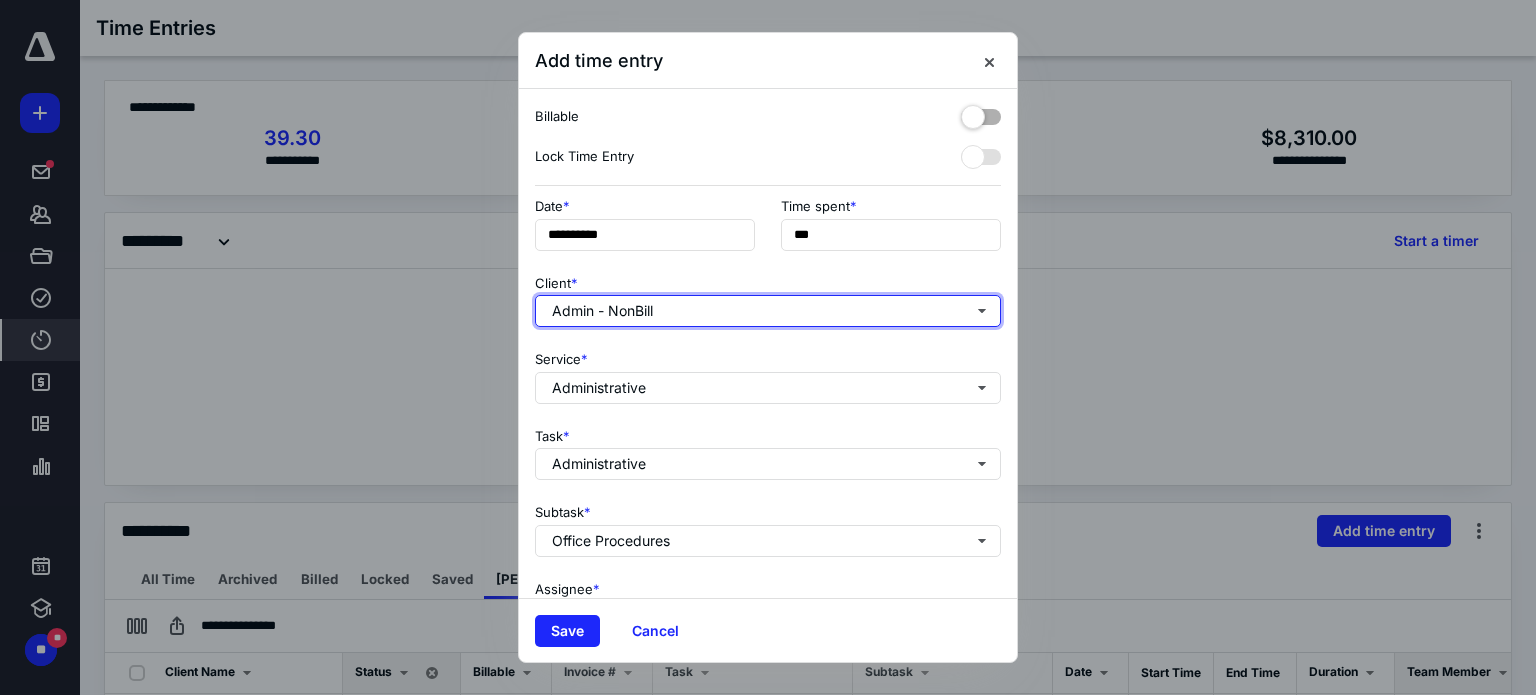 type on "******" 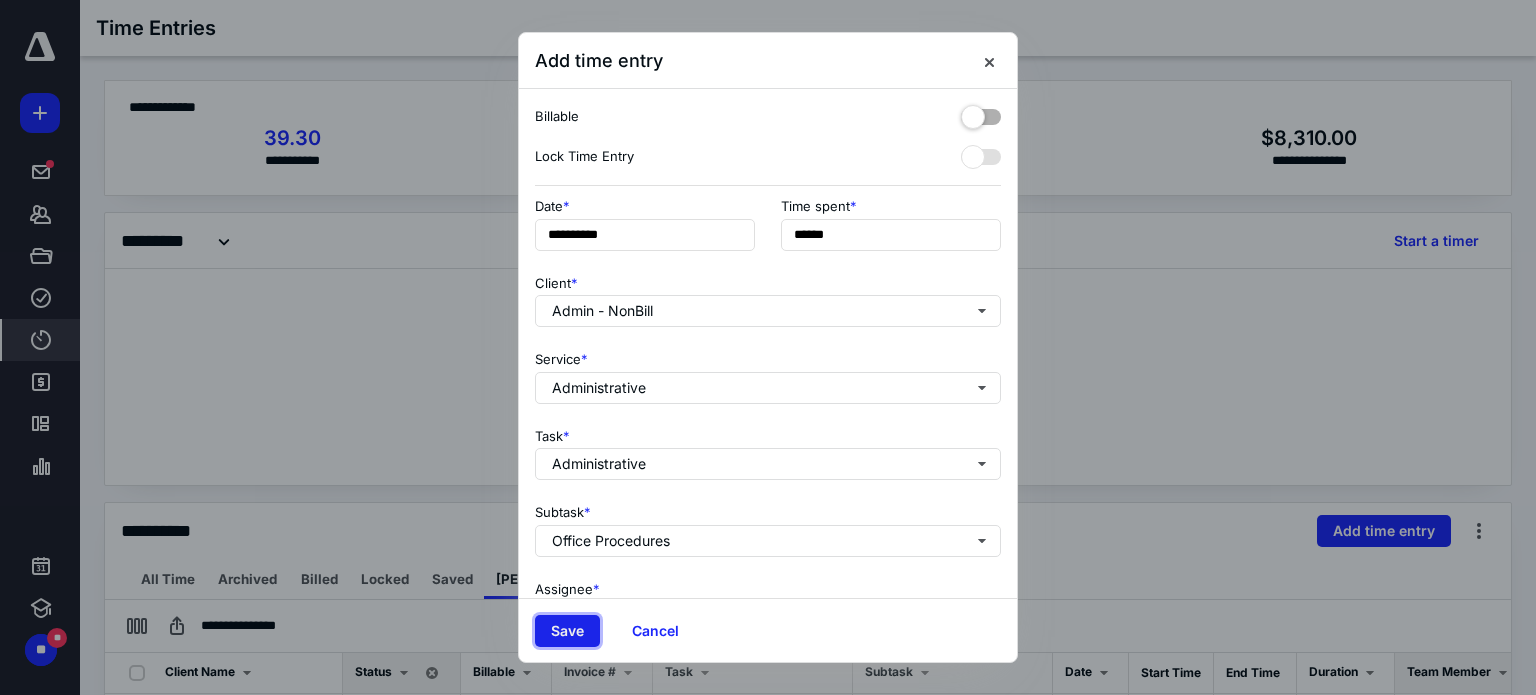 click on "Save" at bounding box center [567, 631] 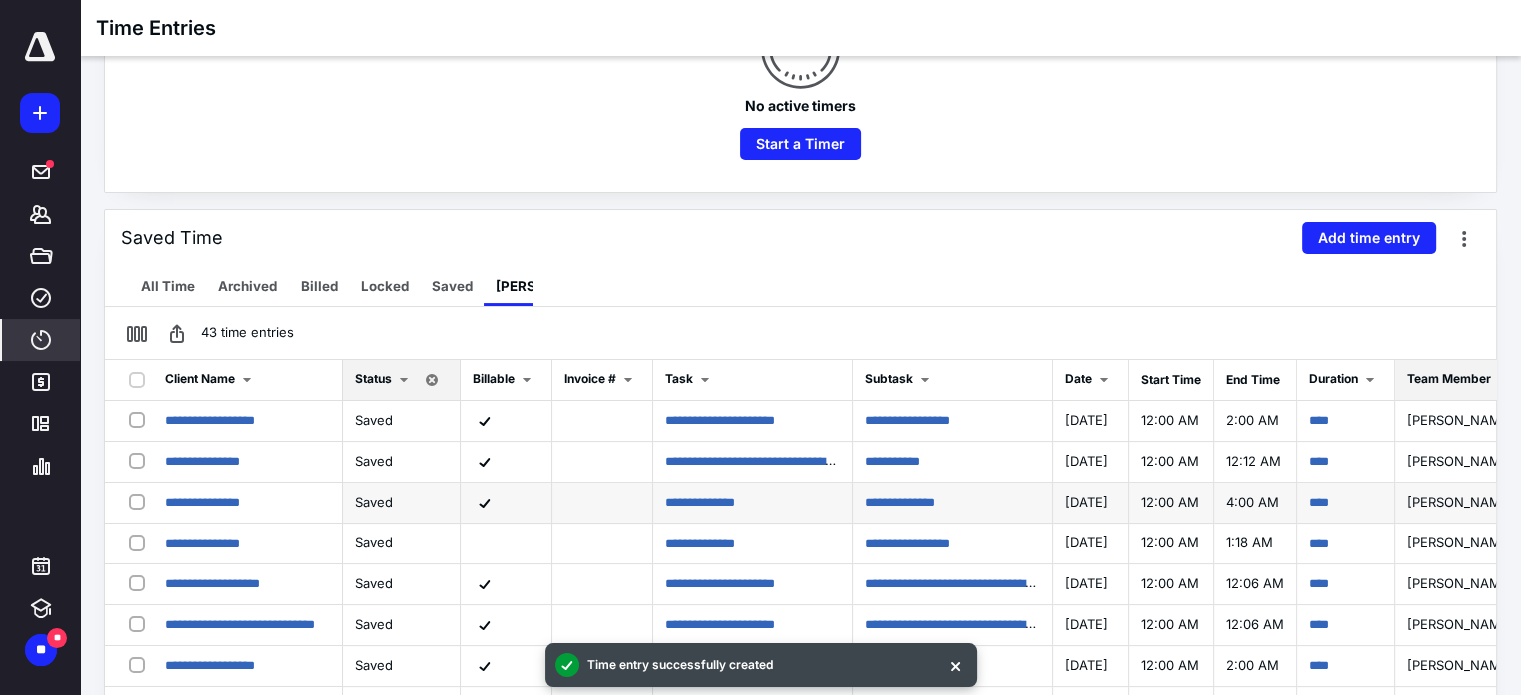 scroll, scrollTop: 442, scrollLeft: 0, axis: vertical 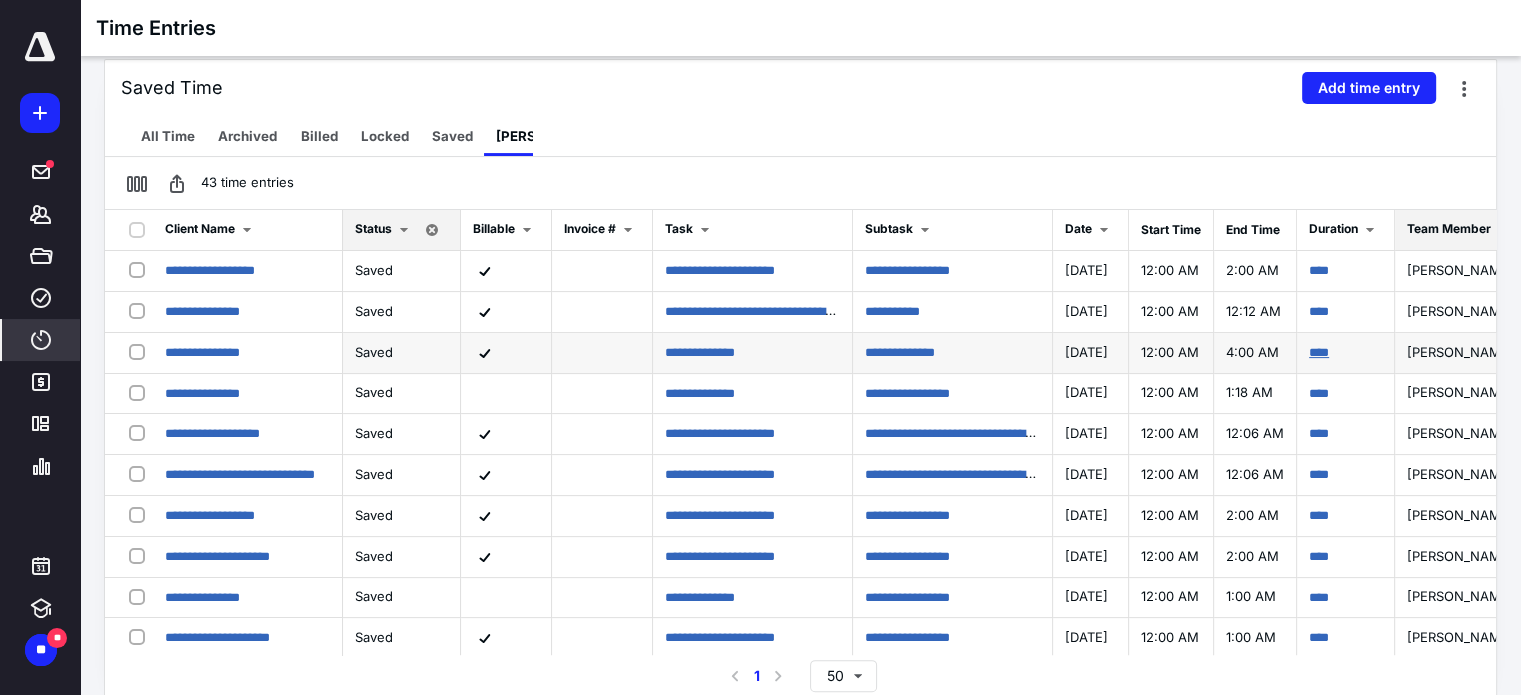click on "****" at bounding box center [1319, 352] 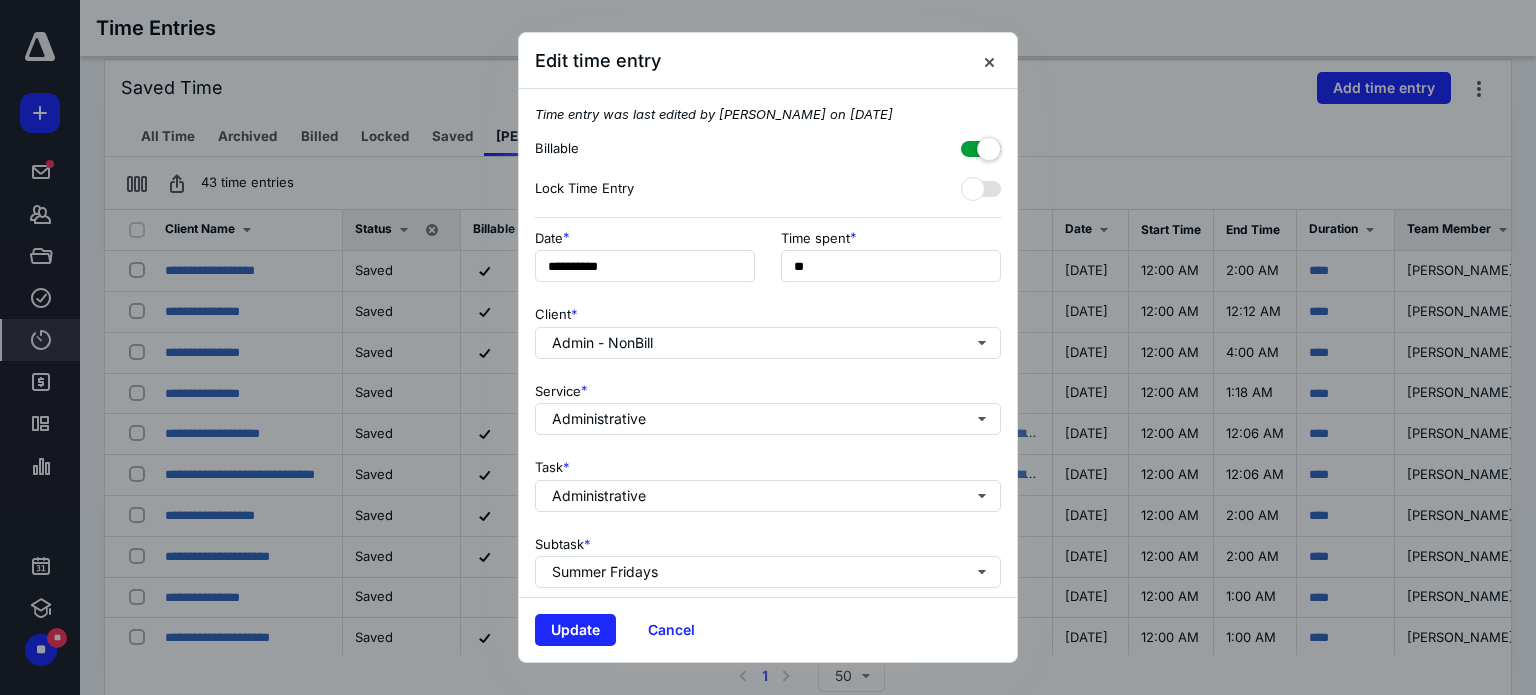 click at bounding box center (981, 145) 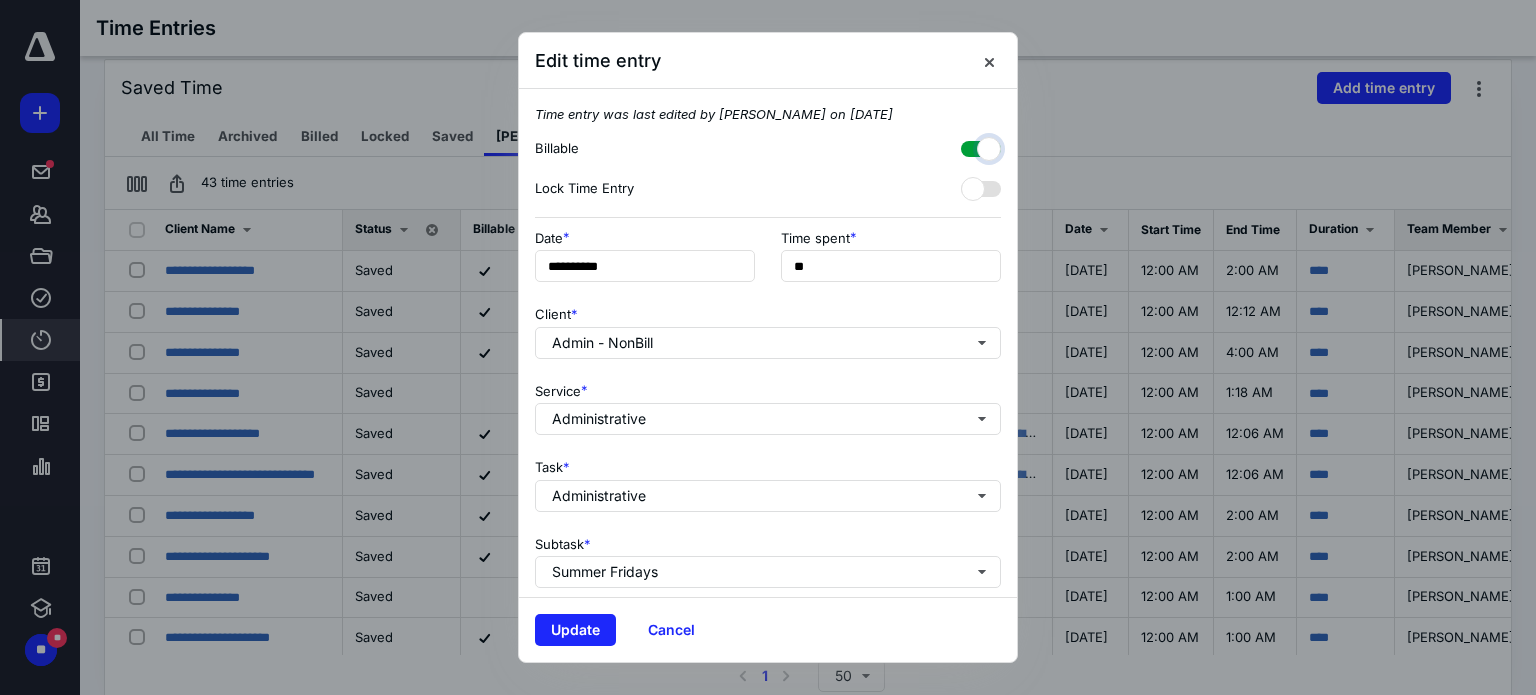 click at bounding box center [971, 146] 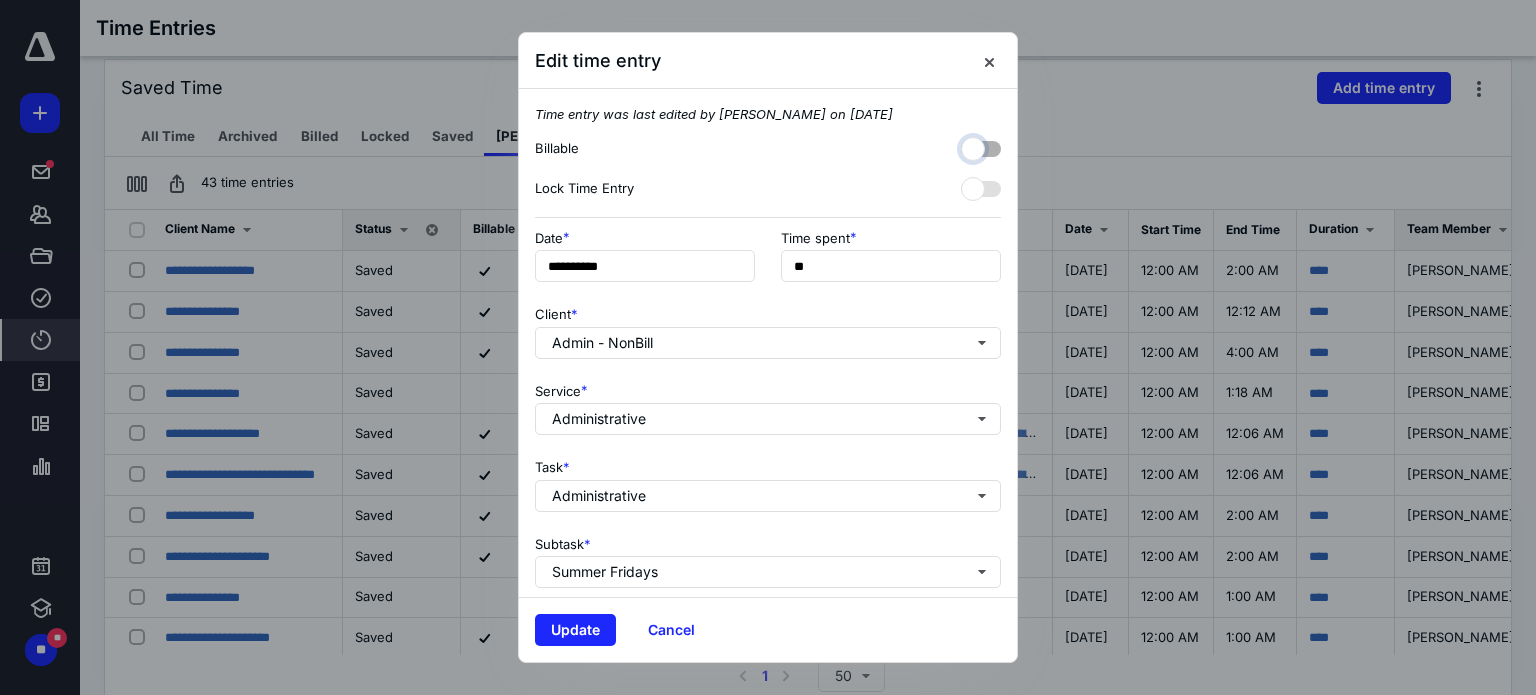 checkbox on "false" 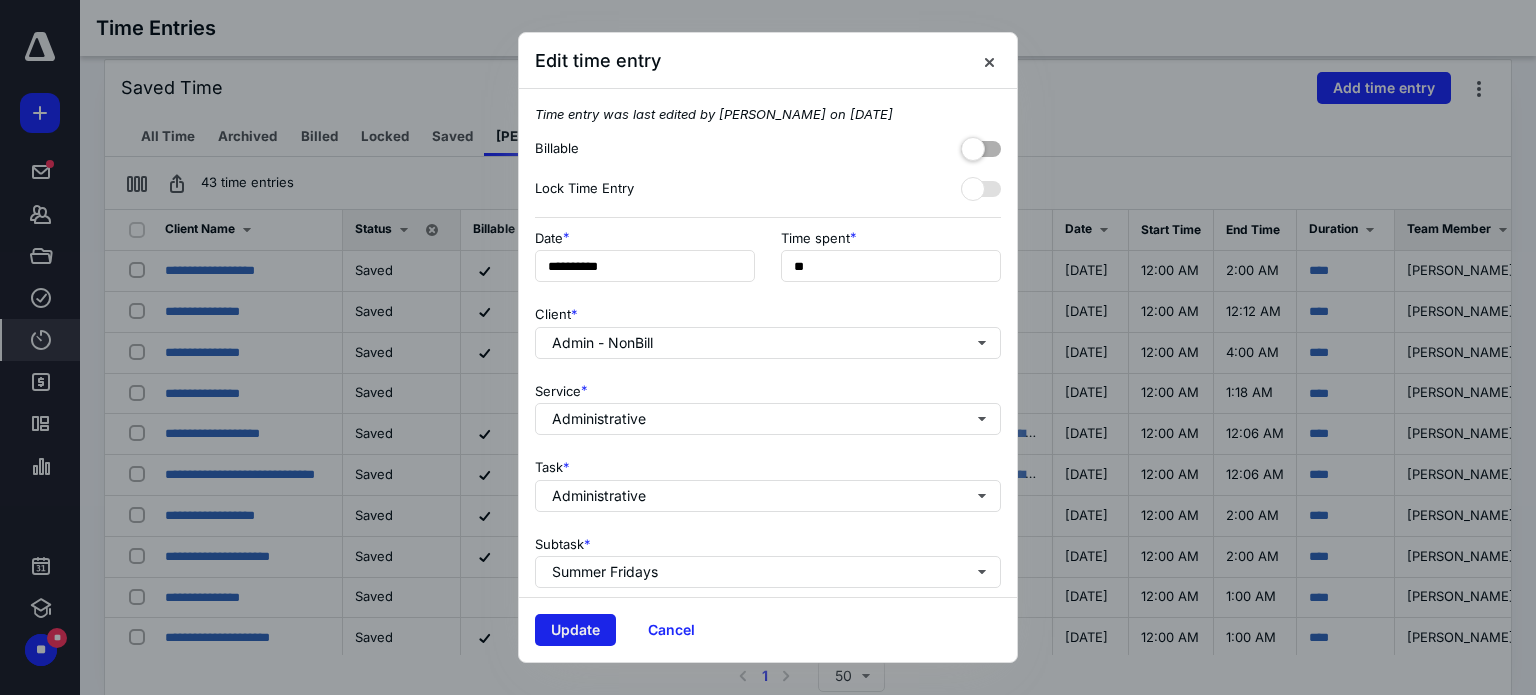 click on "Update" at bounding box center [575, 630] 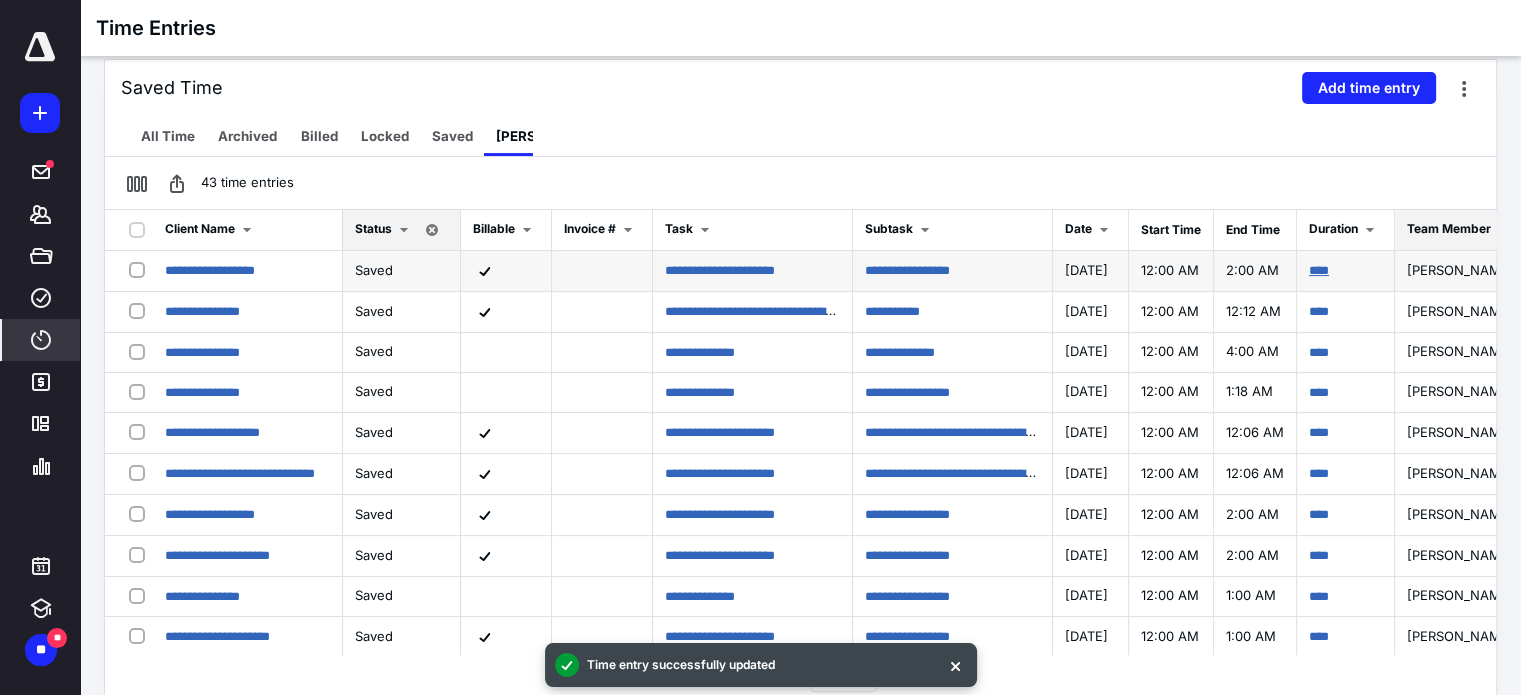 click on "****" at bounding box center [1319, 270] 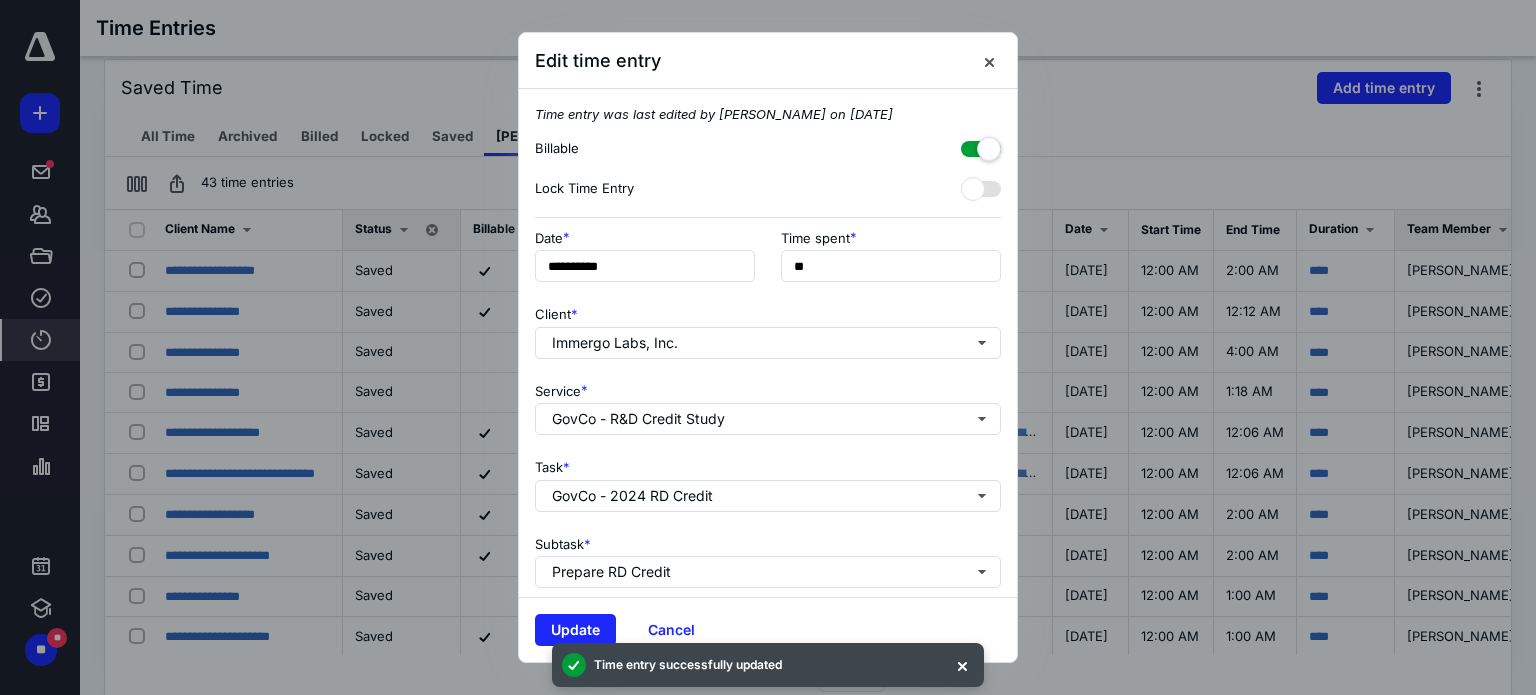 click at bounding box center [981, 145] 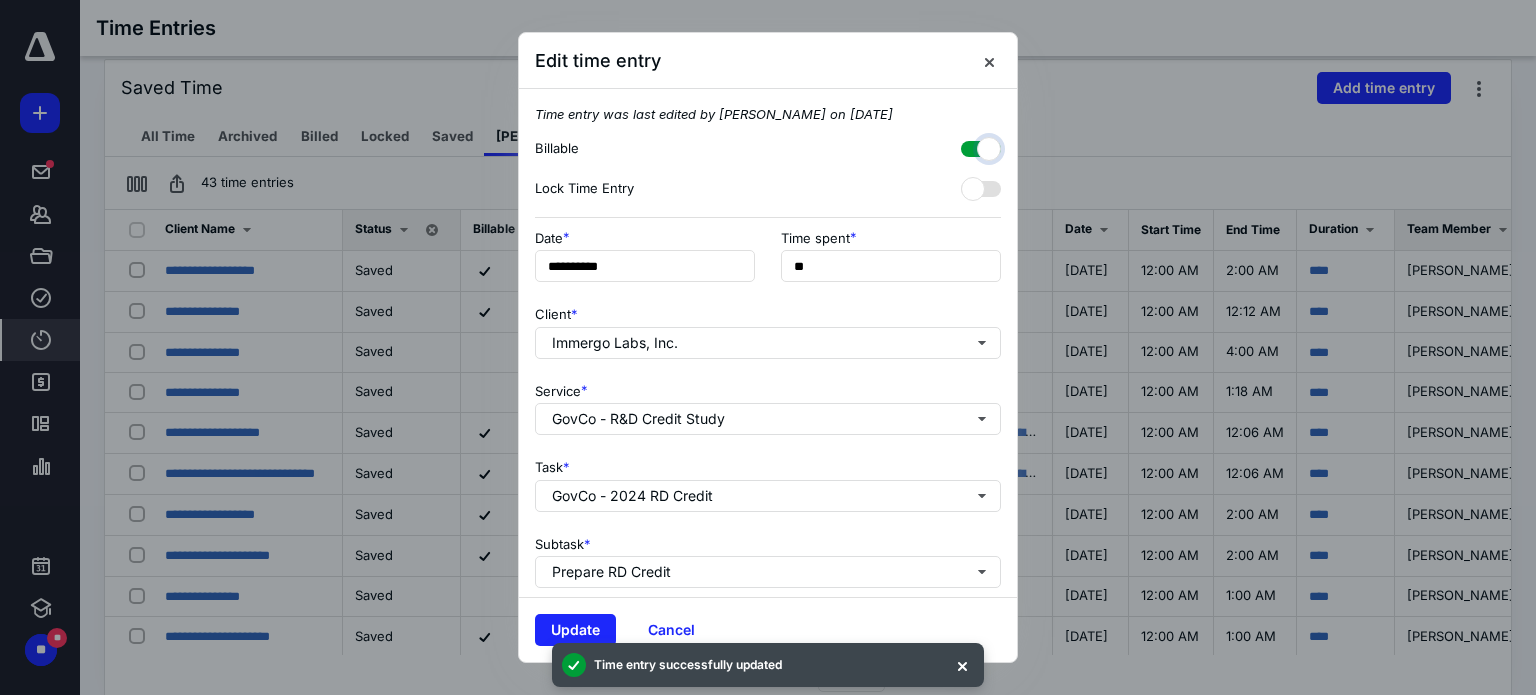 click at bounding box center (971, 146) 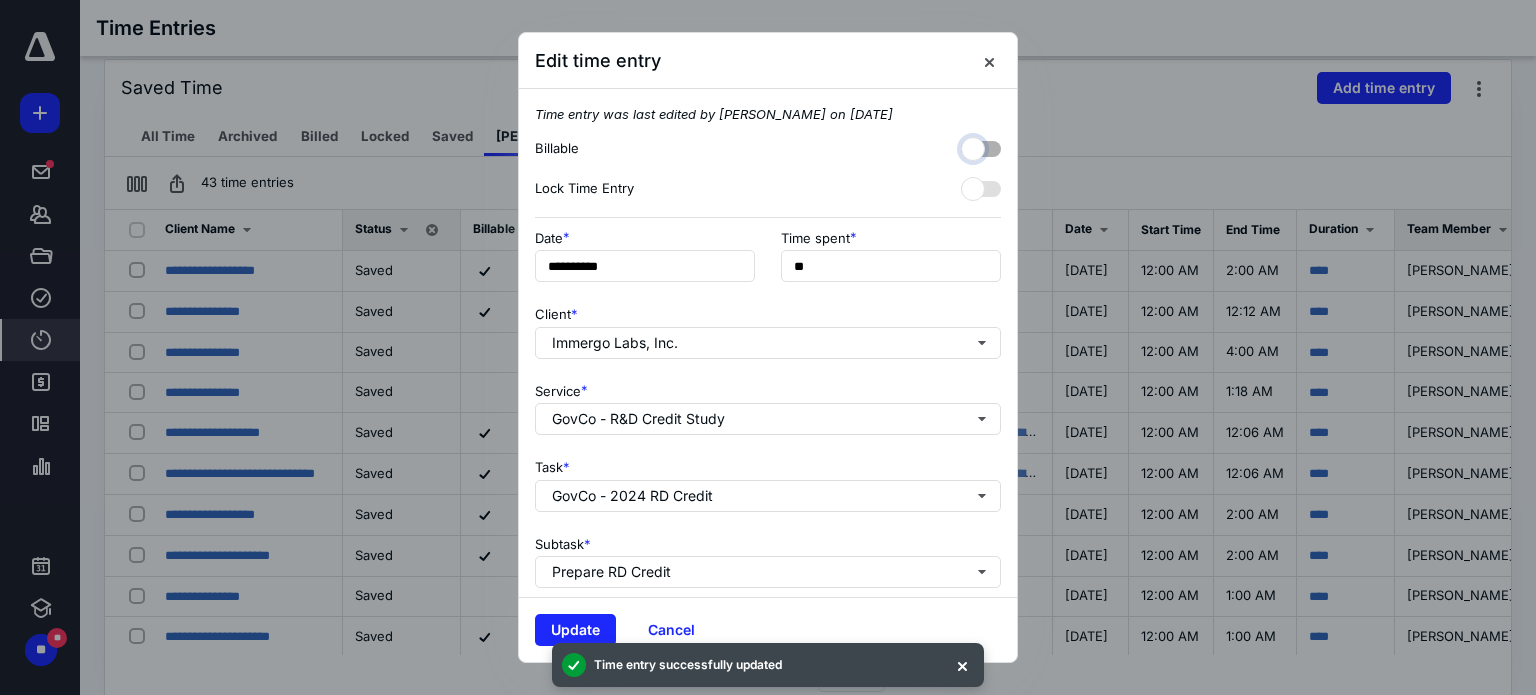 checkbox on "false" 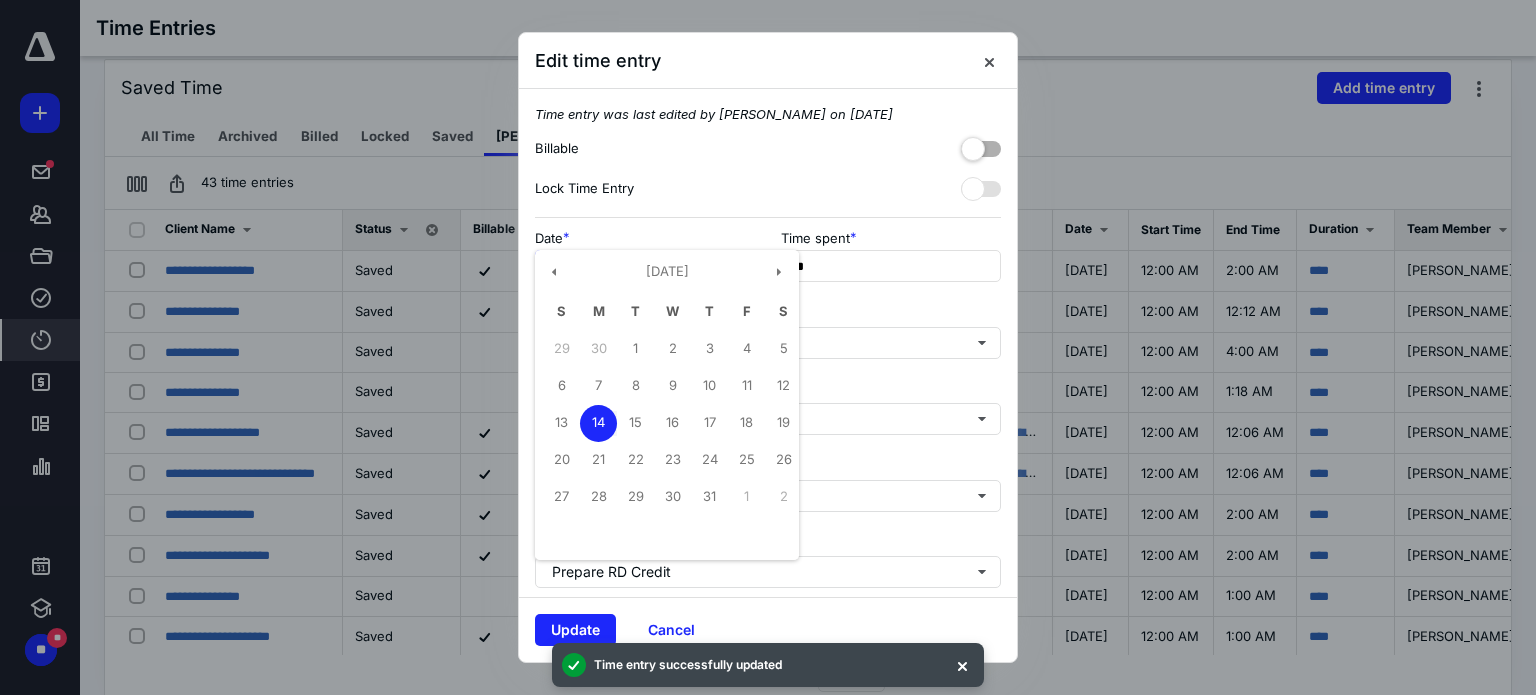 click on "**********" at bounding box center [645, 266] 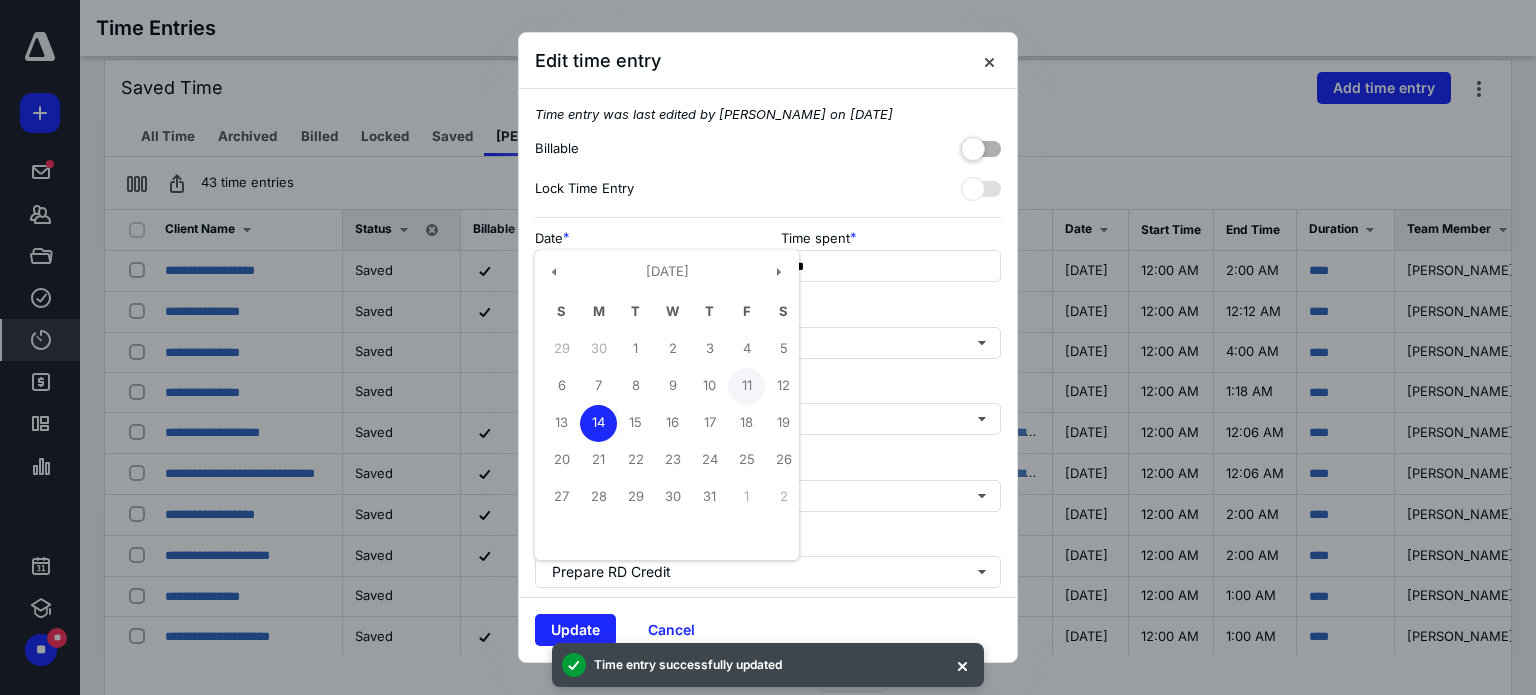 click on "11" at bounding box center [746, 386] 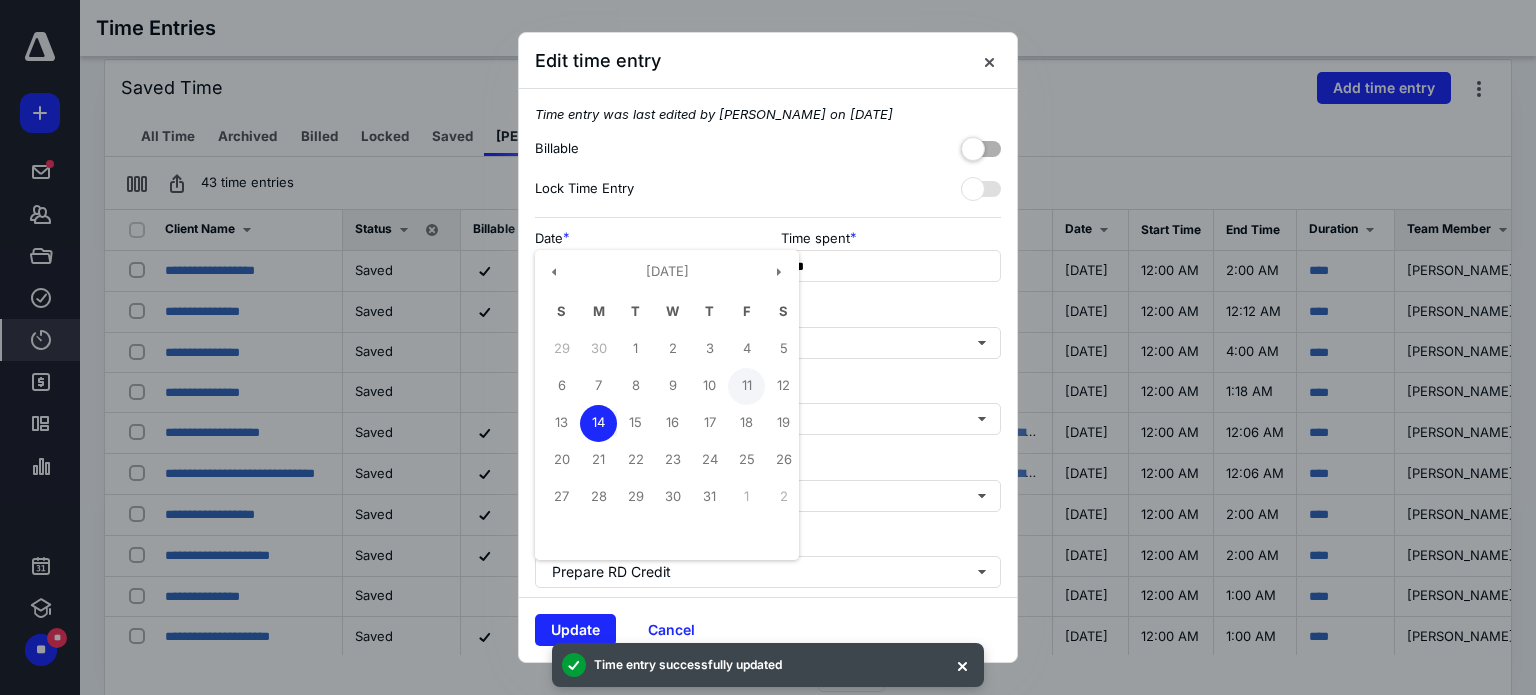 type on "**********" 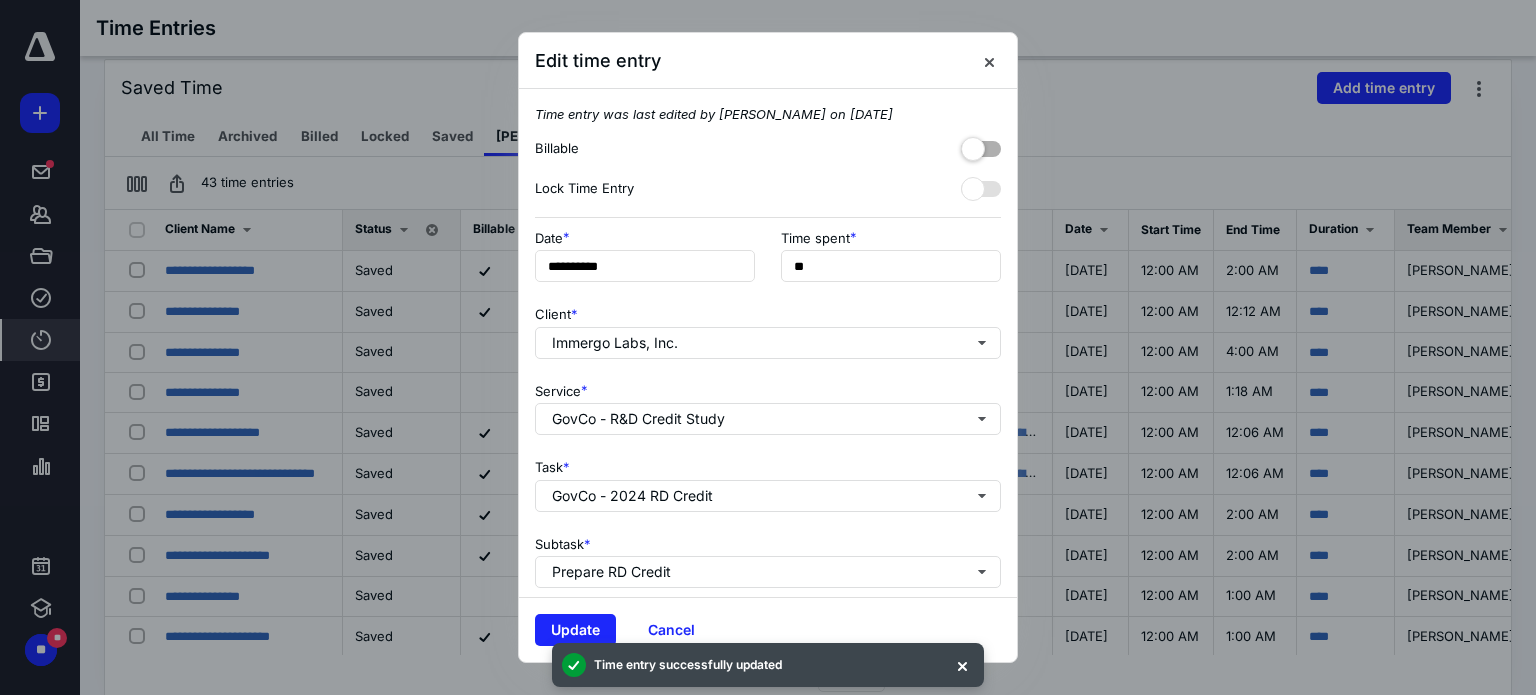 click at bounding box center (981, 145) 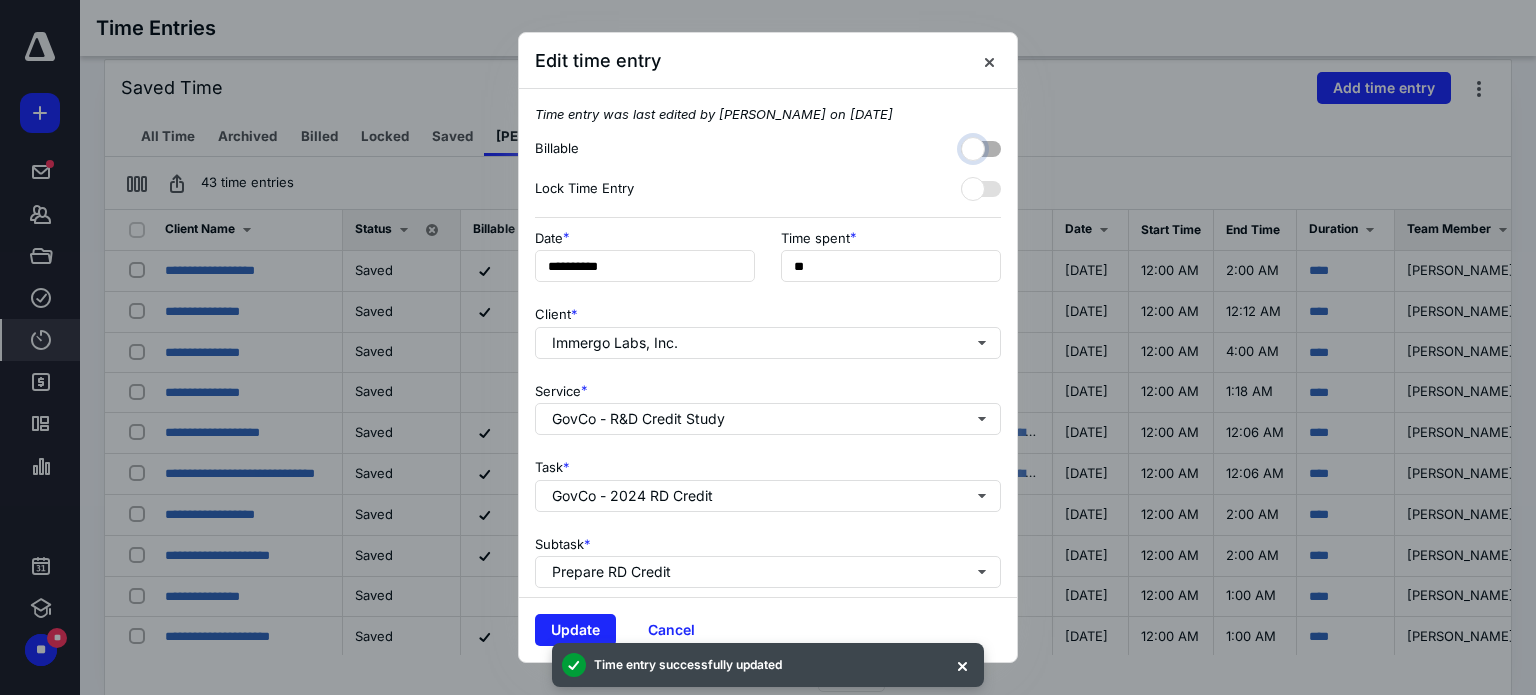 click at bounding box center [971, 146] 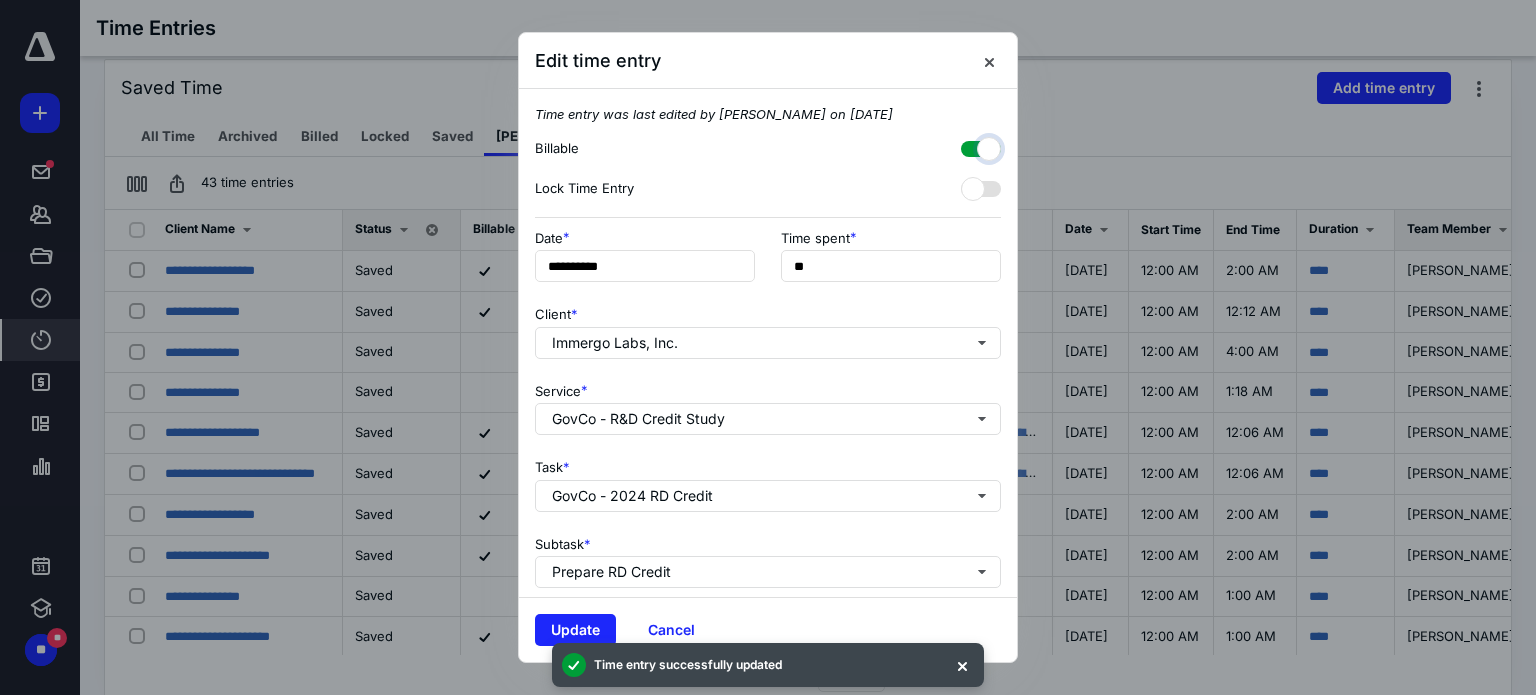 checkbox on "true" 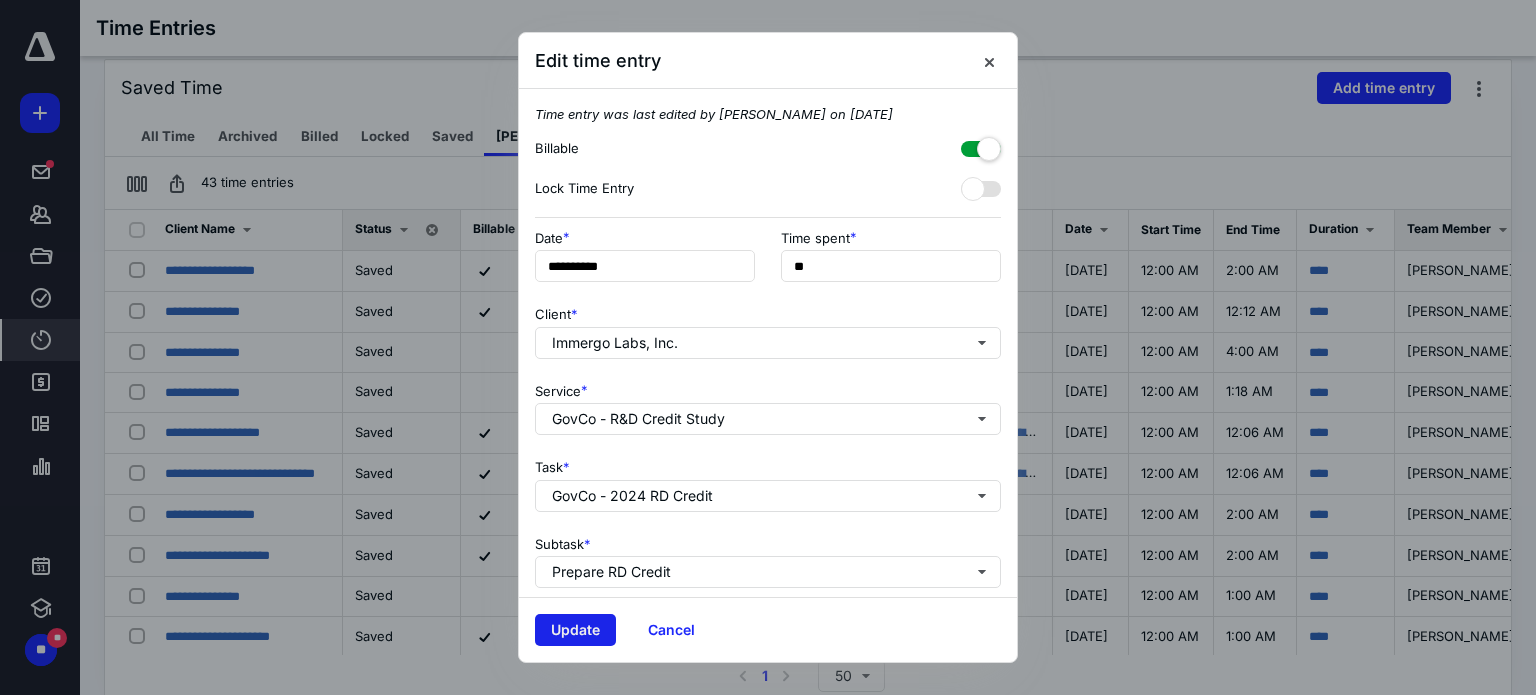 click on "Update" at bounding box center (575, 630) 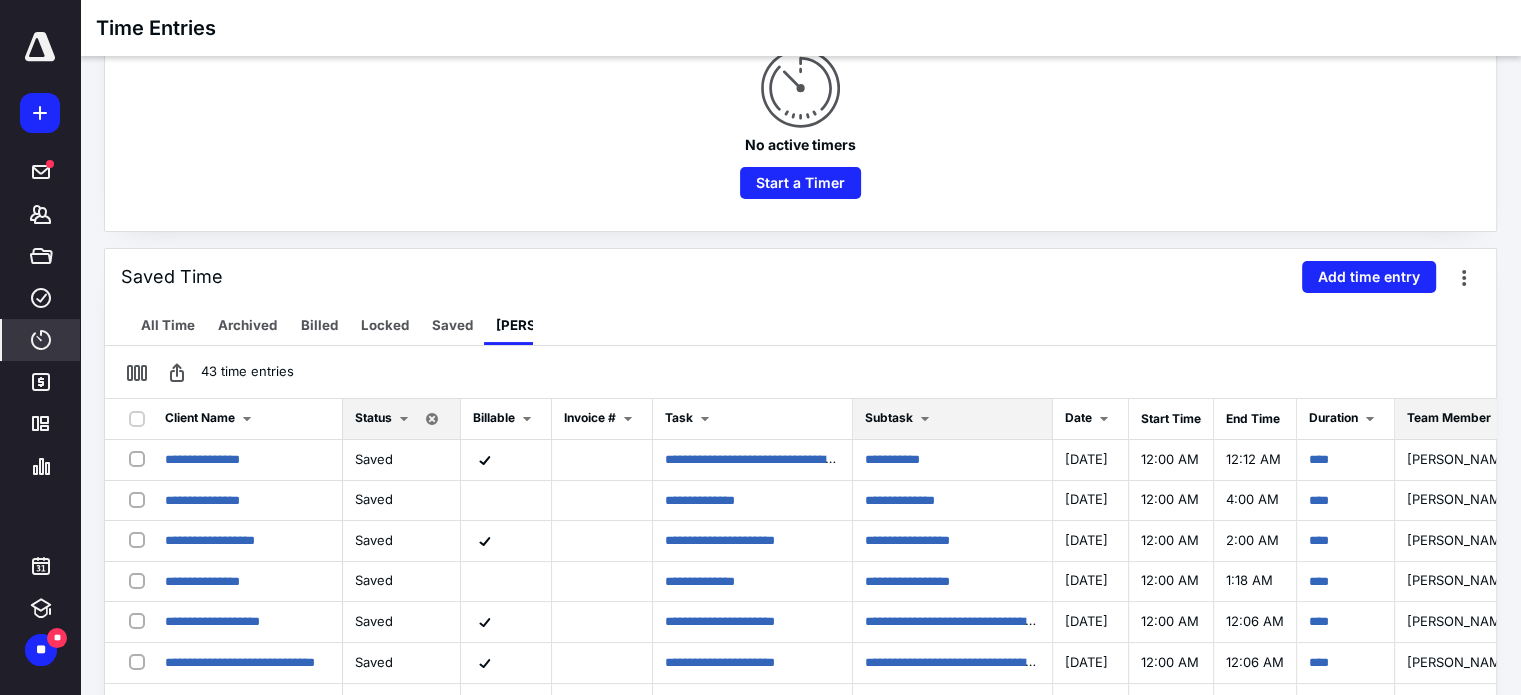 scroll, scrollTop: 300, scrollLeft: 0, axis: vertical 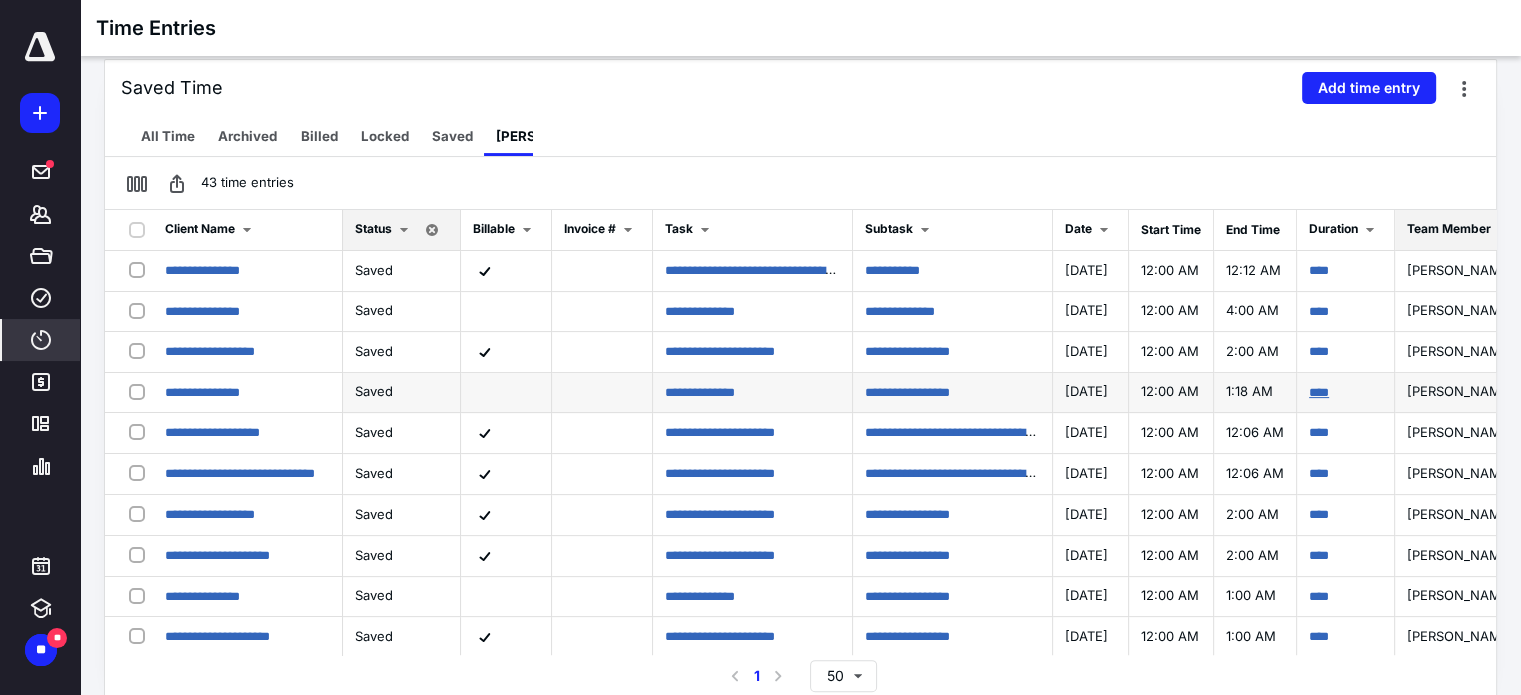 click on "****" at bounding box center [1319, 392] 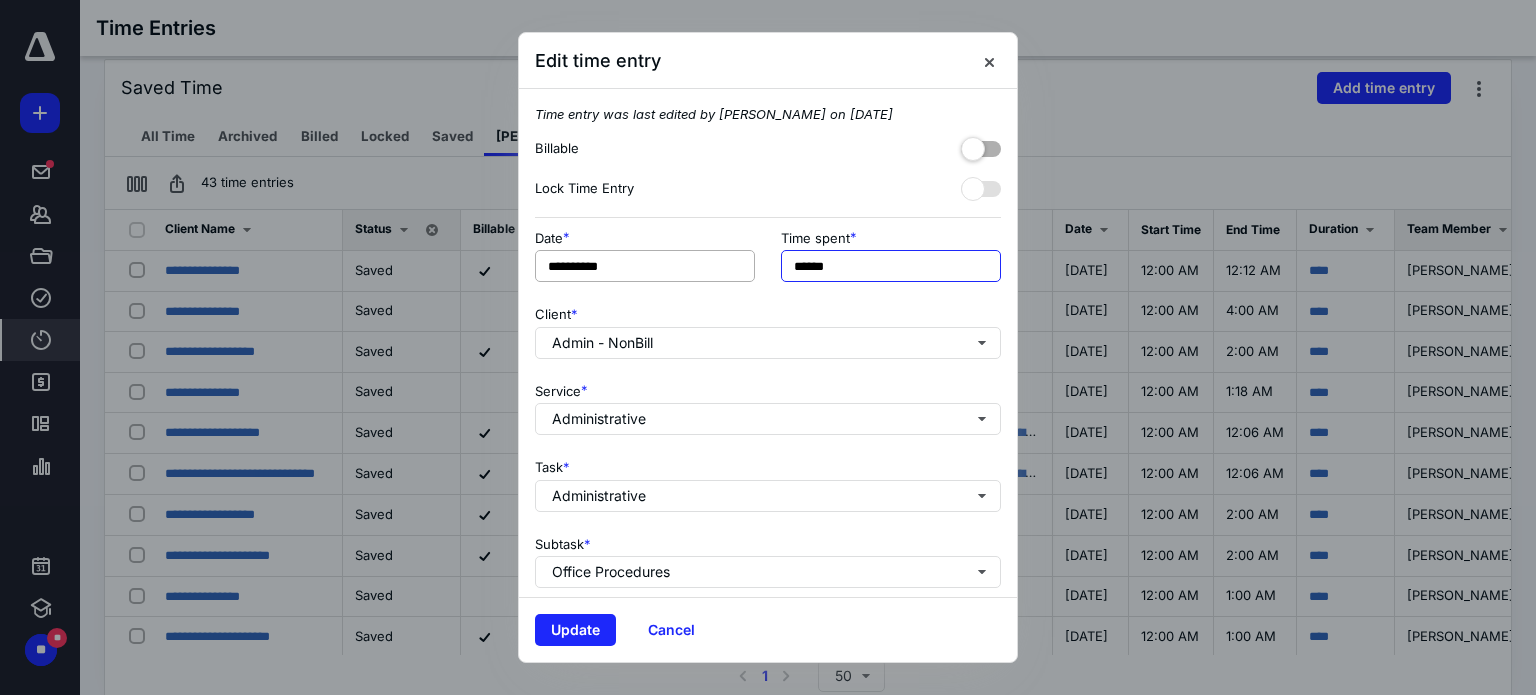 drag, startPoint x: 851, startPoint y: 266, endPoint x: 751, endPoint y: 276, distance: 100.49876 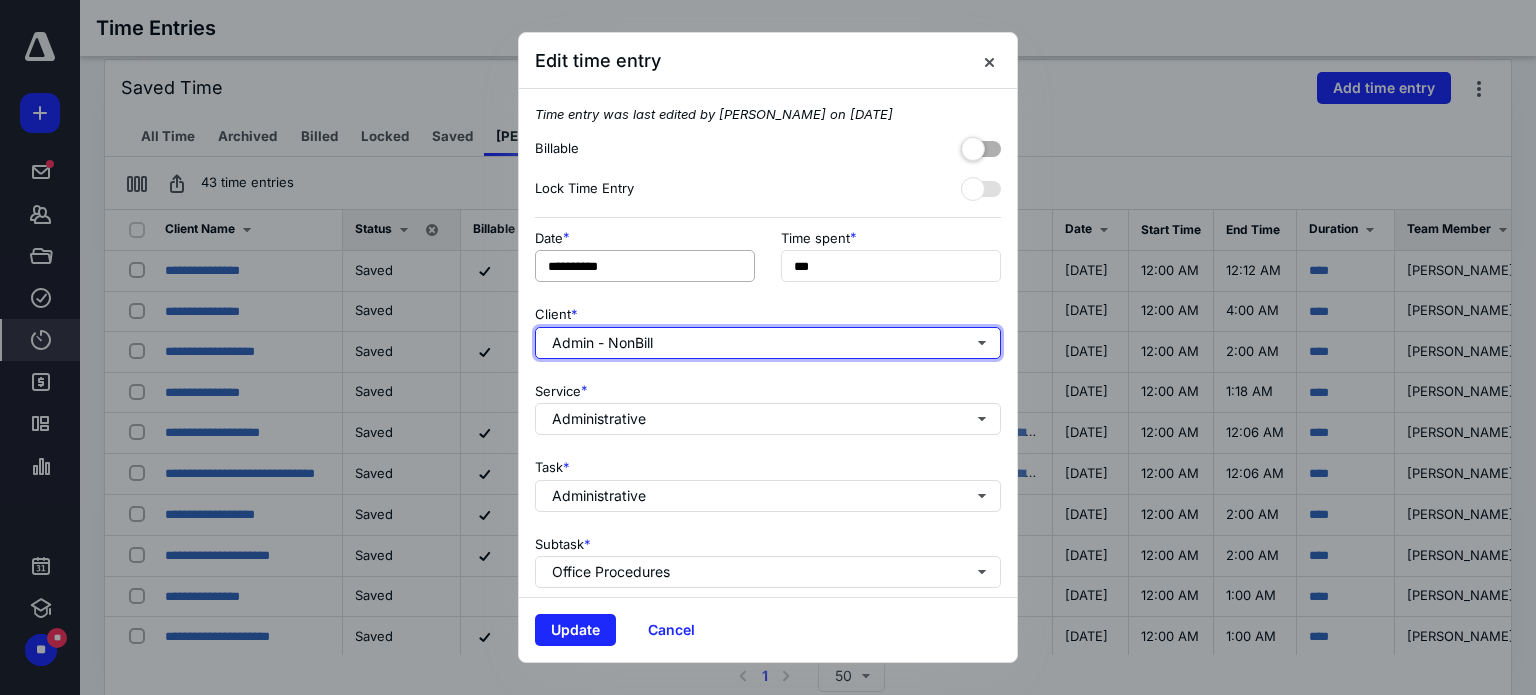 type on "******" 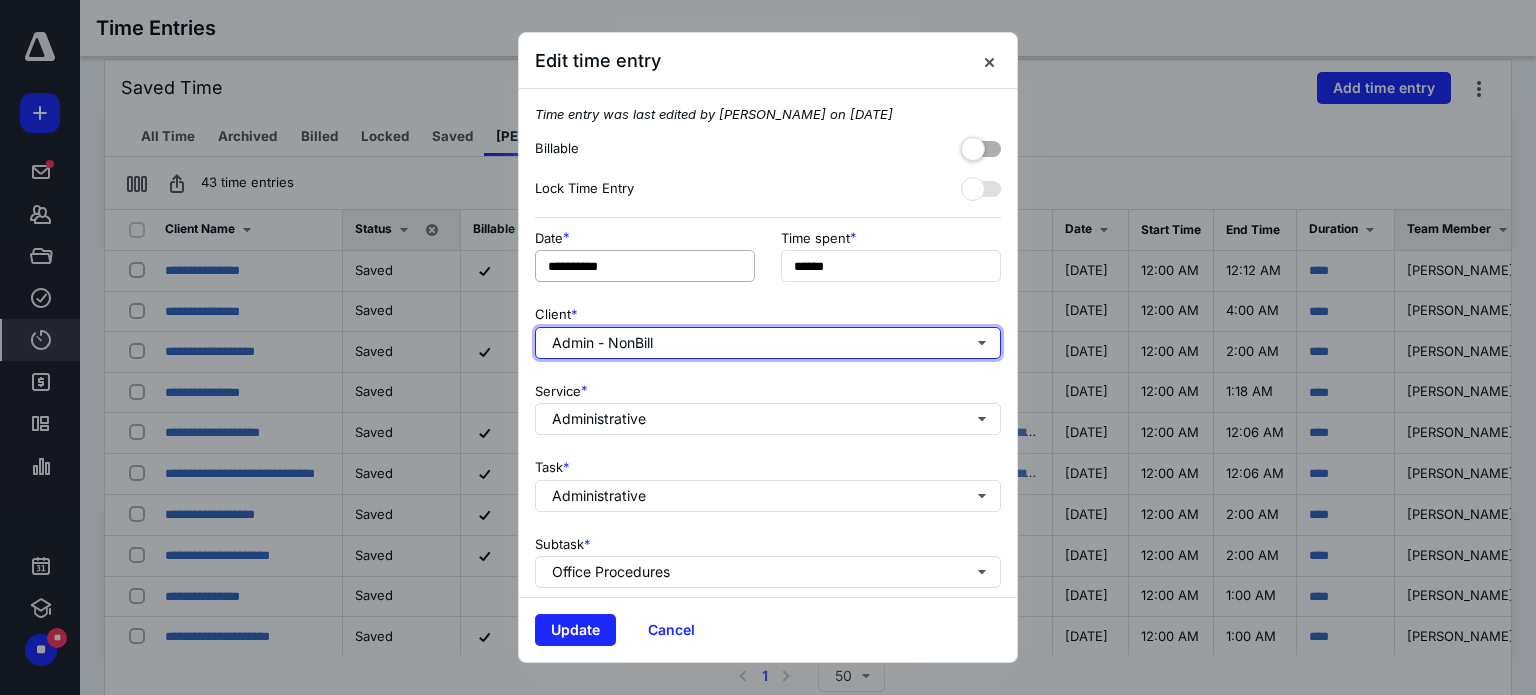type 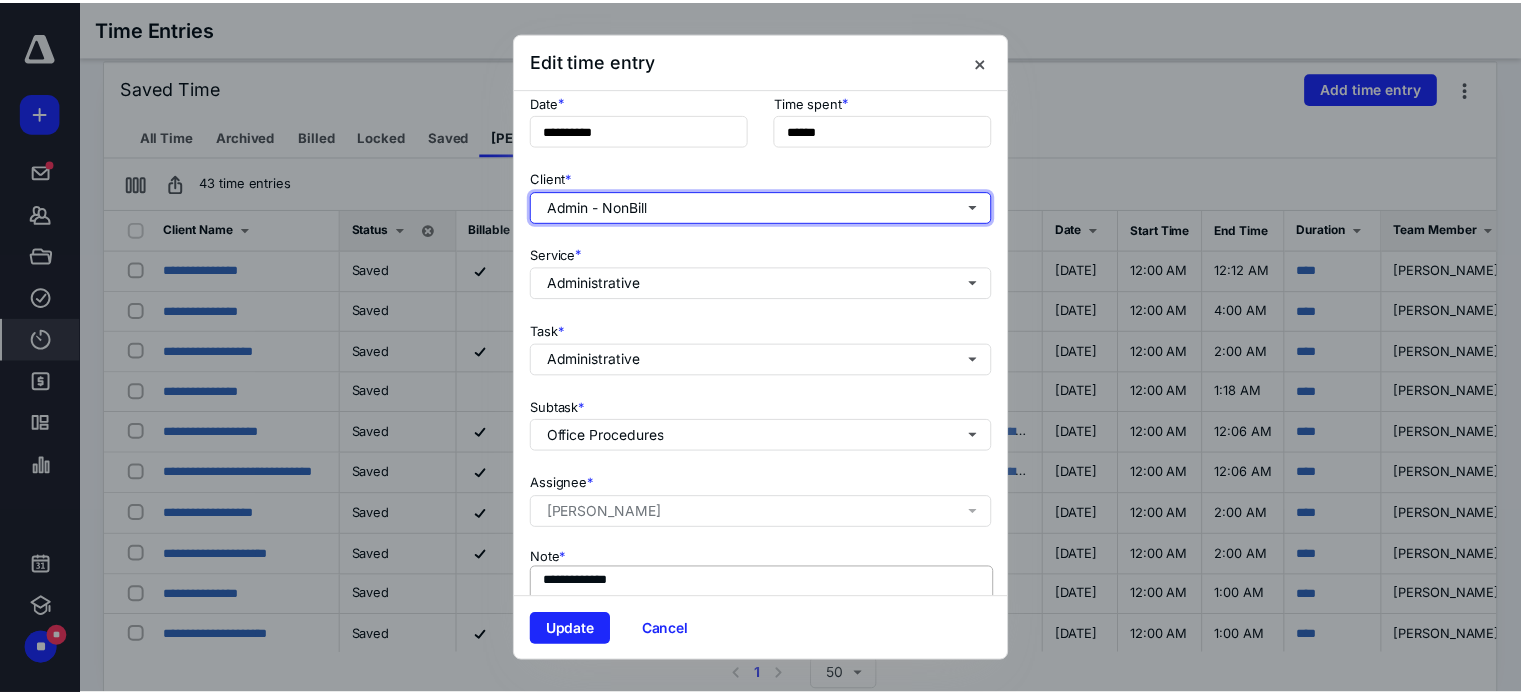 scroll, scrollTop: 237, scrollLeft: 0, axis: vertical 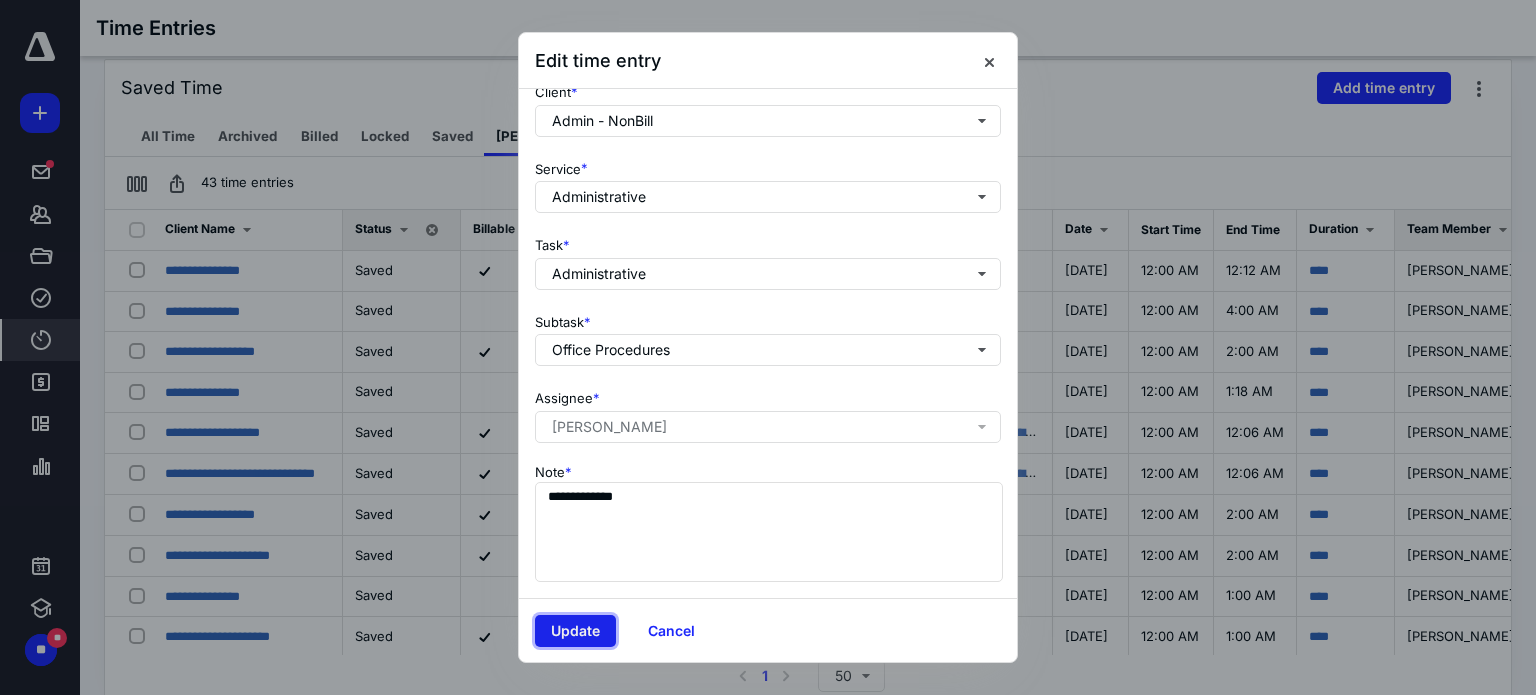 click on "Update" at bounding box center [575, 631] 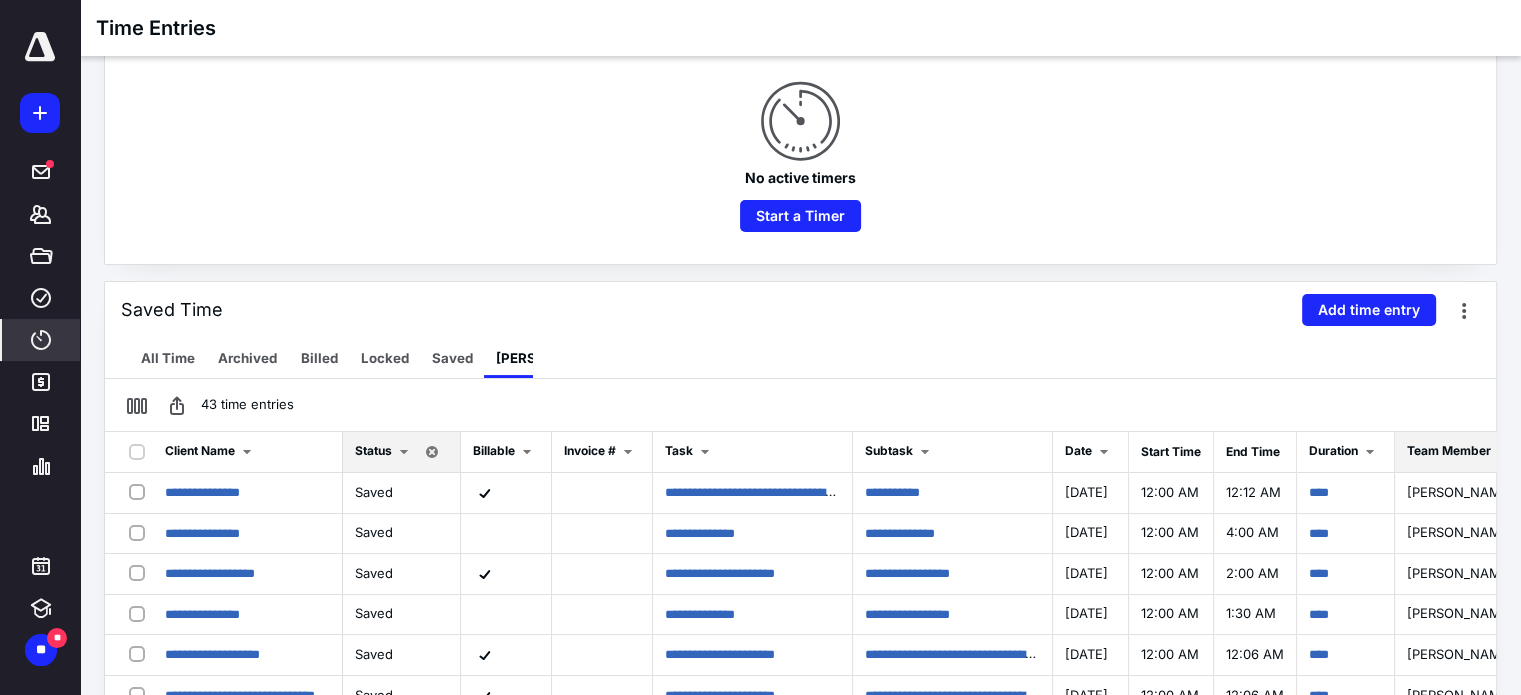 scroll, scrollTop: 300, scrollLeft: 0, axis: vertical 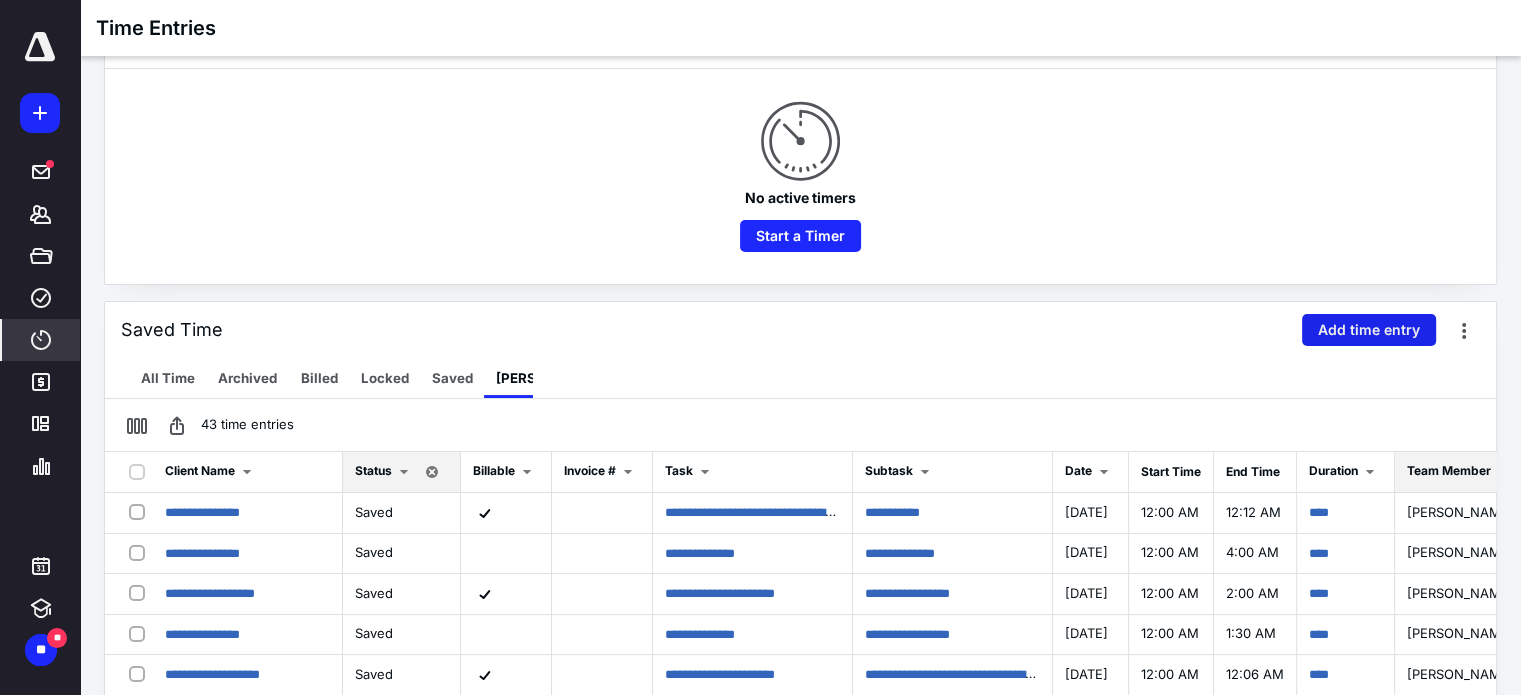 click on "Add time entry" at bounding box center [1369, 330] 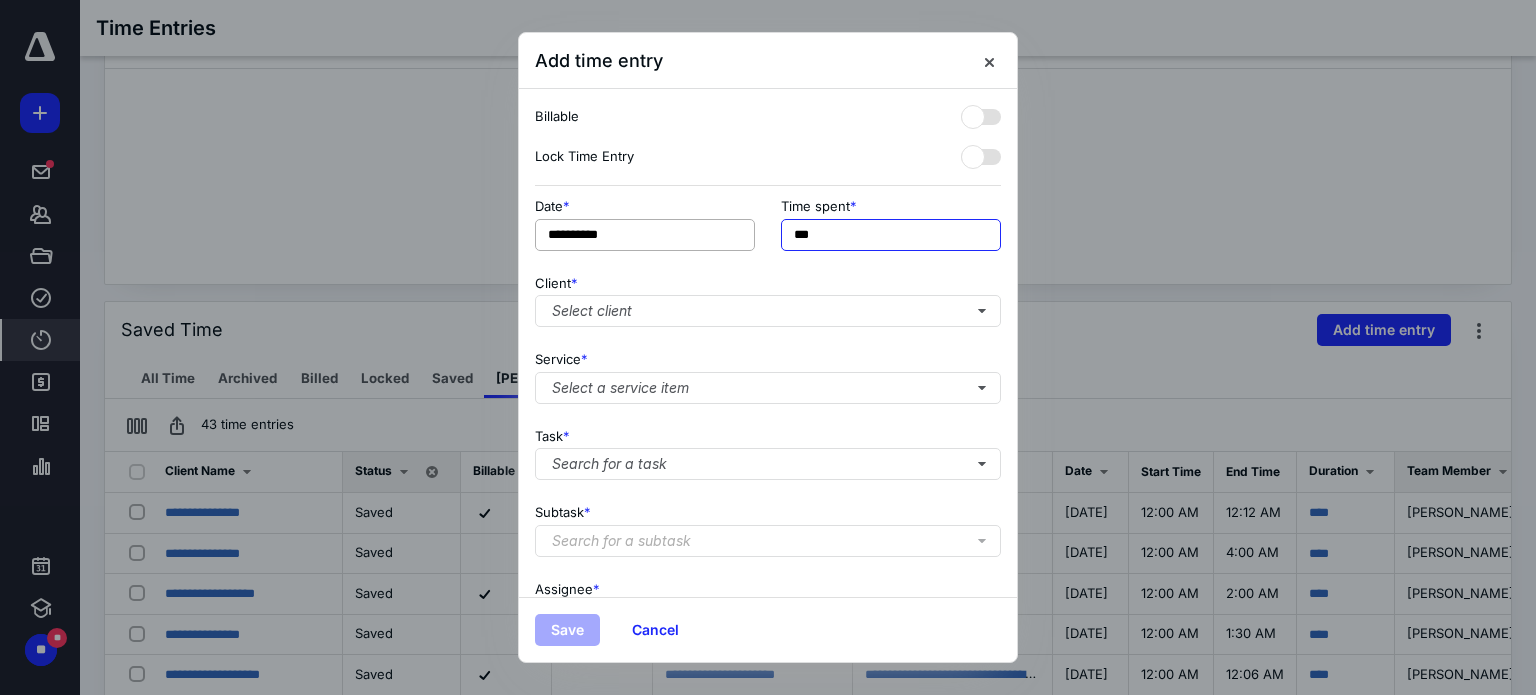 drag, startPoint x: 842, startPoint y: 235, endPoint x: 724, endPoint y: 238, distance: 118.03813 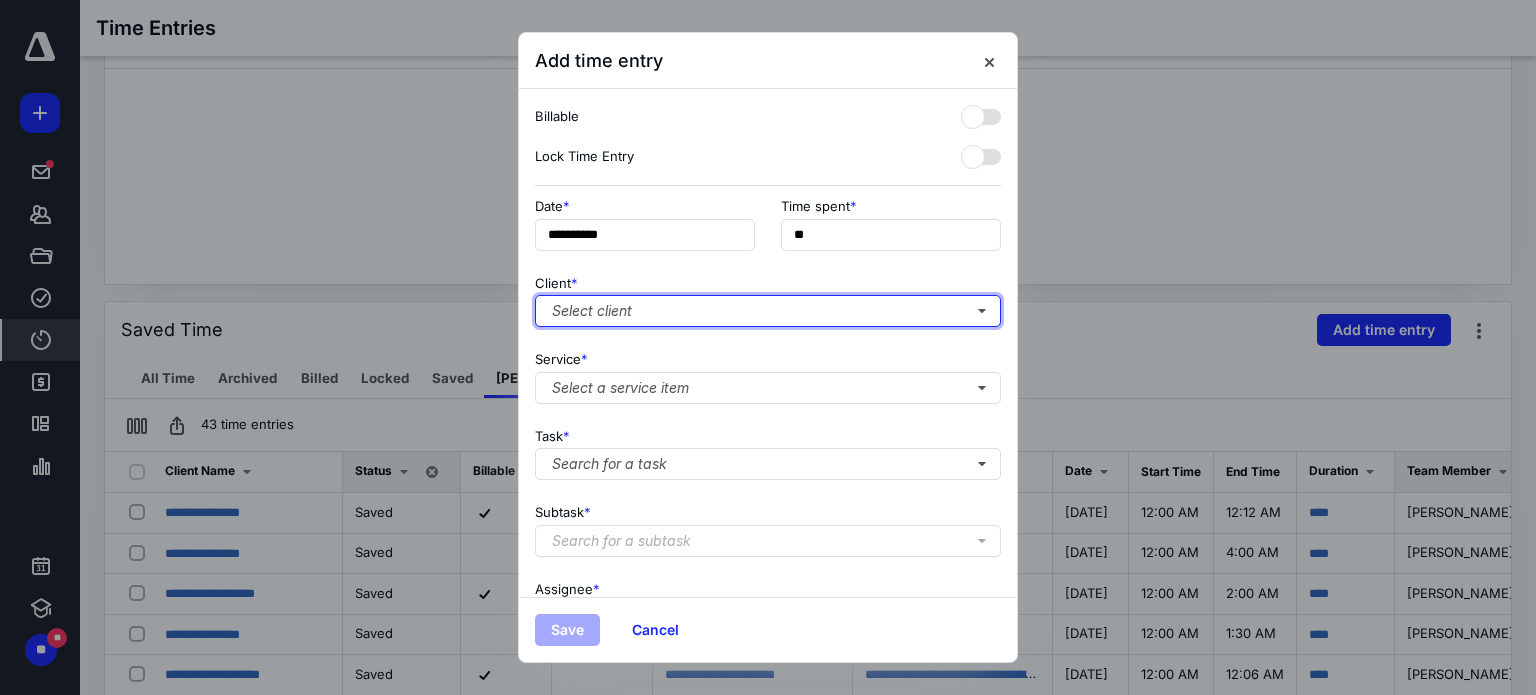 type on "***" 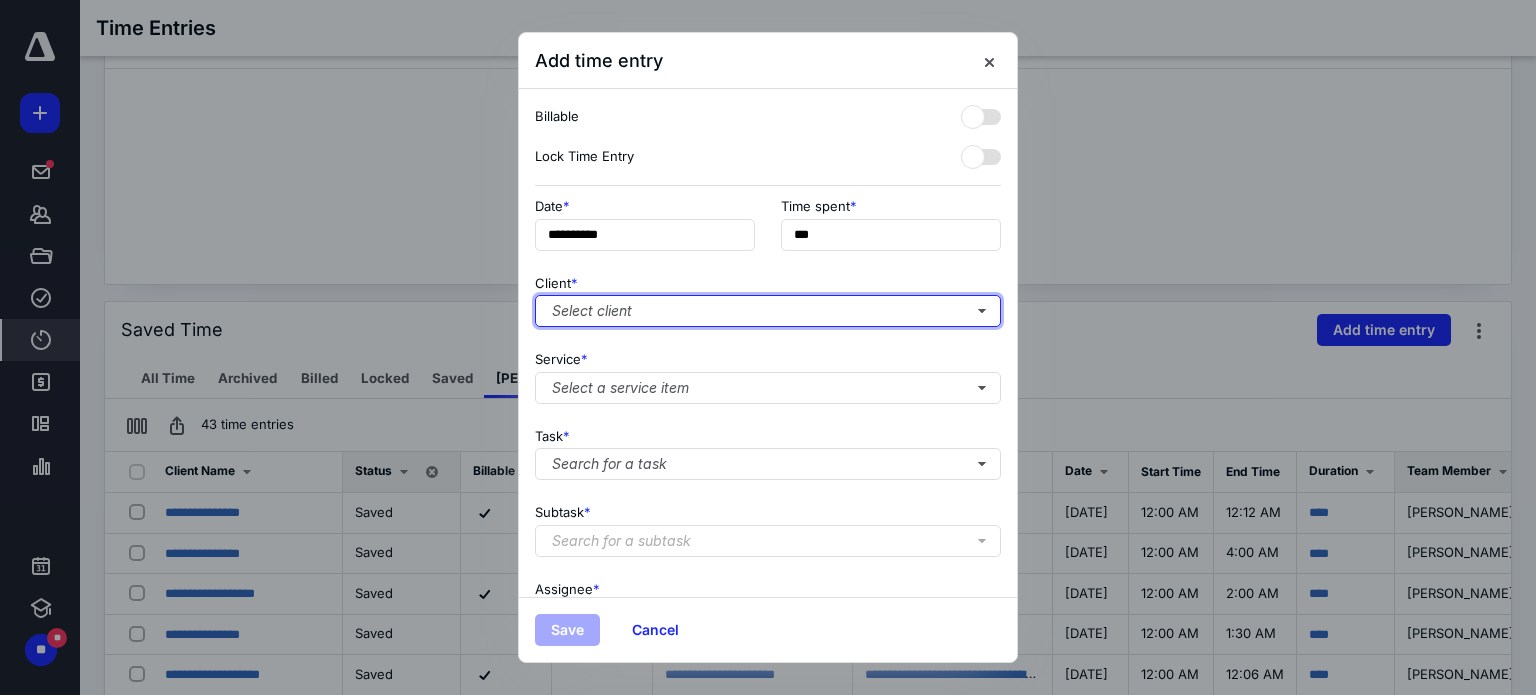 type 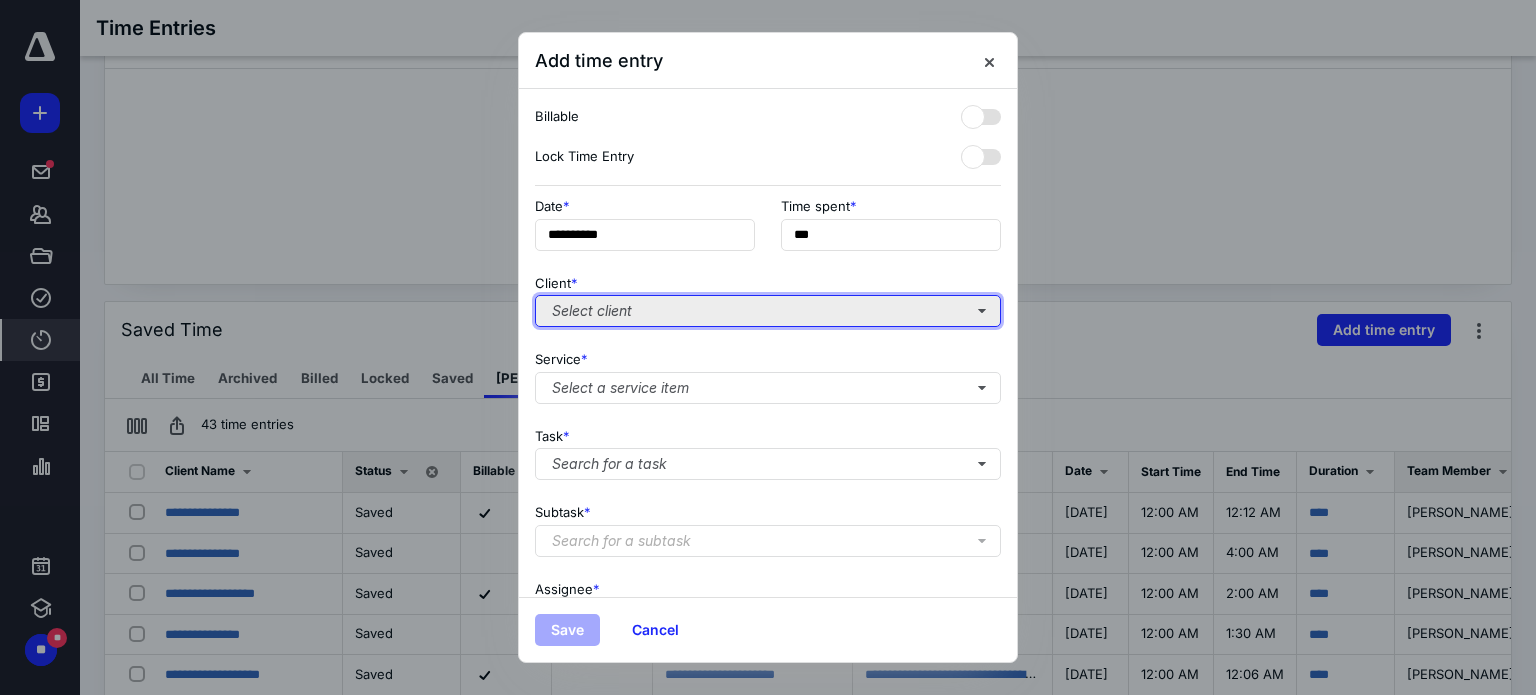 click on "Select client" at bounding box center (768, 311) 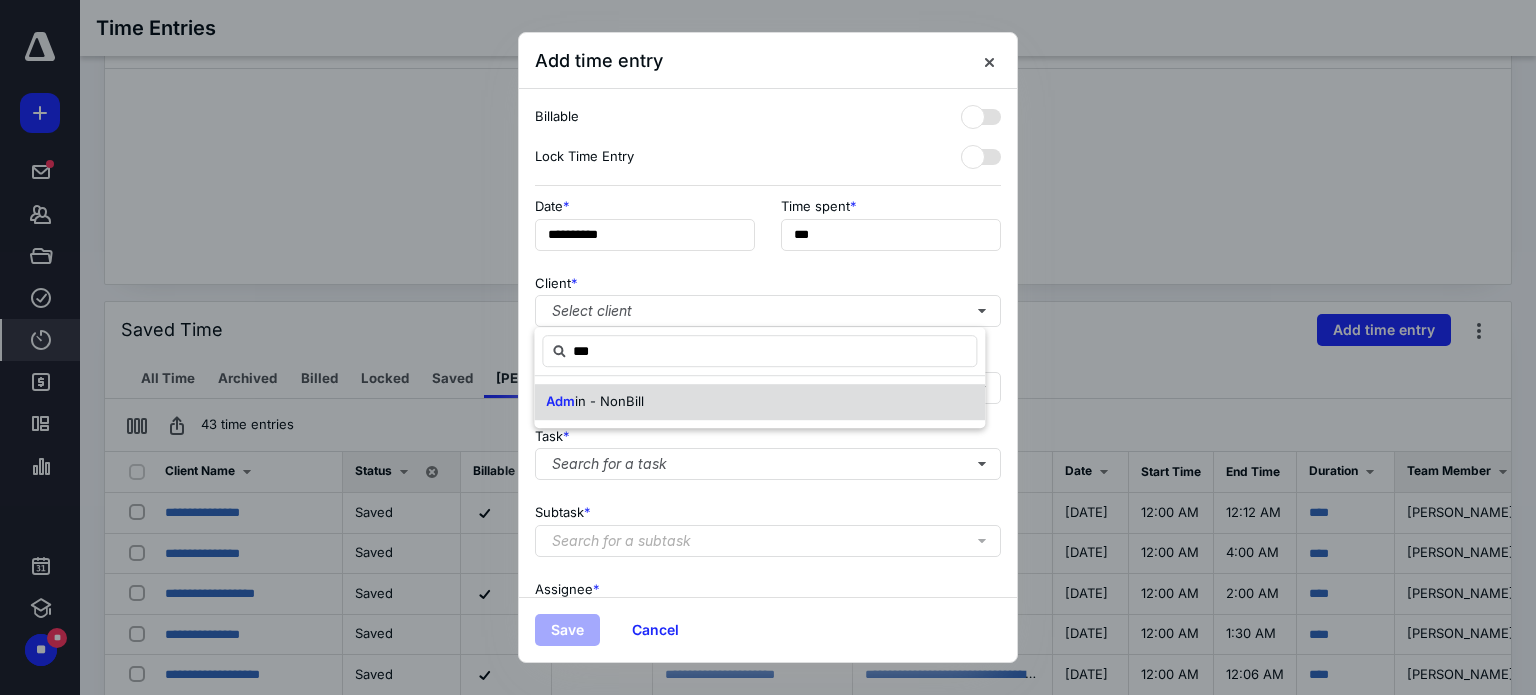 click on "Adm in - NonBill" at bounding box center (759, 402) 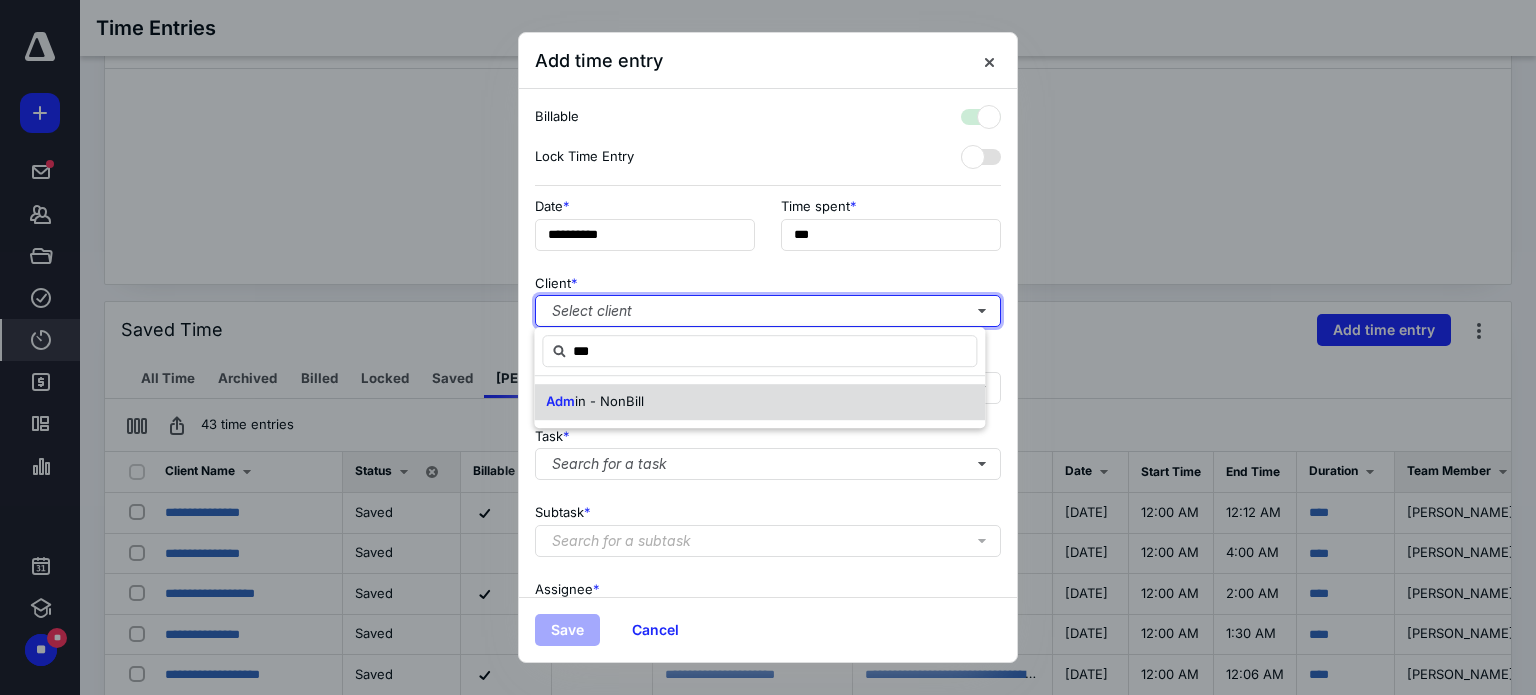 checkbox on "true" 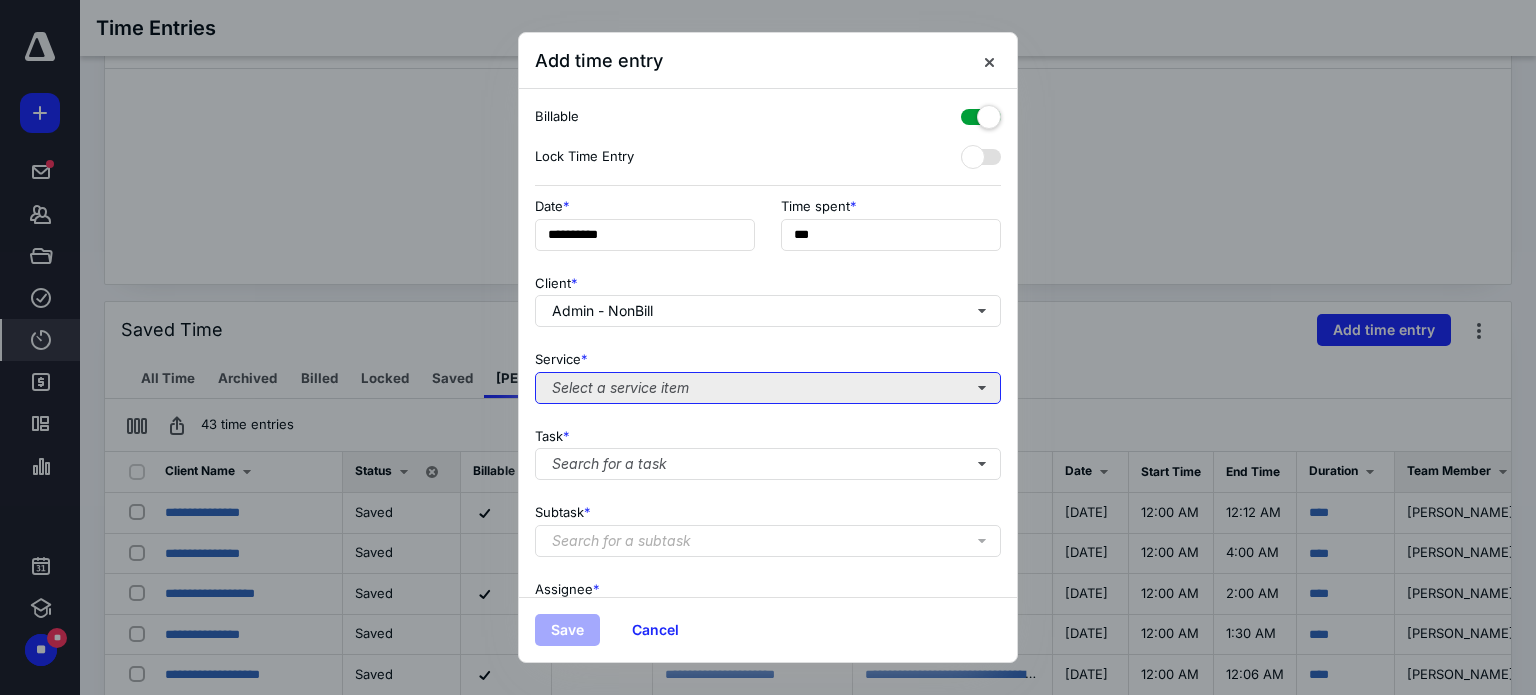 click on "Select a service item" at bounding box center (768, 388) 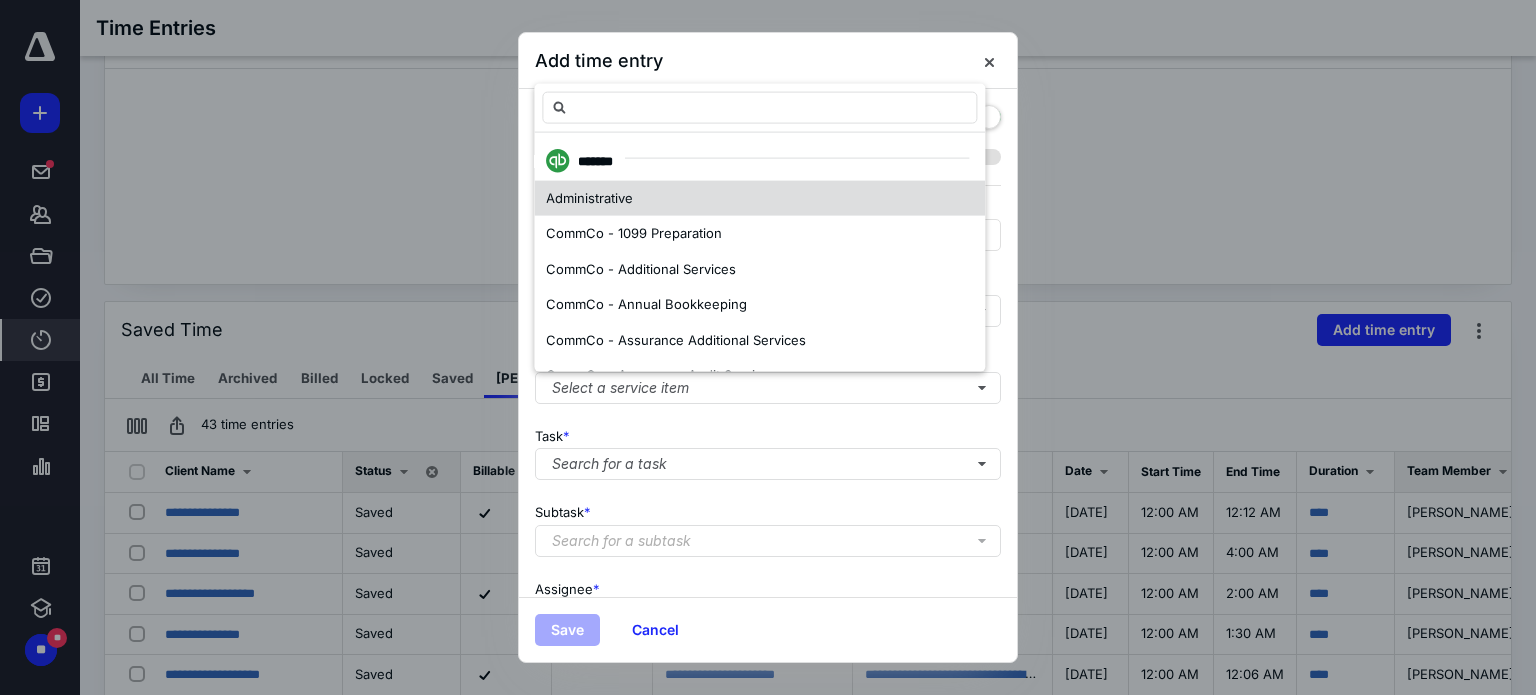 click on "Administrative" at bounding box center [759, 198] 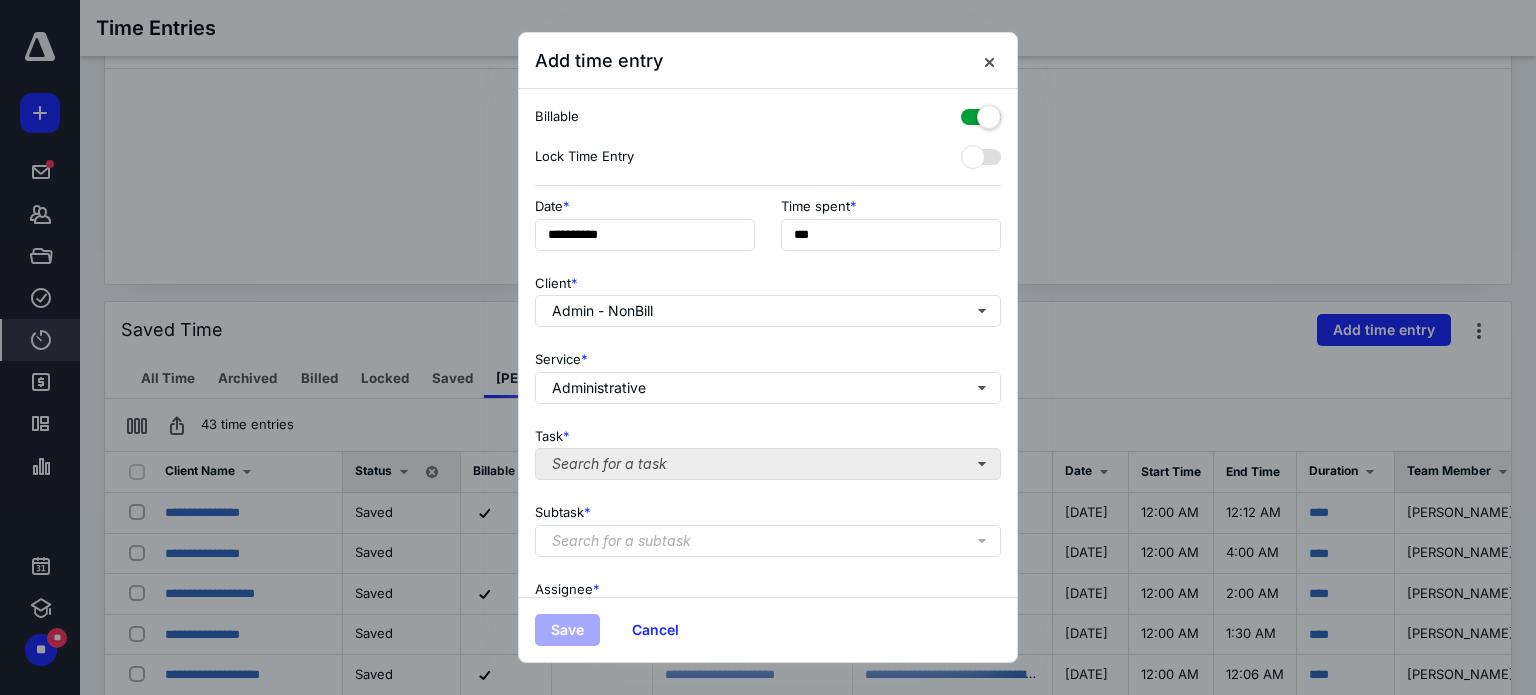 click on "**********" at bounding box center (768, 343) 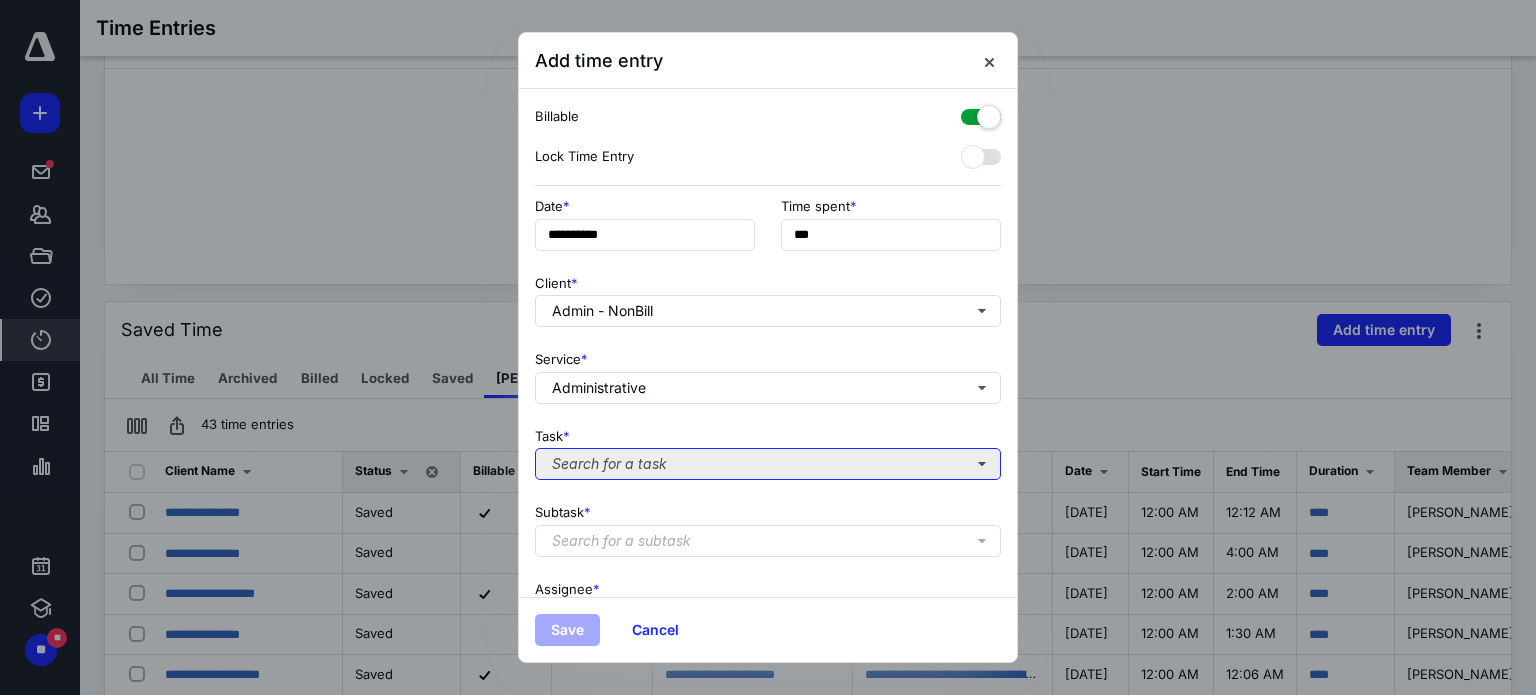 click on "Search for a task" at bounding box center (768, 464) 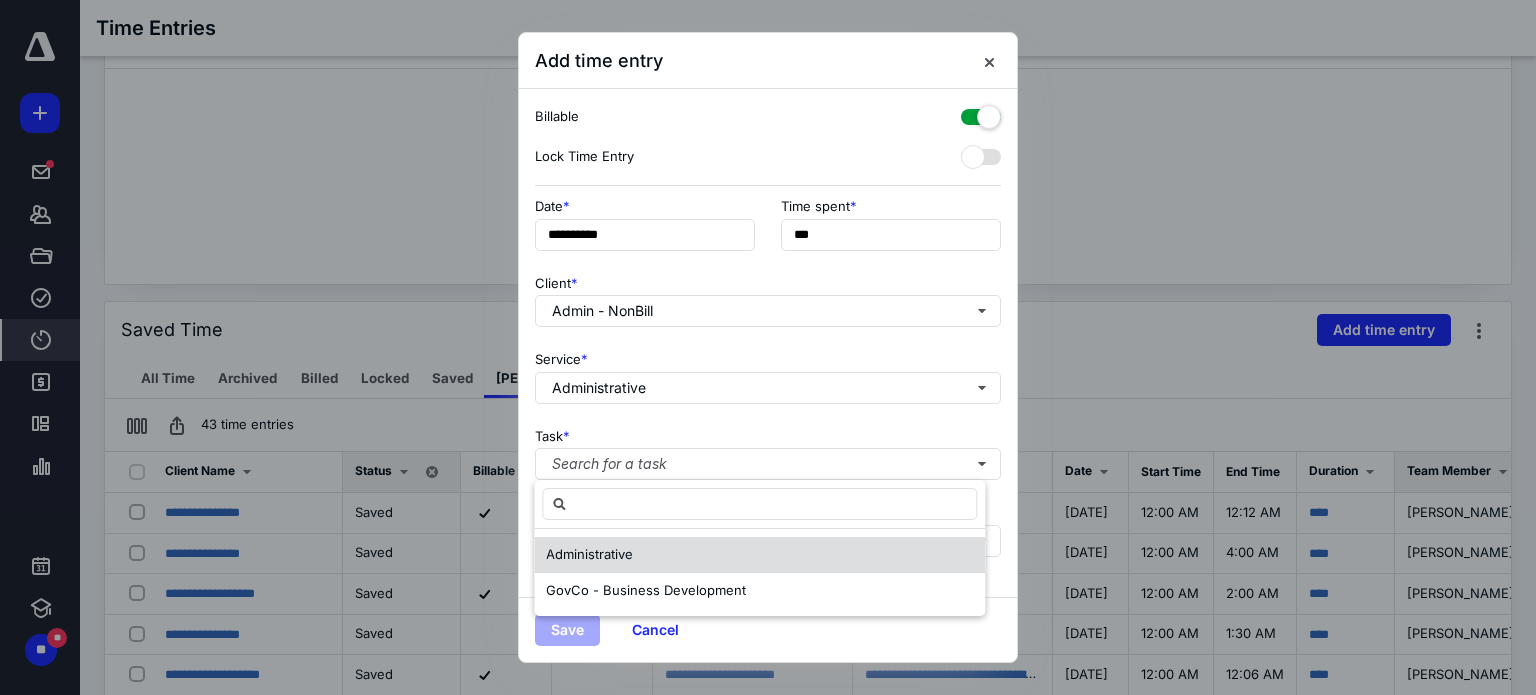 click on "Administrative" at bounding box center [759, 555] 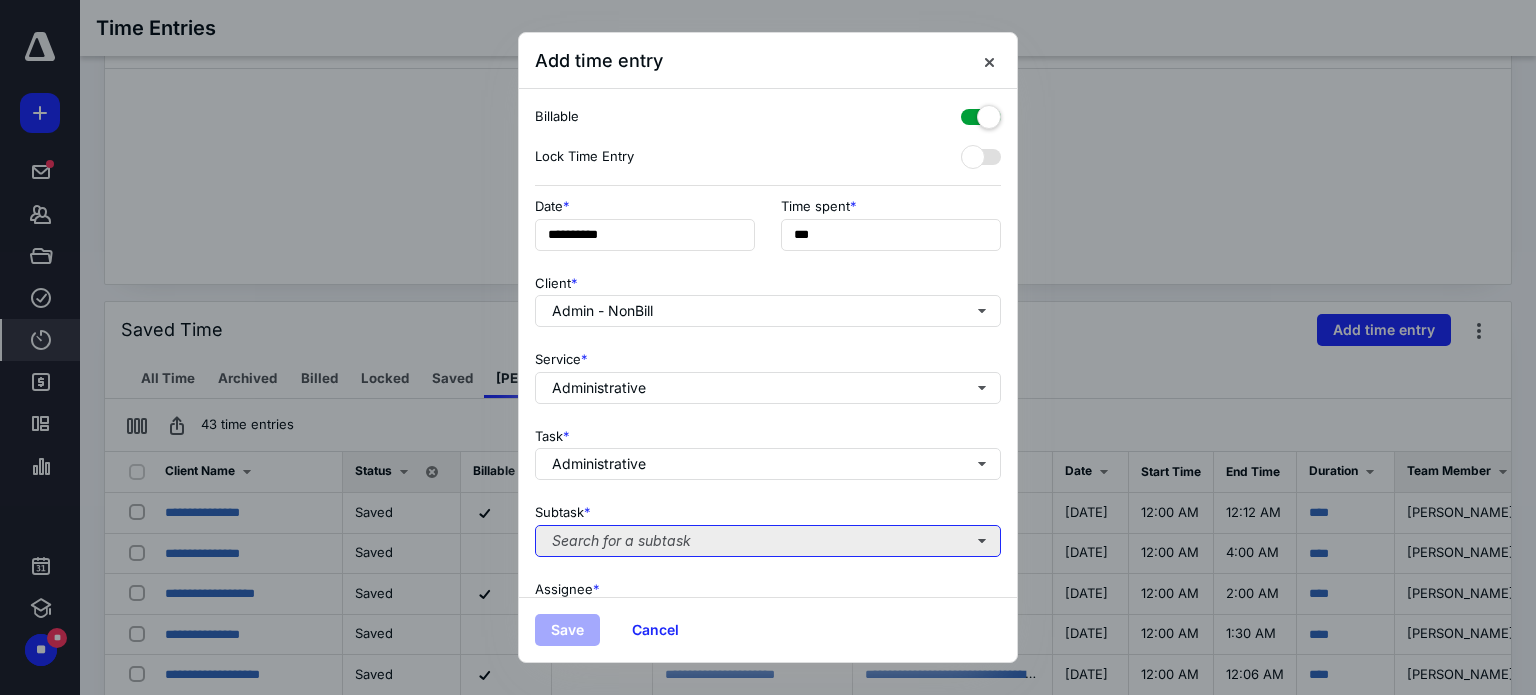 click on "Search for a subtask" at bounding box center [768, 541] 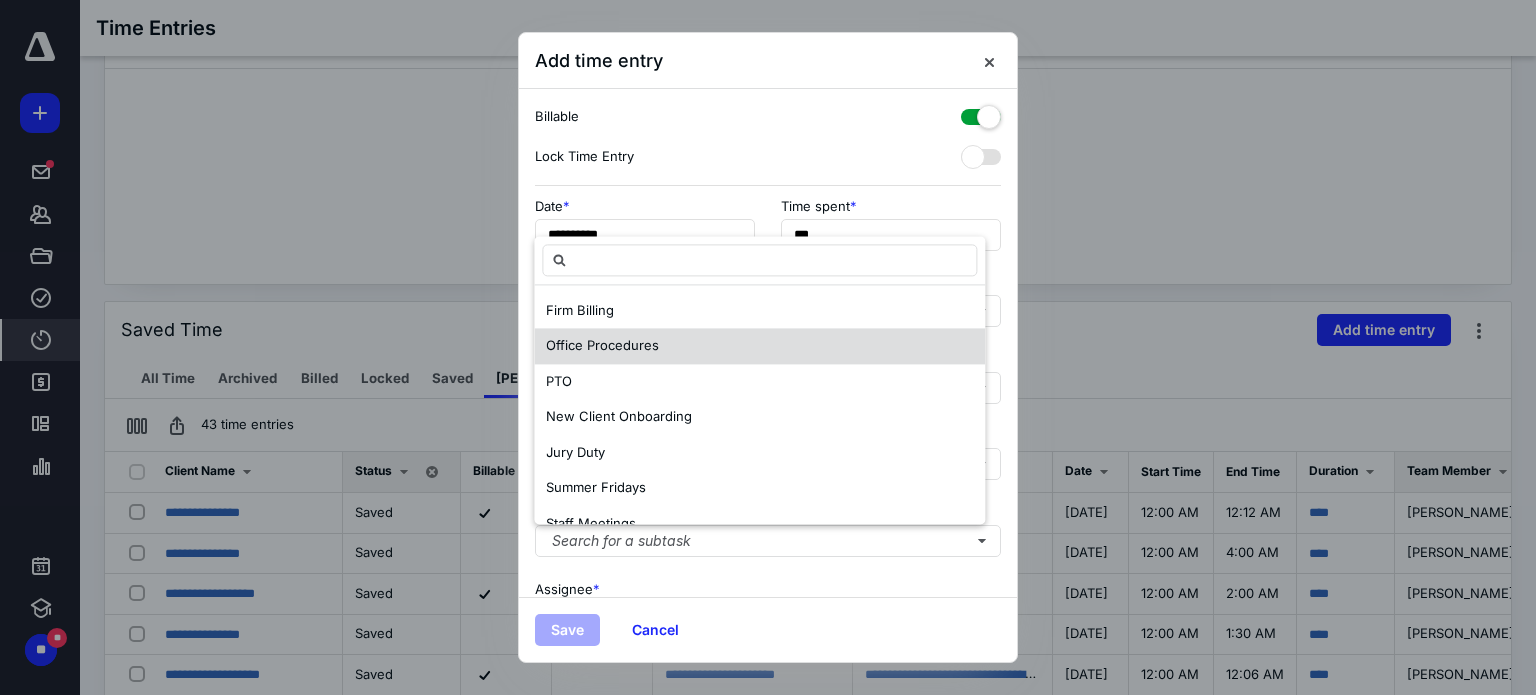 click on "Office Procedures" at bounding box center [759, 347] 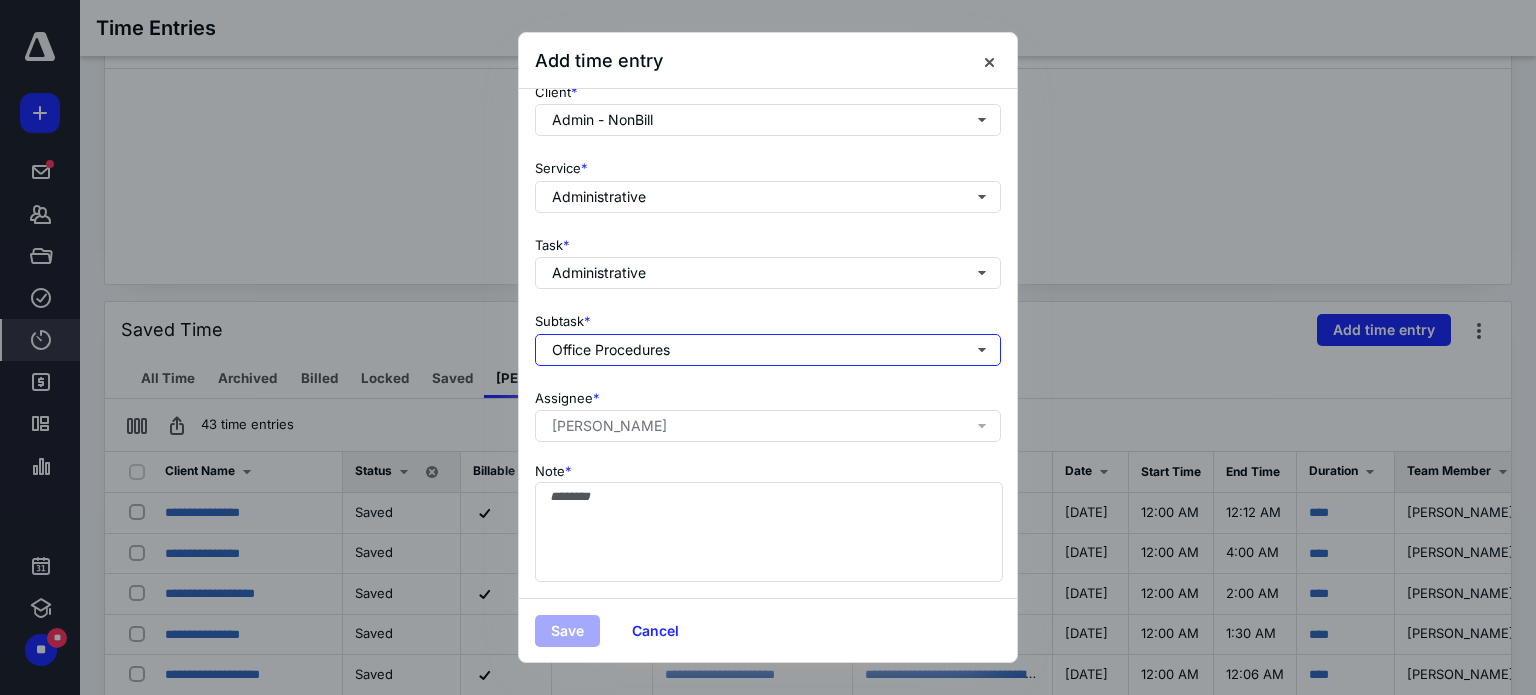 scroll, scrollTop: 205, scrollLeft: 0, axis: vertical 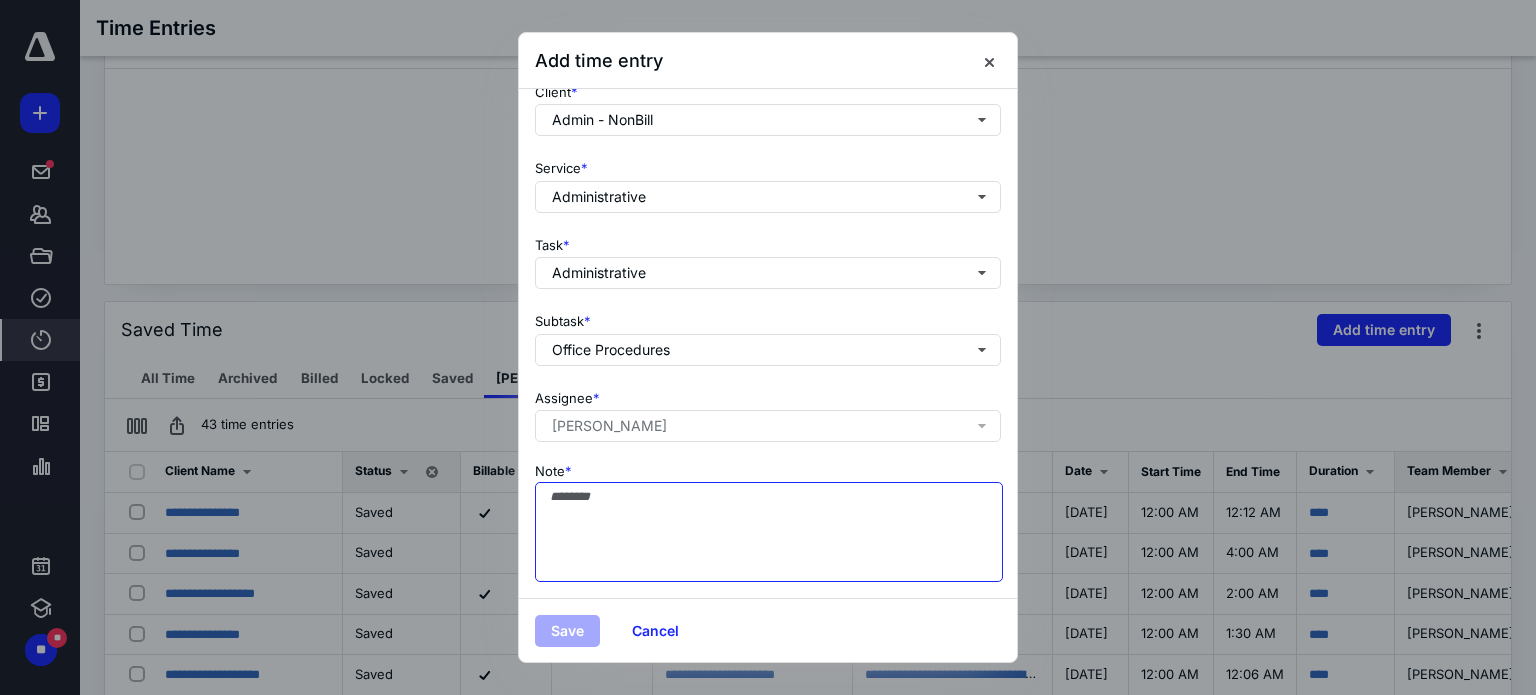 click on "Note *" at bounding box center (769, 532) 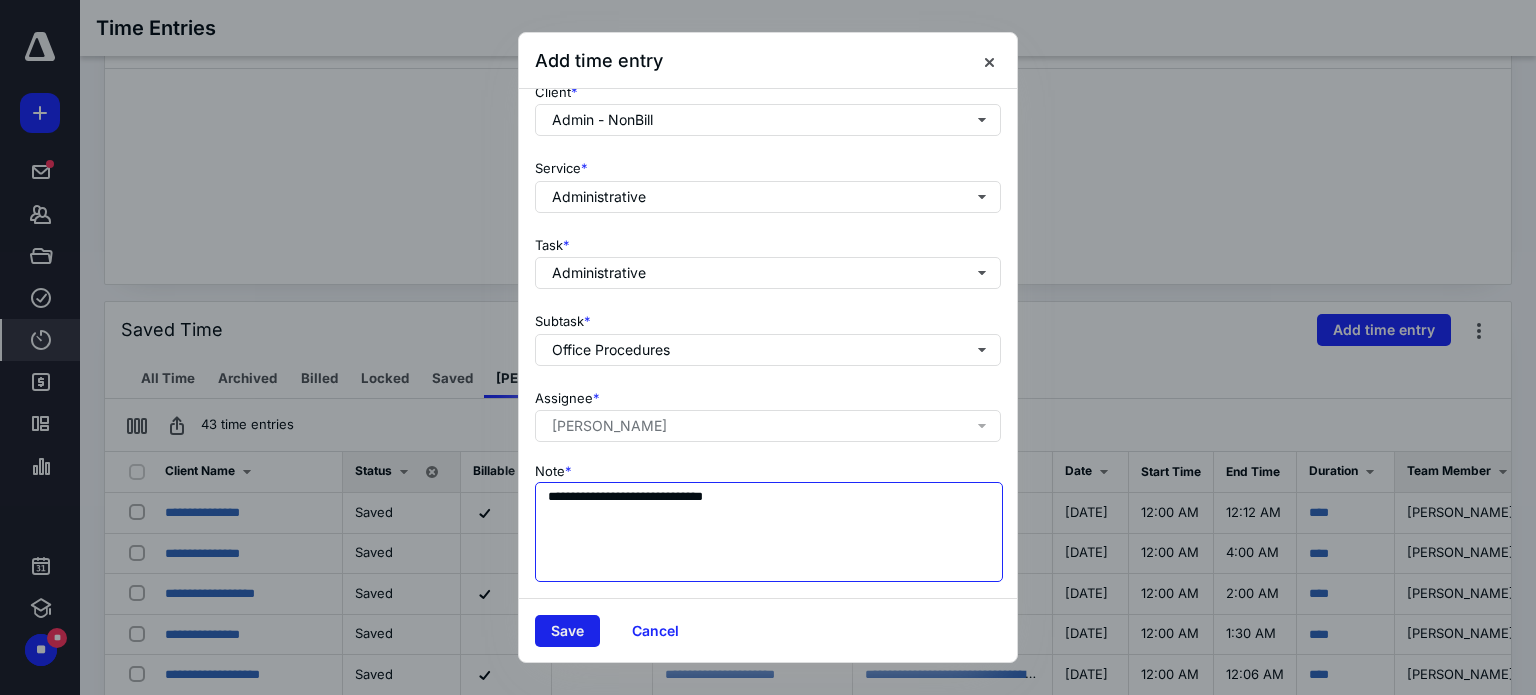 type on "**********" 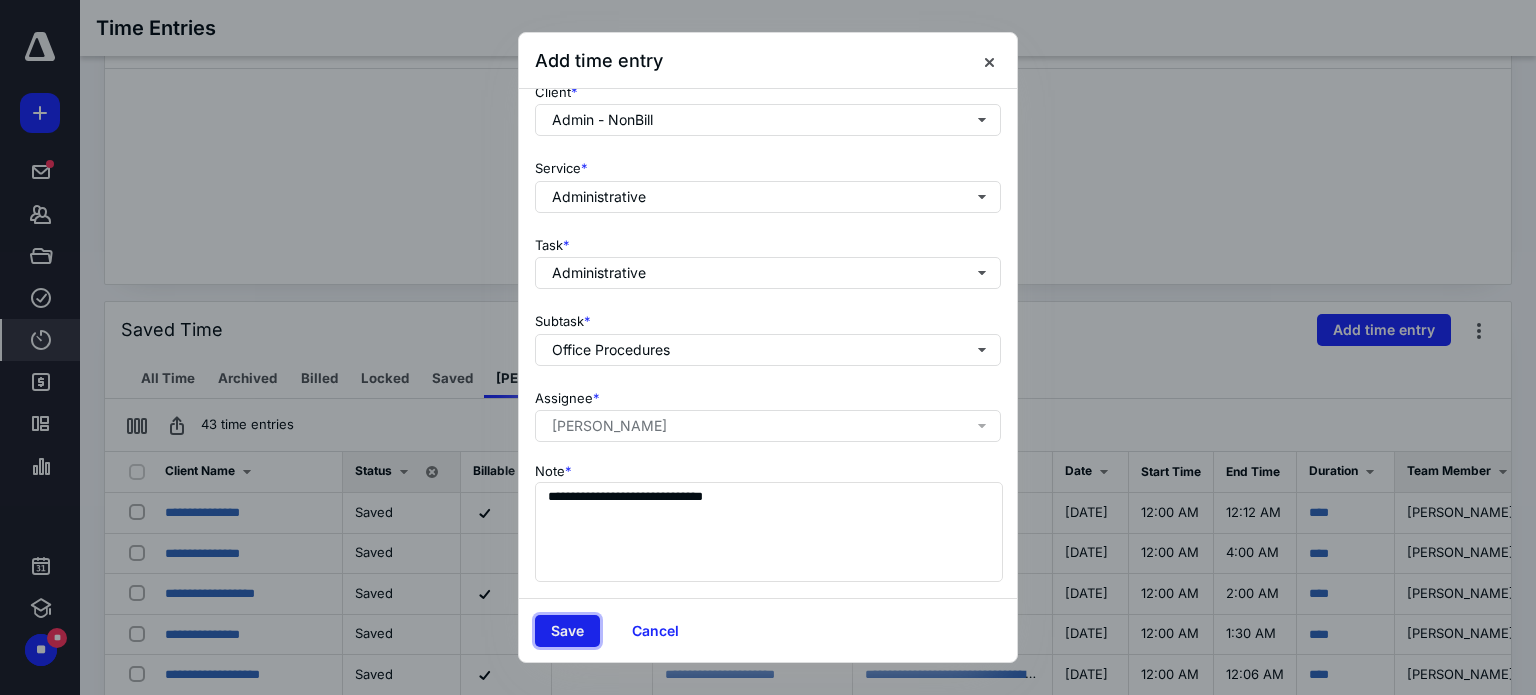 click on "Save" at bounding box center (567, 631) 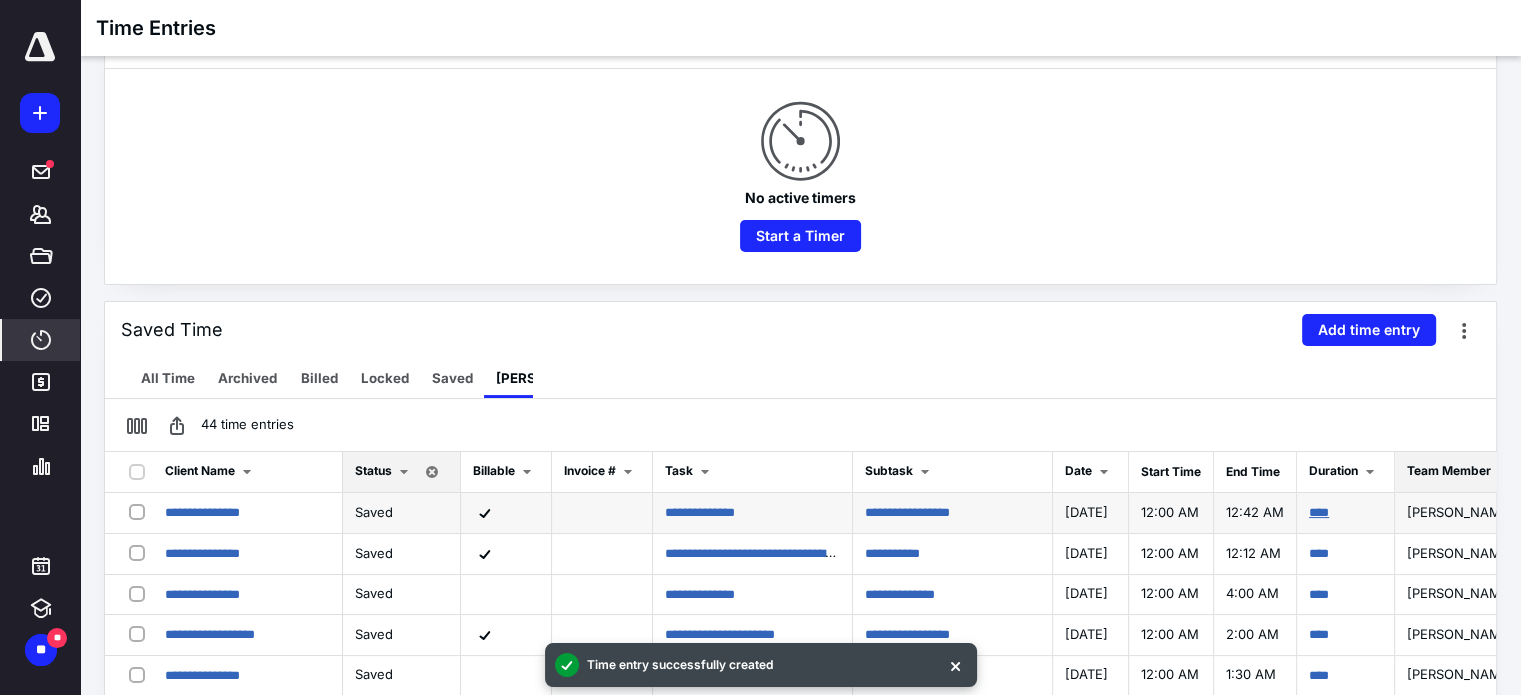 click on "****" at bounding box center [1319, 512] 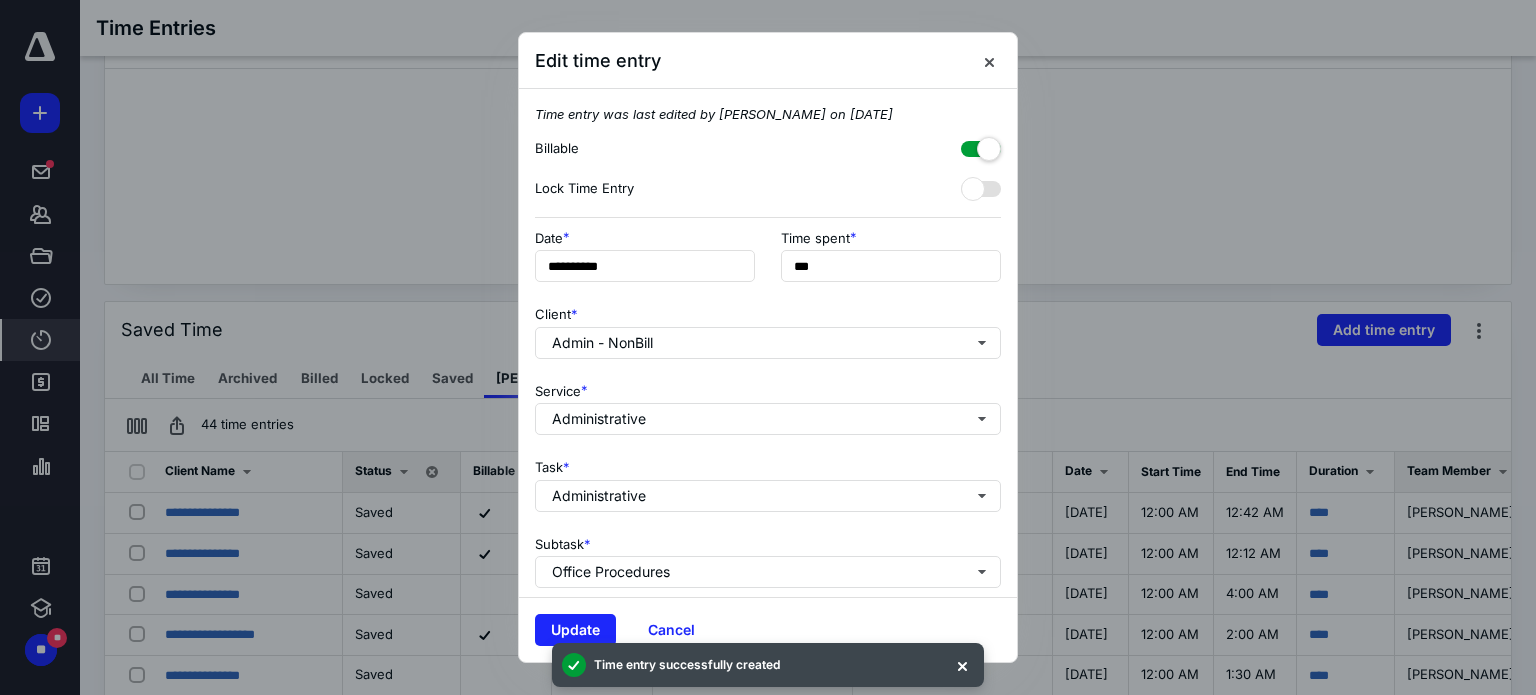 click at bounding box center [981, 145] 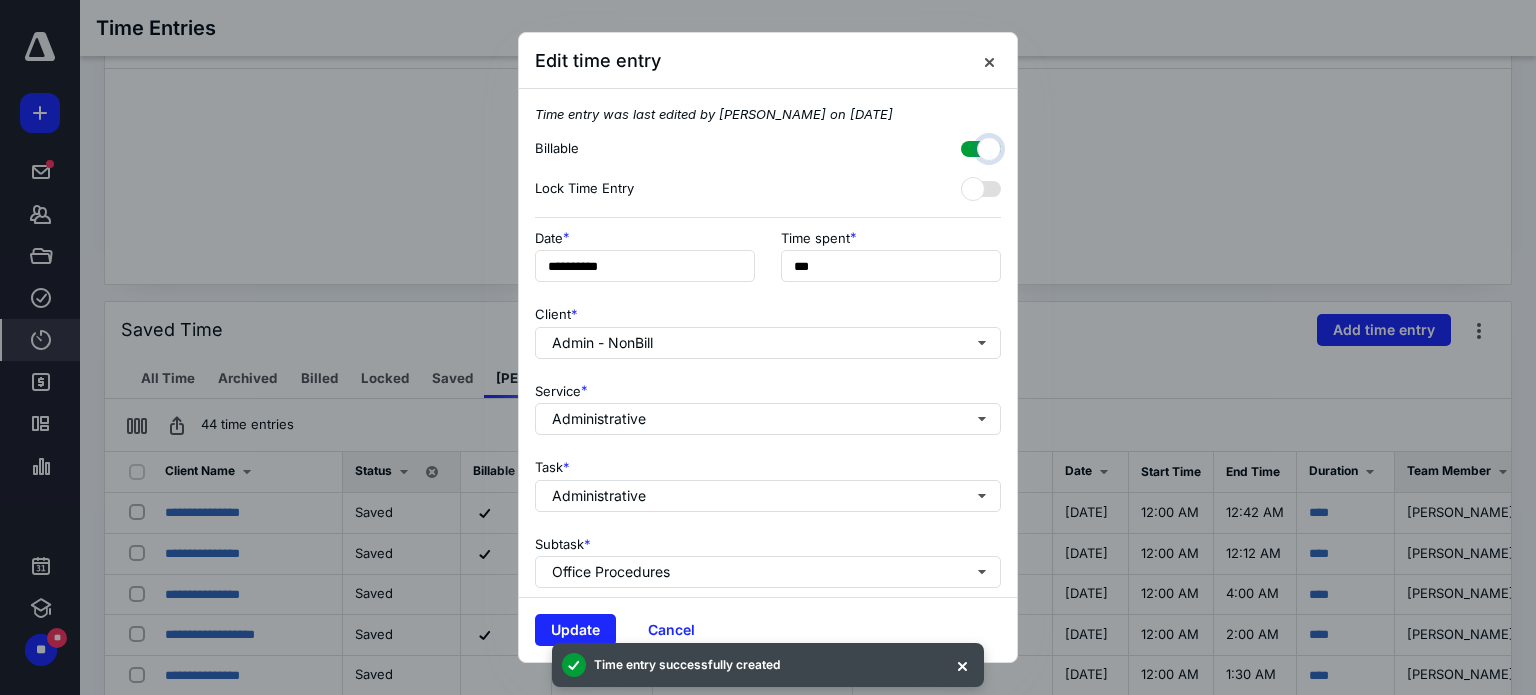 click at bounding box center (971, 146) 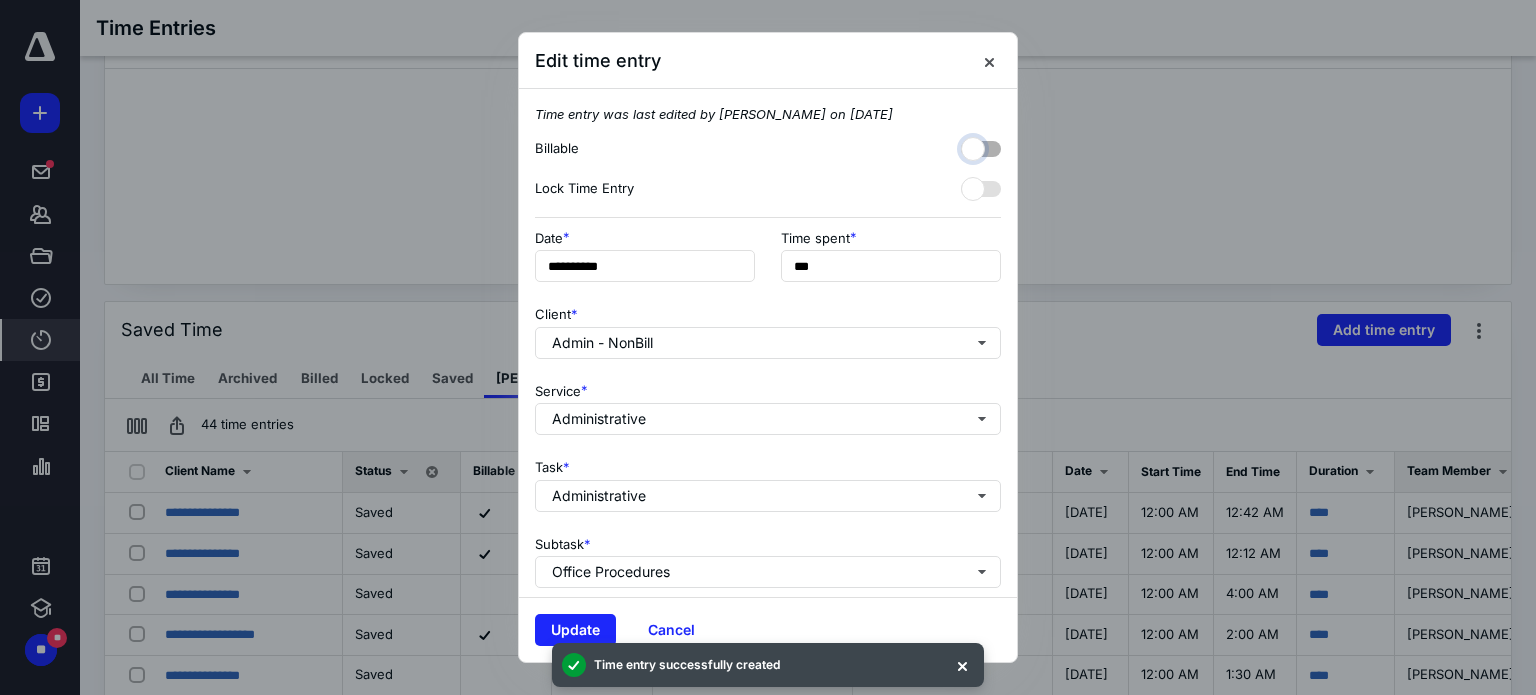 checkbox on "false" 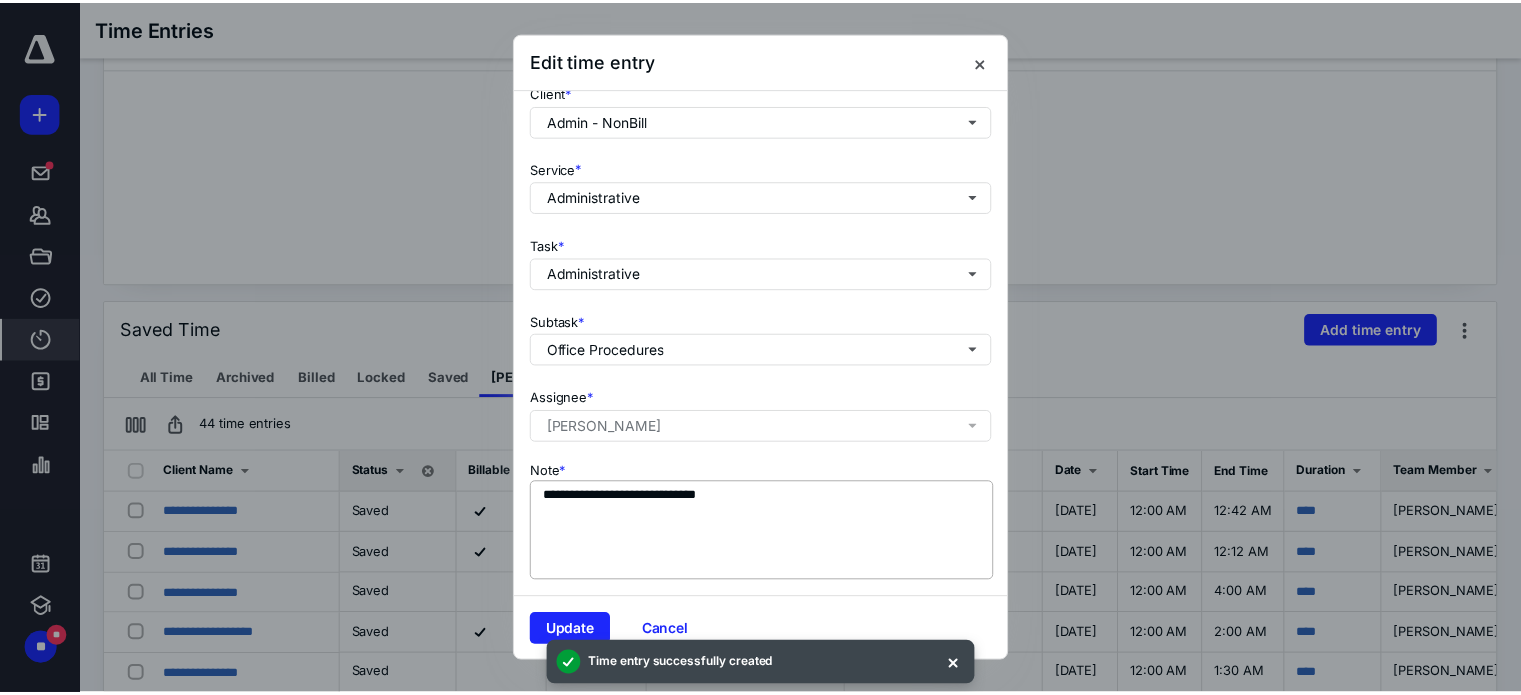 scroll, scrollTop: 237, scrollLeft: 0, axis: vertical 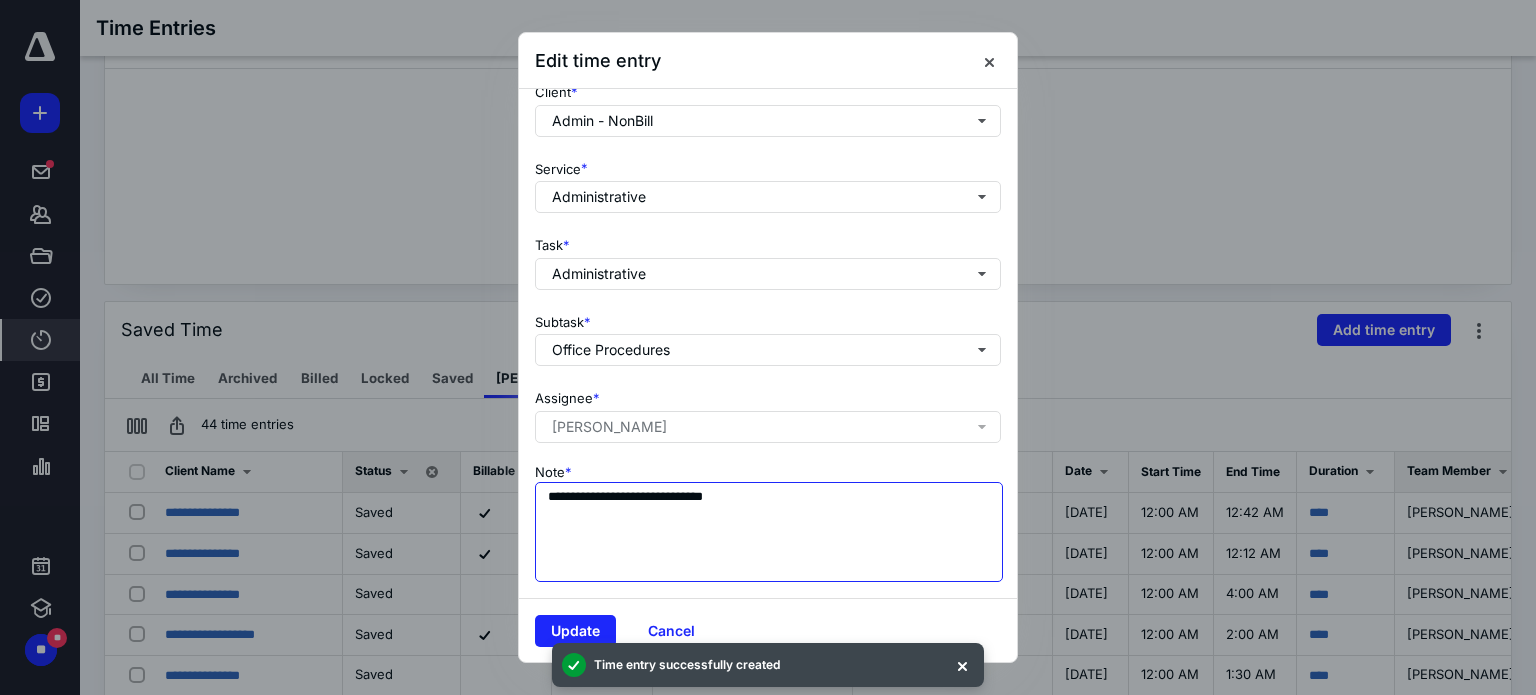 click on "**********" at bounding box center [769, 532] 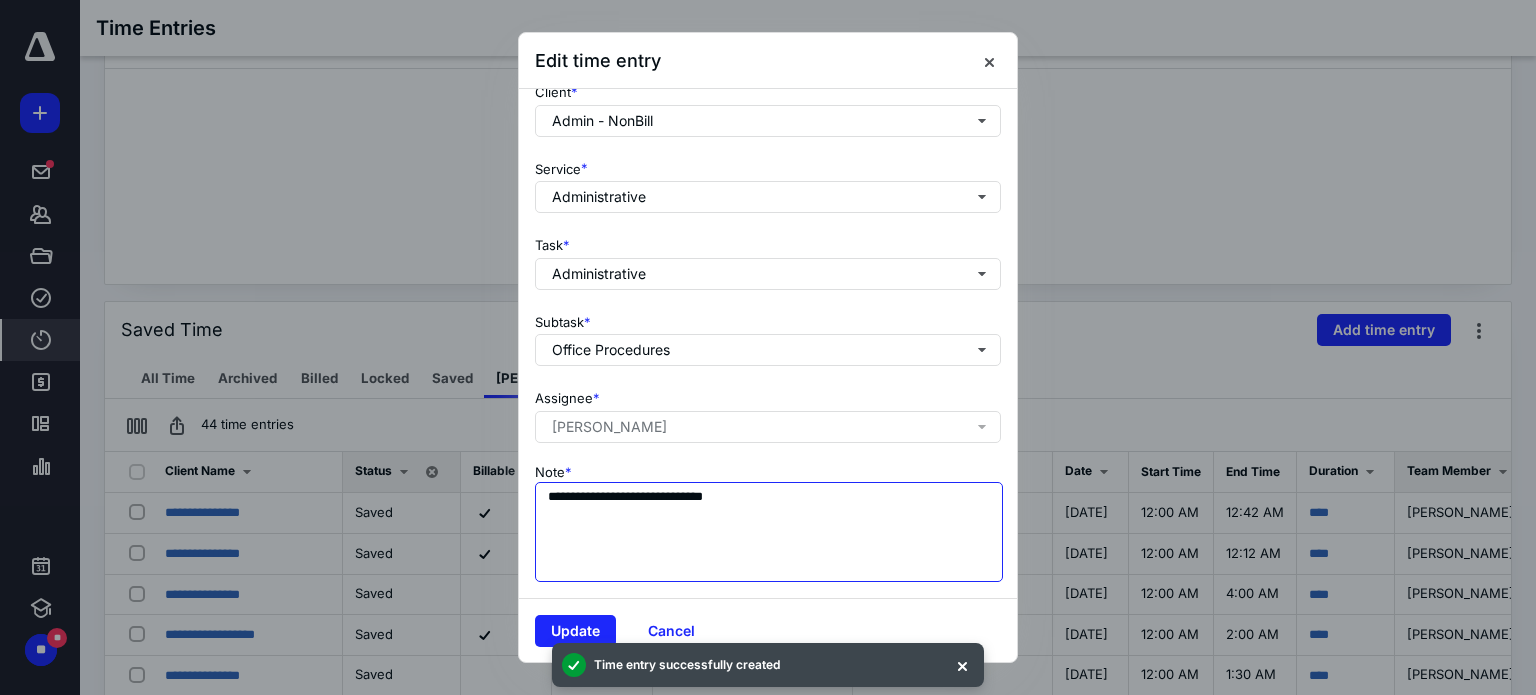 click on "**********" at bounding box center (769, 532) 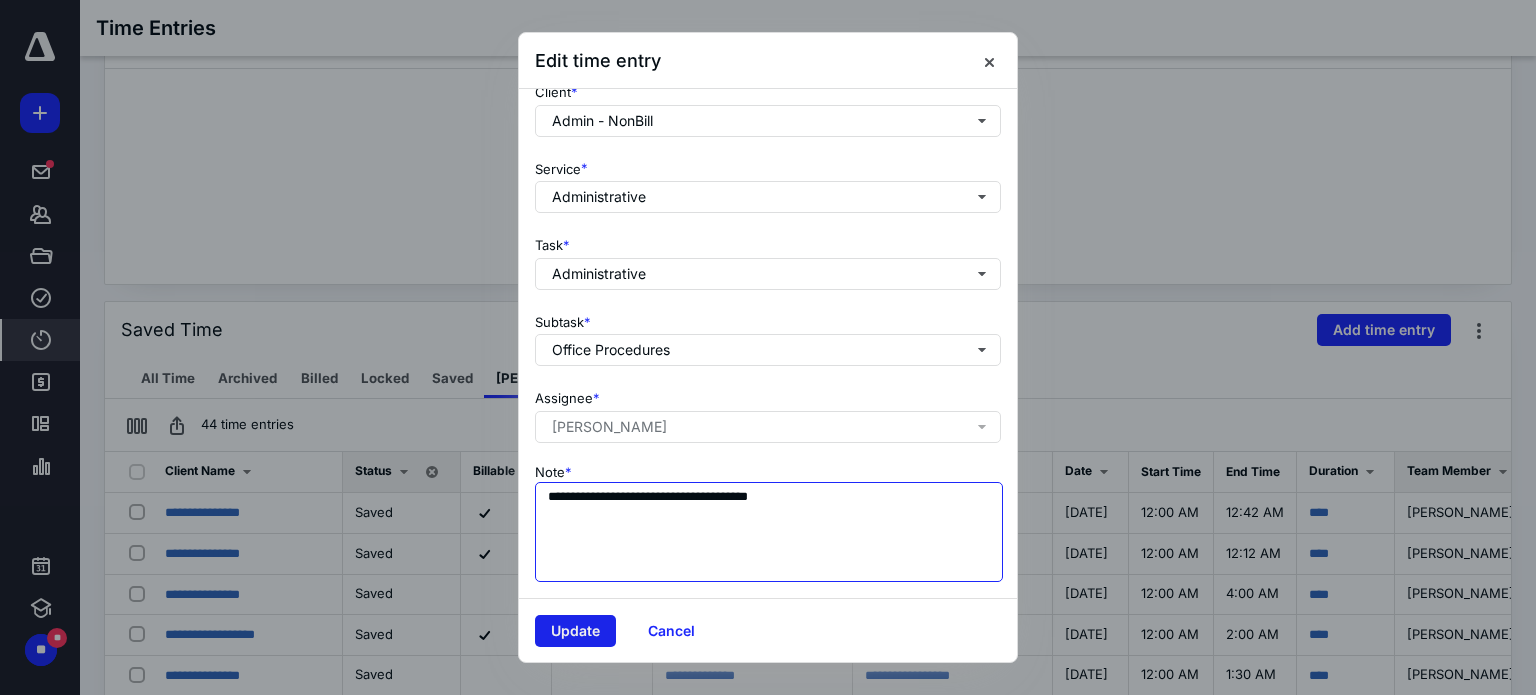 type on "**********" 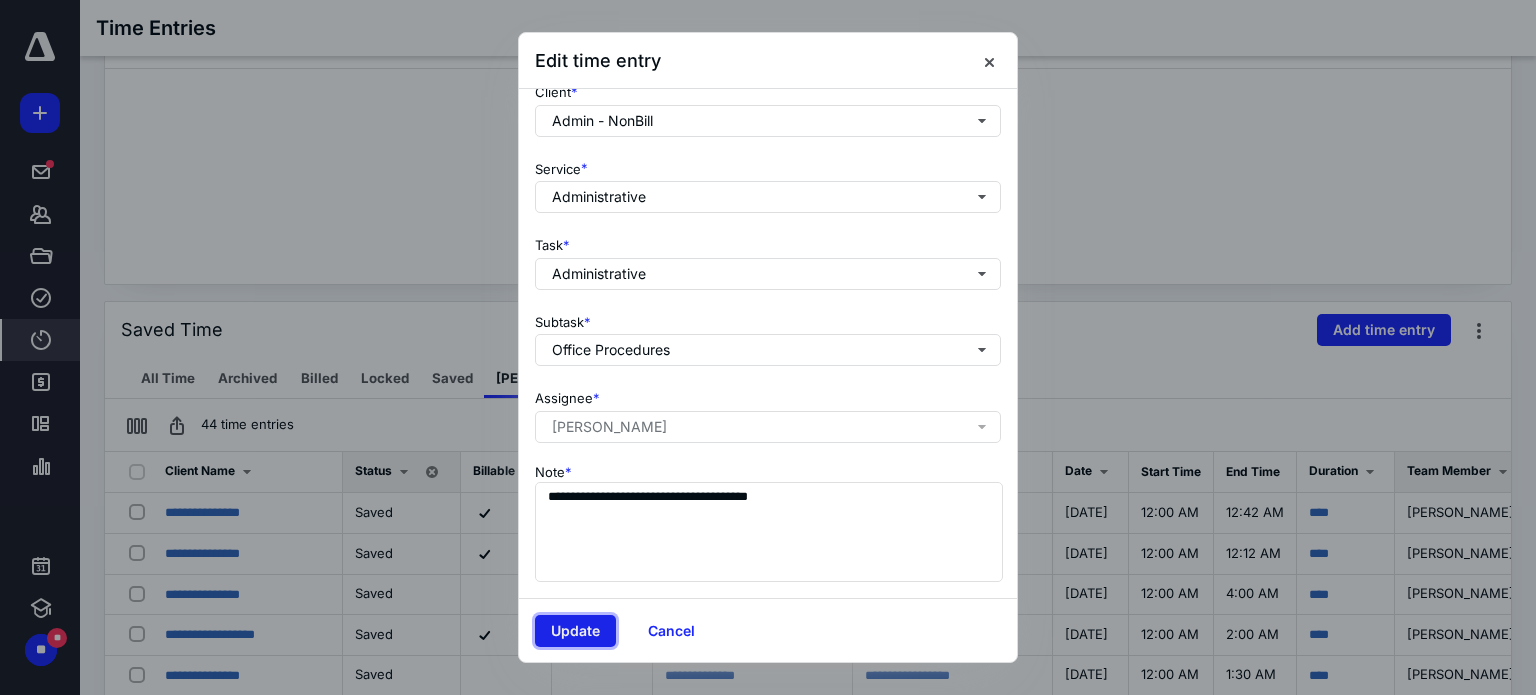 drag, startPoint x: 585, startPoint y: 620, endPoint x: 580, endPoint y: 639, distance: 19.646883 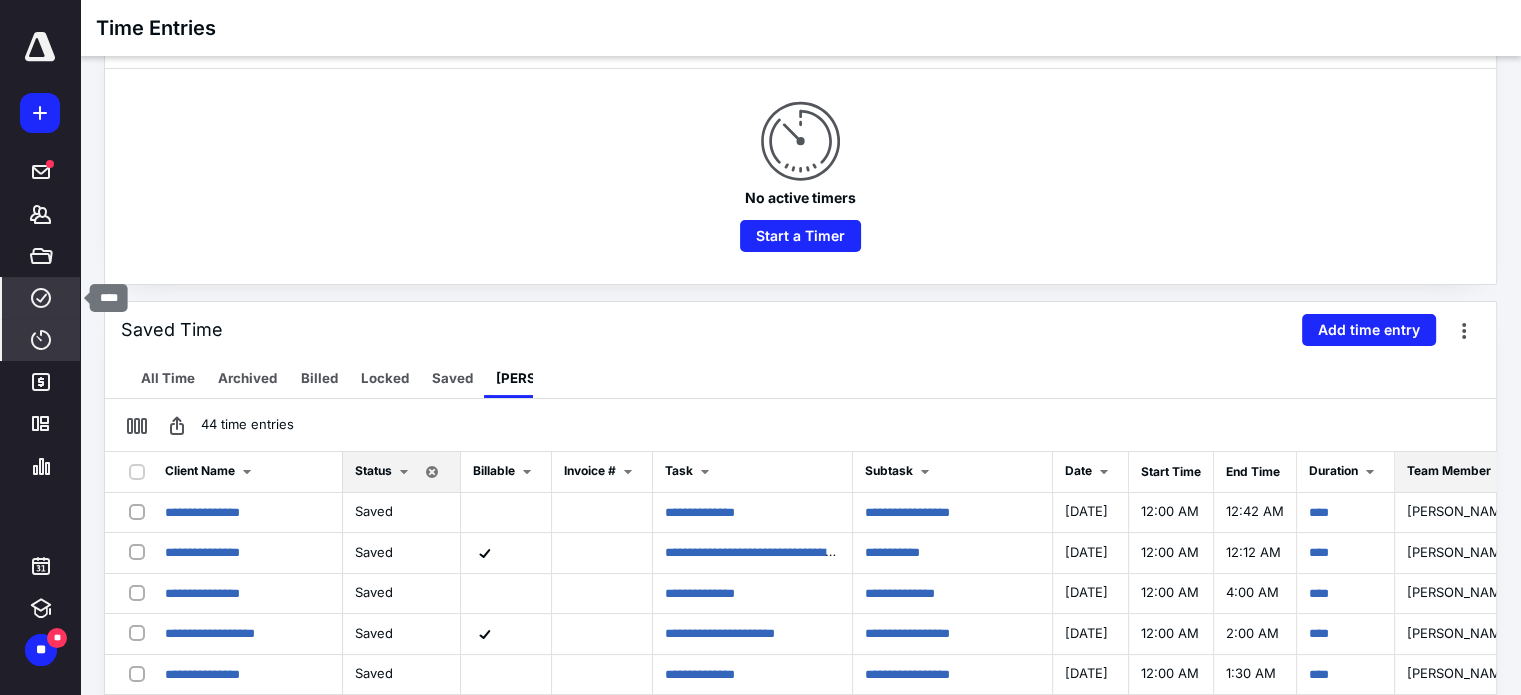 click 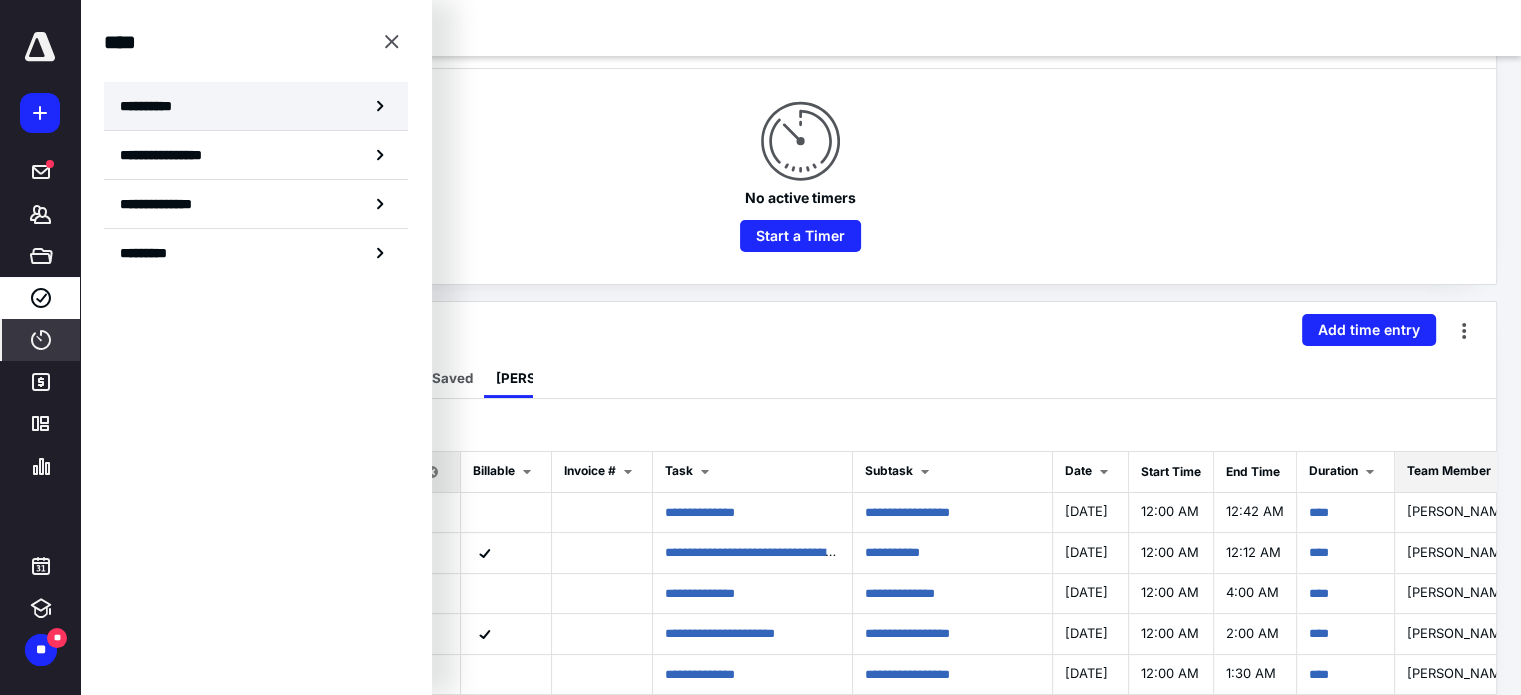 click on "**********" at bounding box center (256, 106) 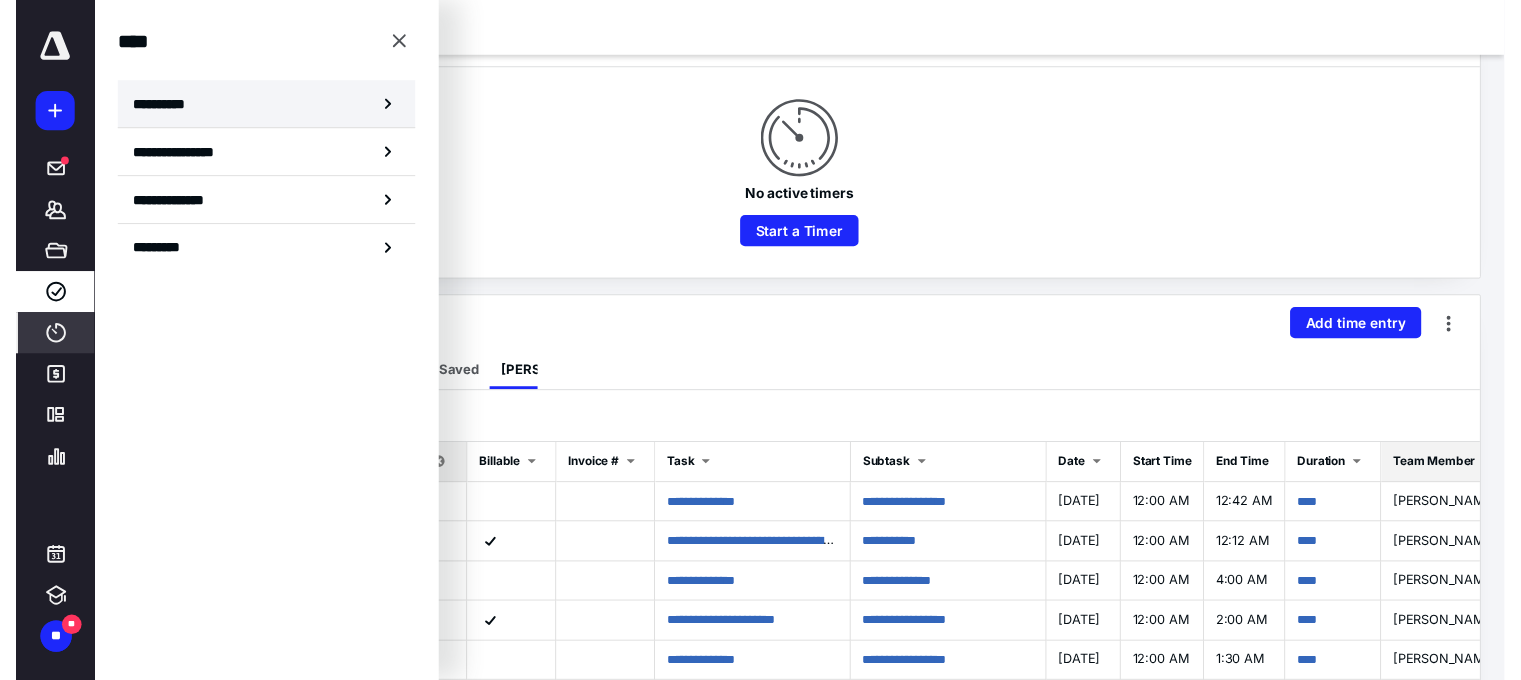 scroll, scrollTop: 0, scrollLeft: 0, axis: both 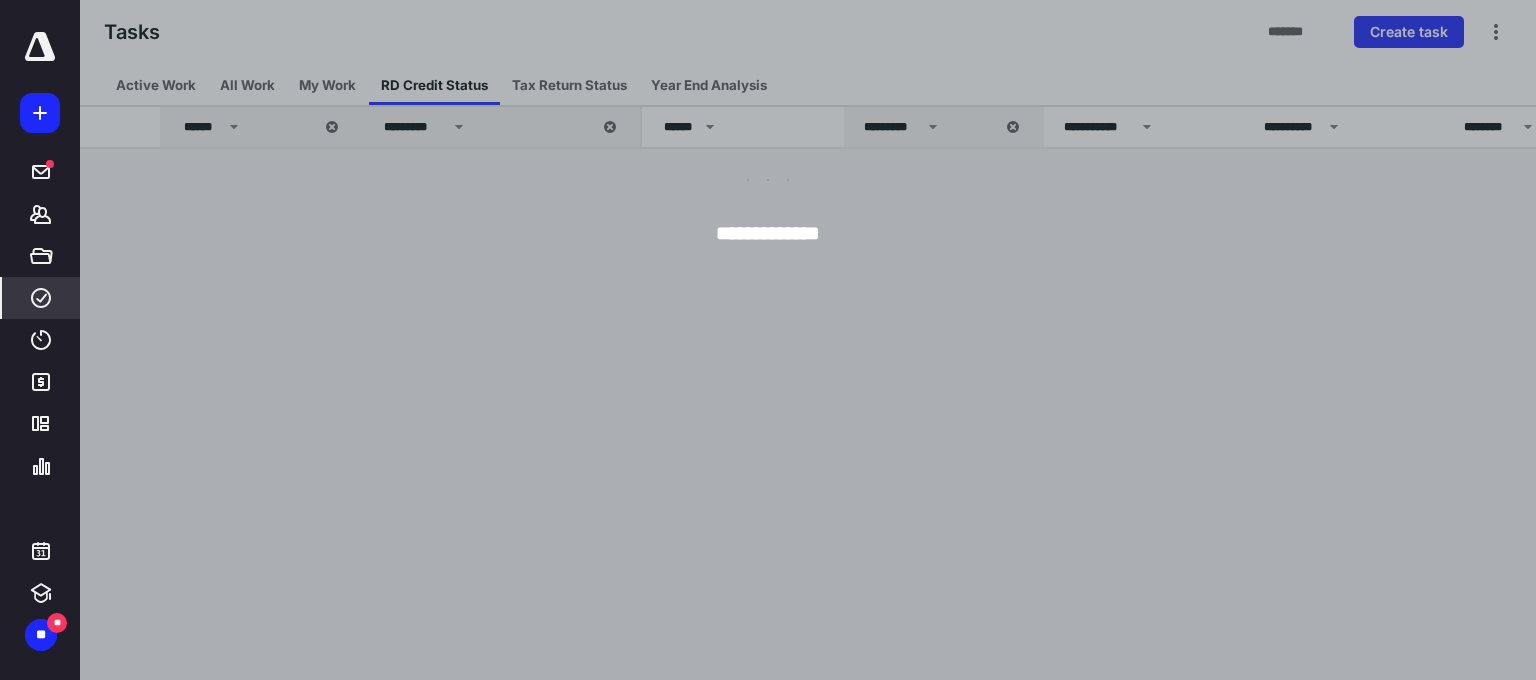 click at bounding box center [848, 340] 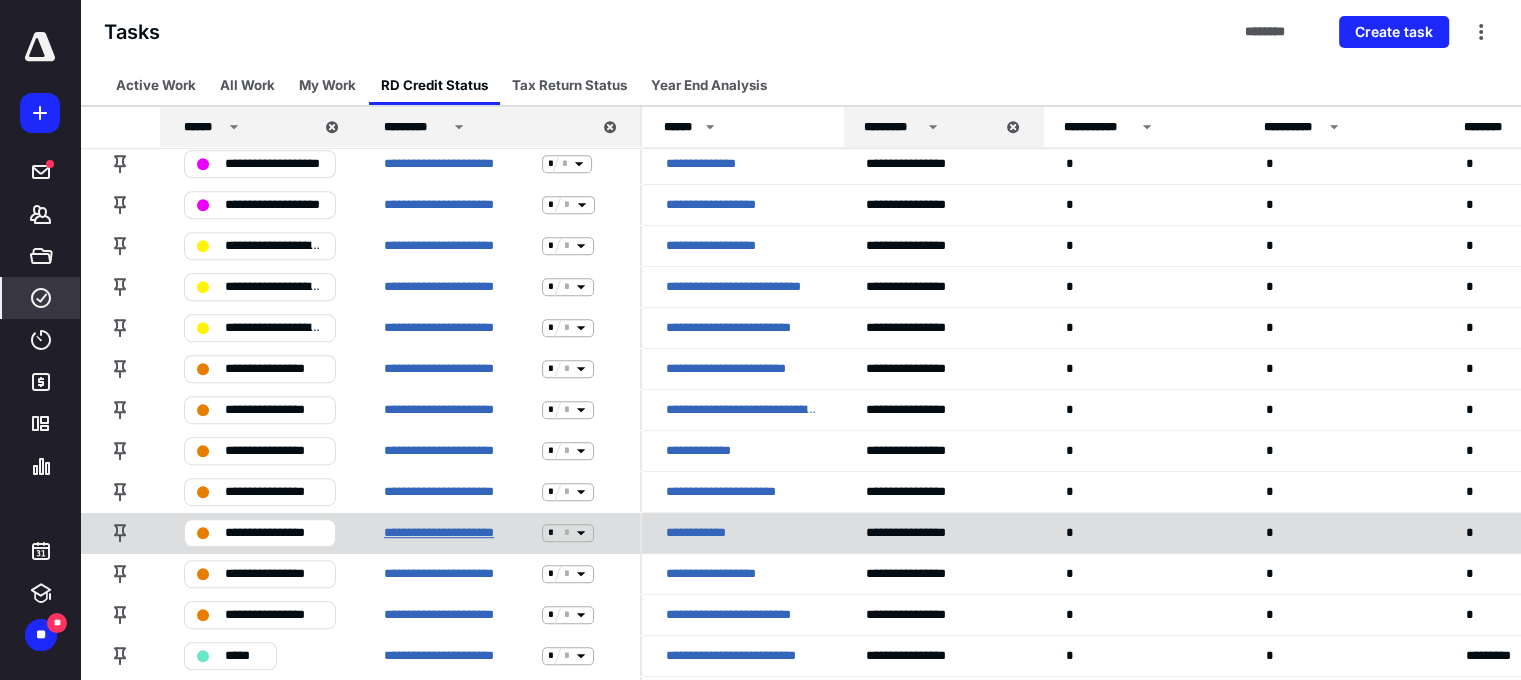 scroll, scrollTop: 1136, scrollLeft: 0, axis: vertical 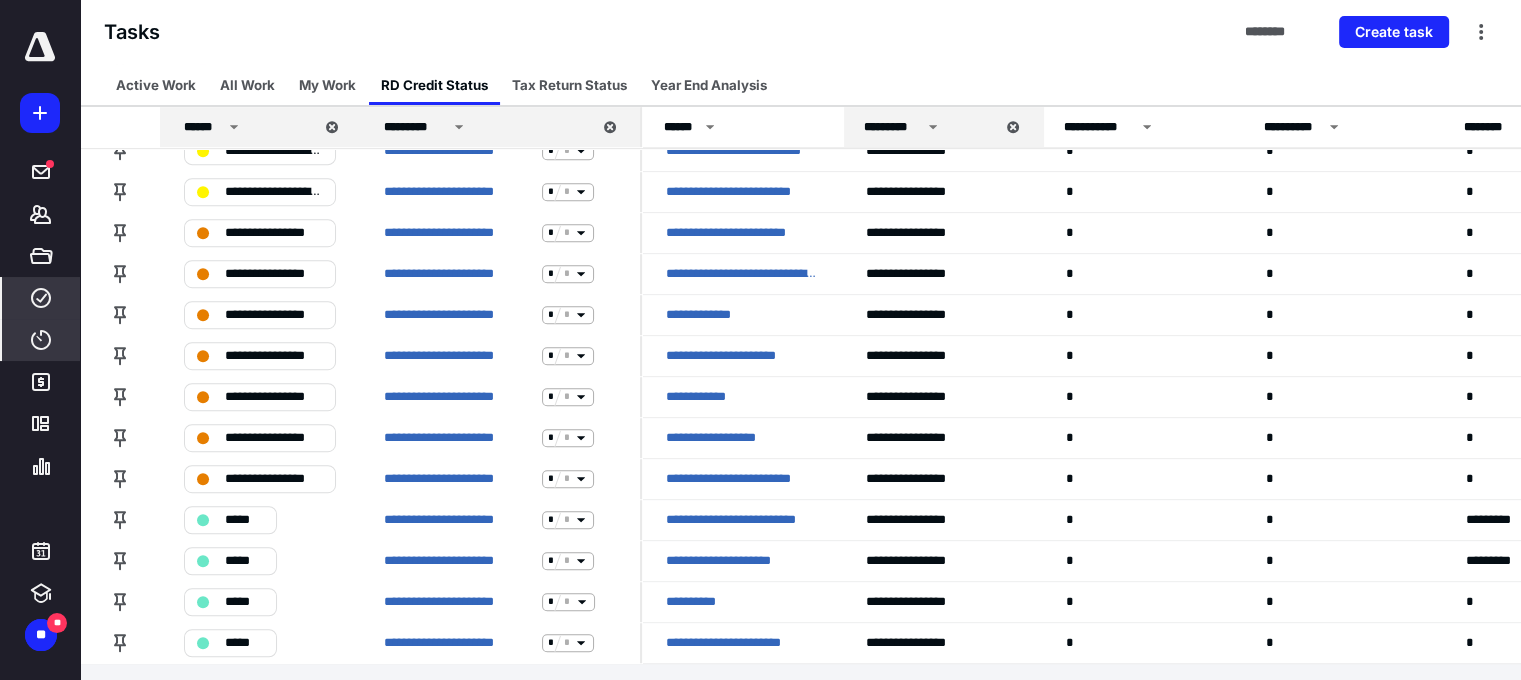 click 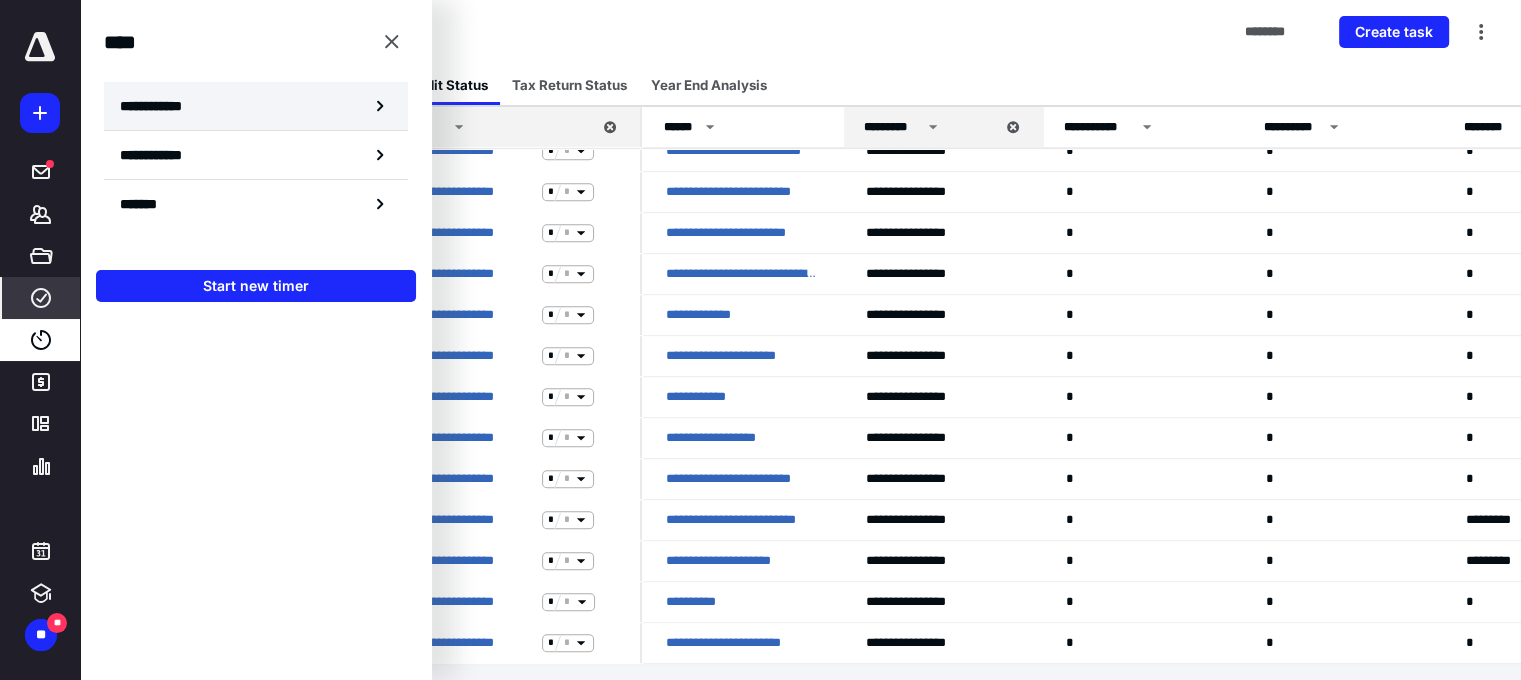 click on "**********" at bounding box center [256, 106] 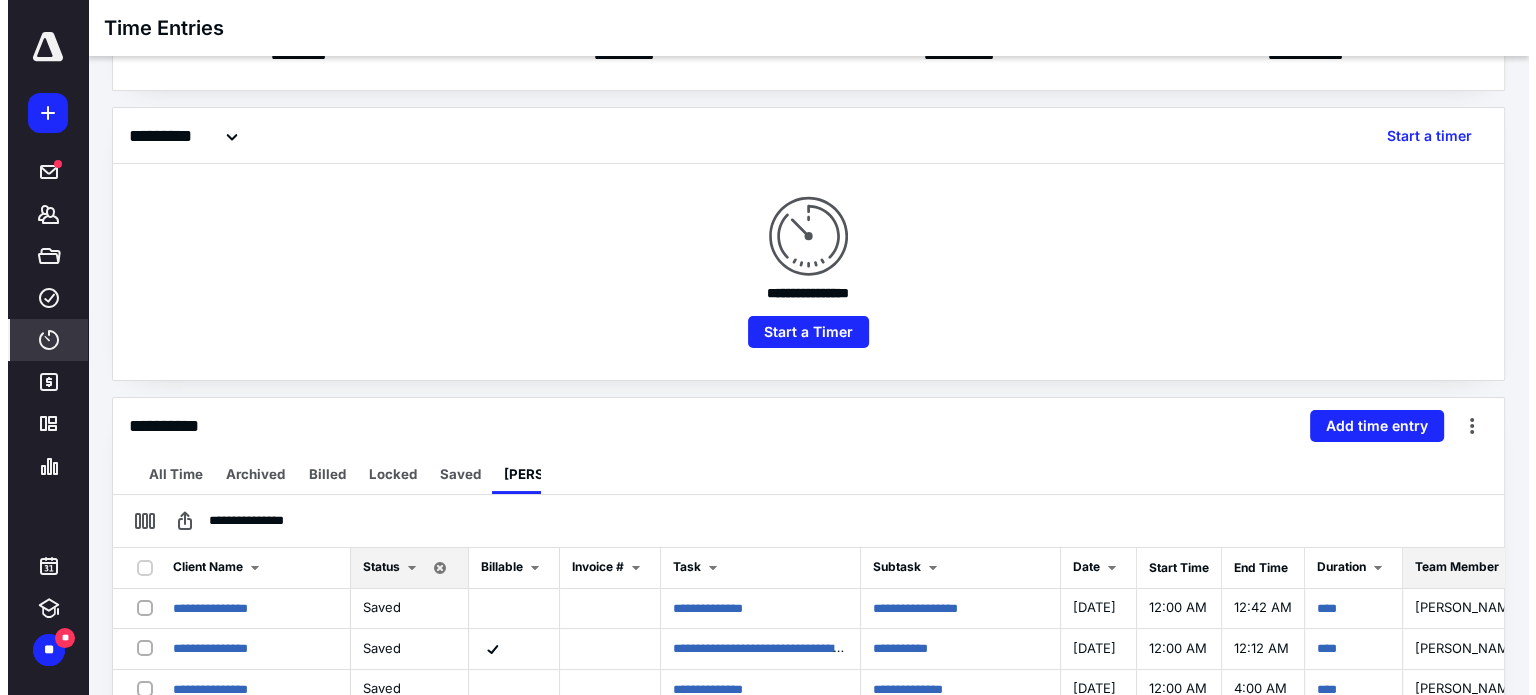 scroll, scrollTop: 400, scrollLeft: 0, axis: vertical 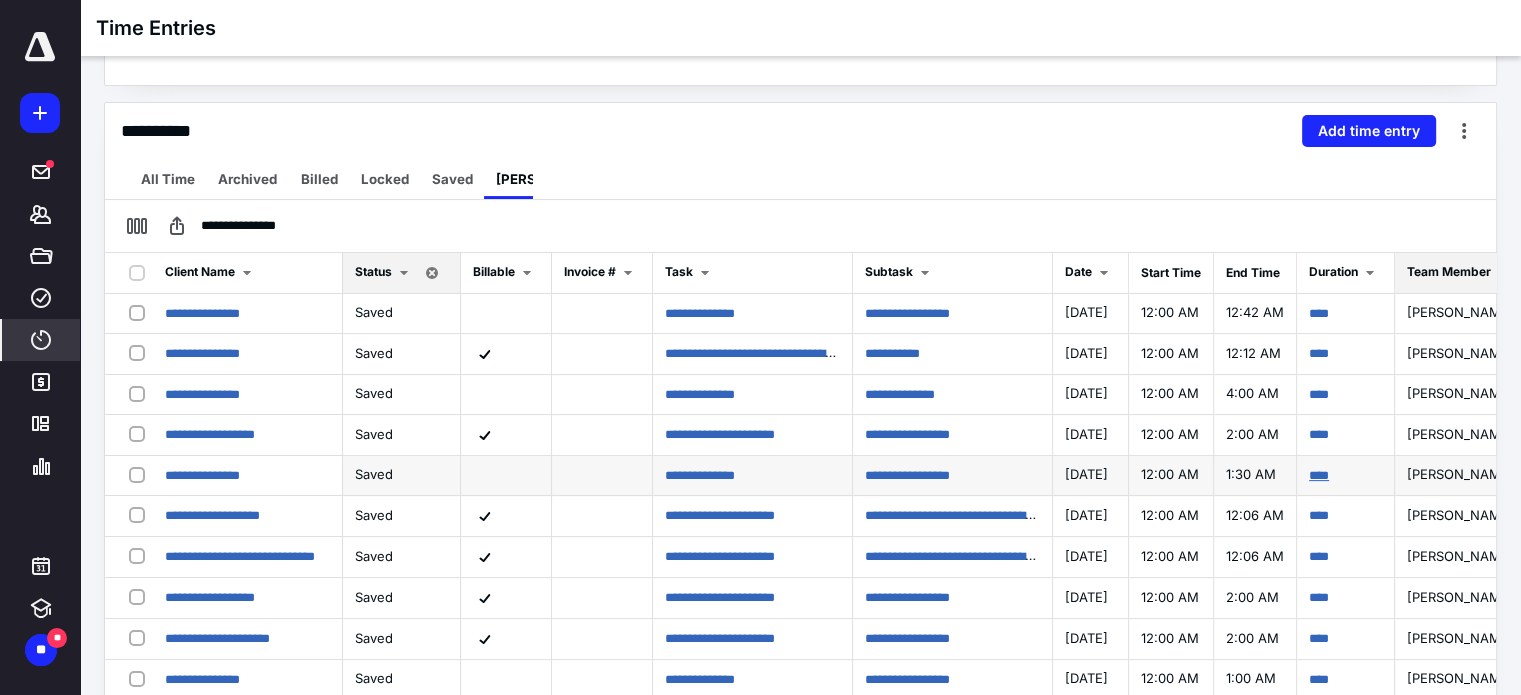 click on "****" at bounding box center [1319, 475] 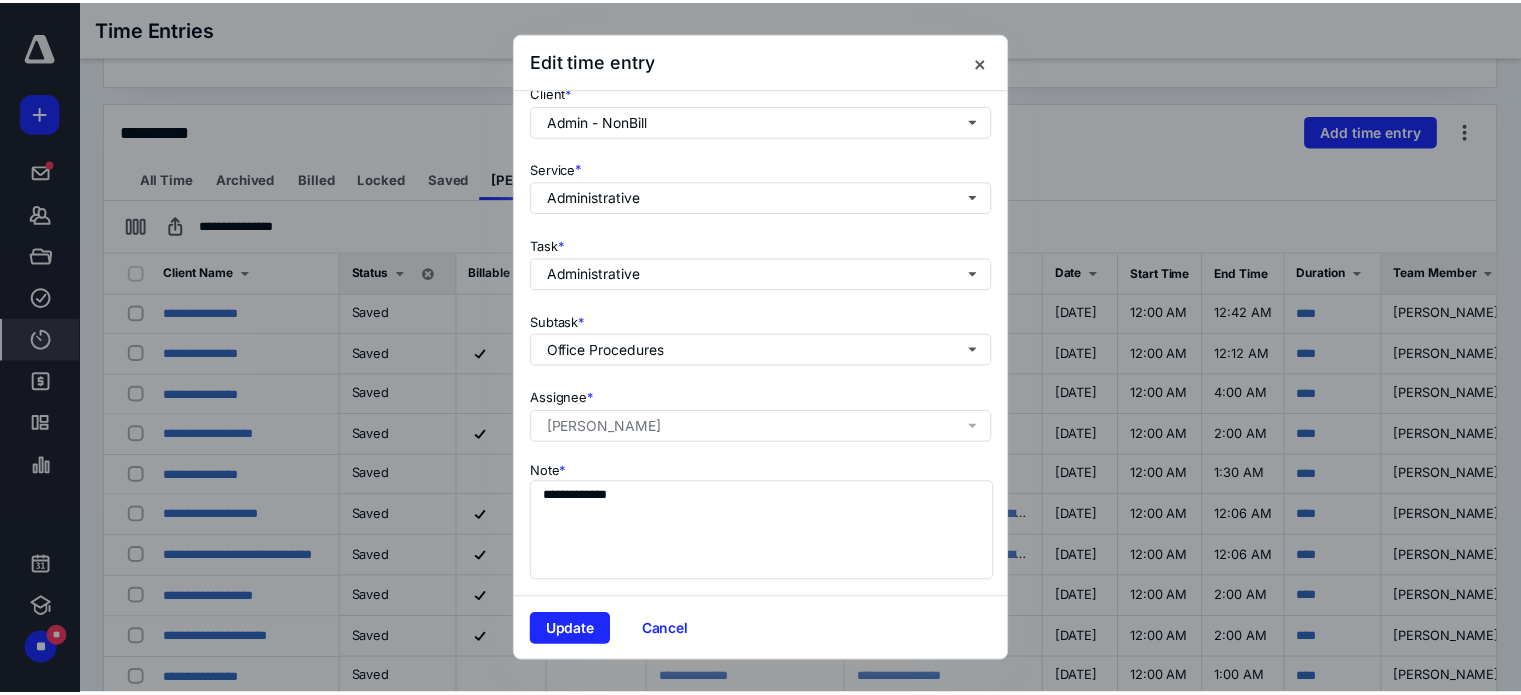 scroll, scrollTop: 237, scrollLeft: 0, axis: vertical 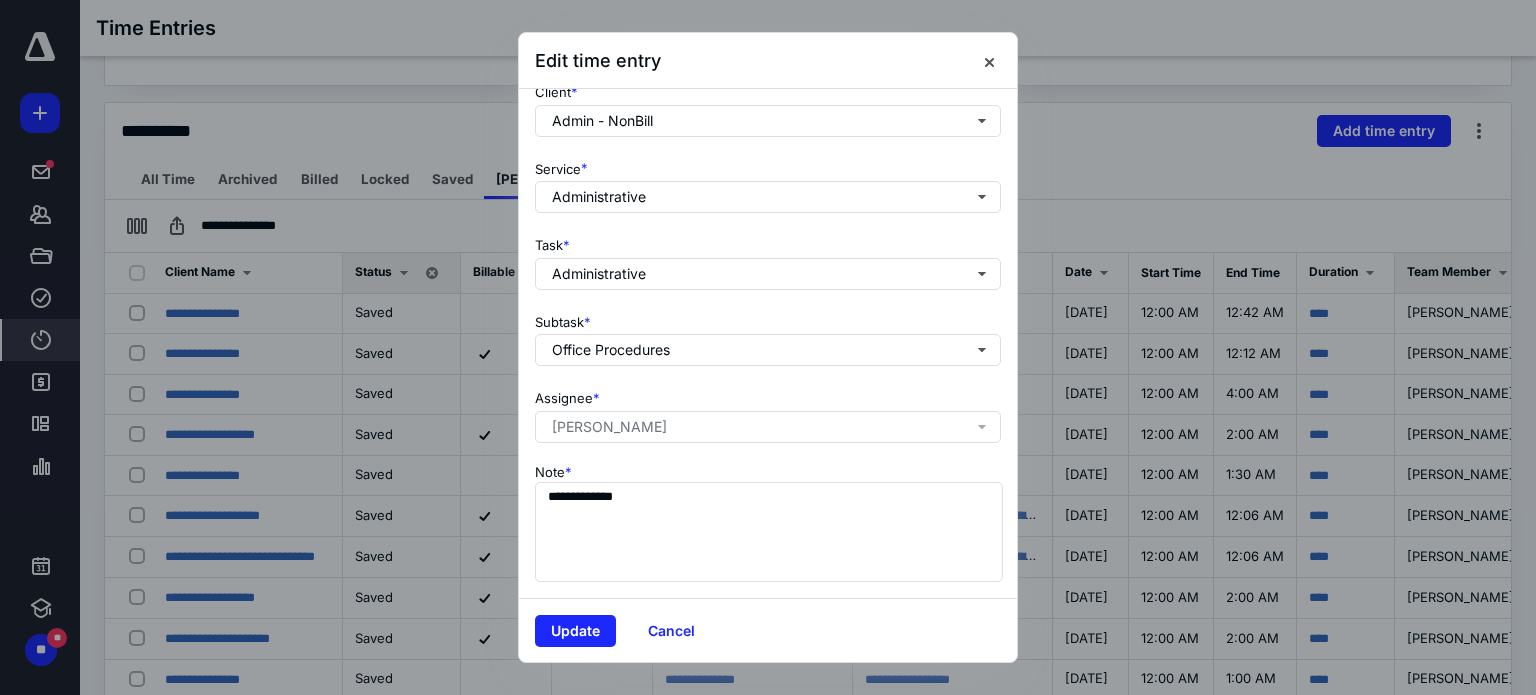 click on "**********" at bounding box center (768, 521) 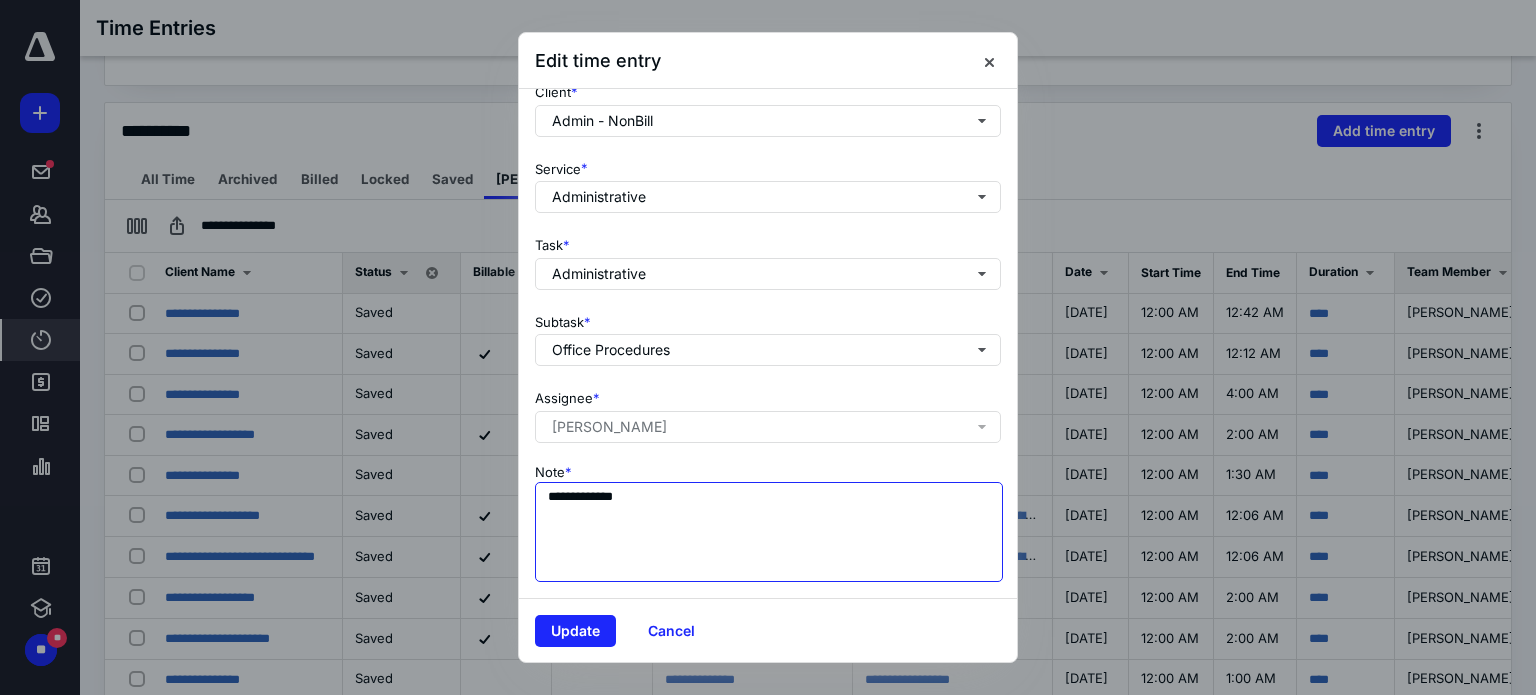 drag, startPoint x: 705, startPoint y: 495, endPoint x: 667, endPoint y: 459, distance: 52.34501 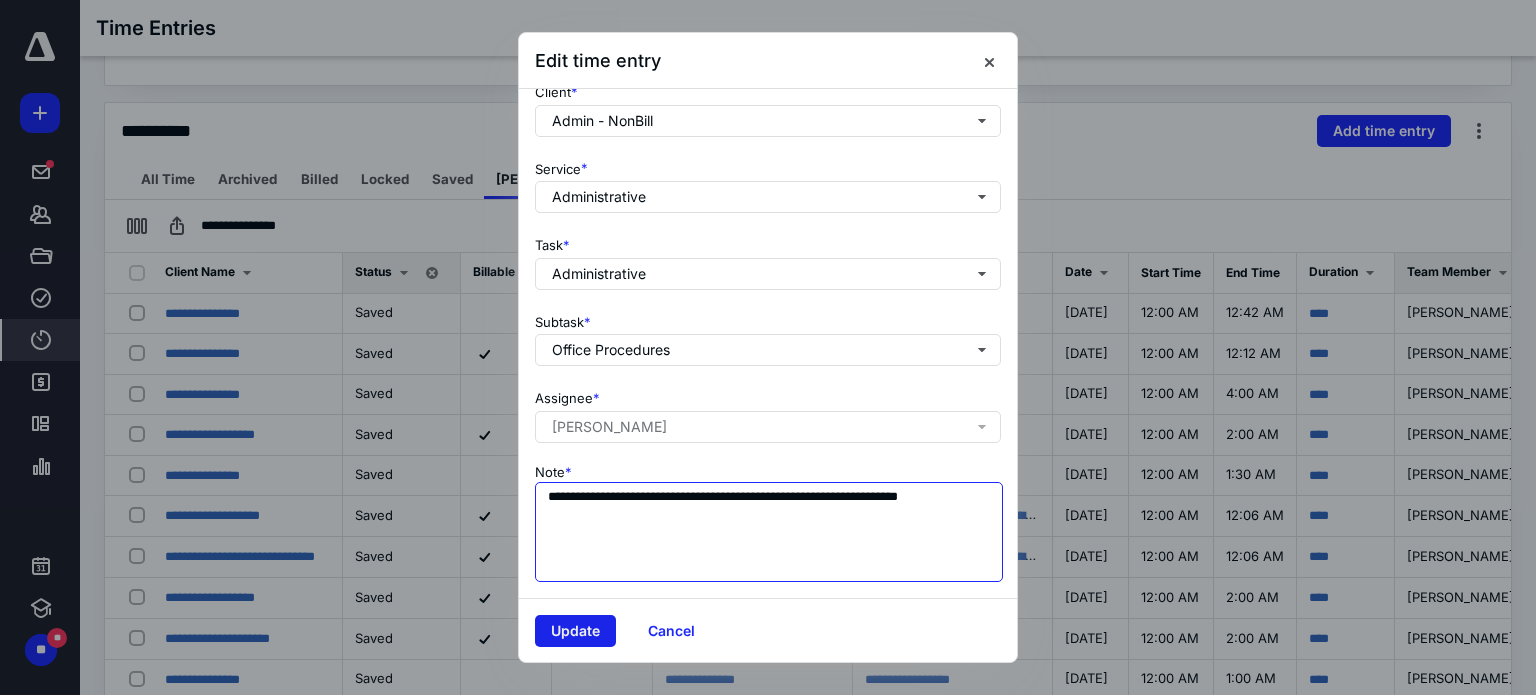 type on "**********" 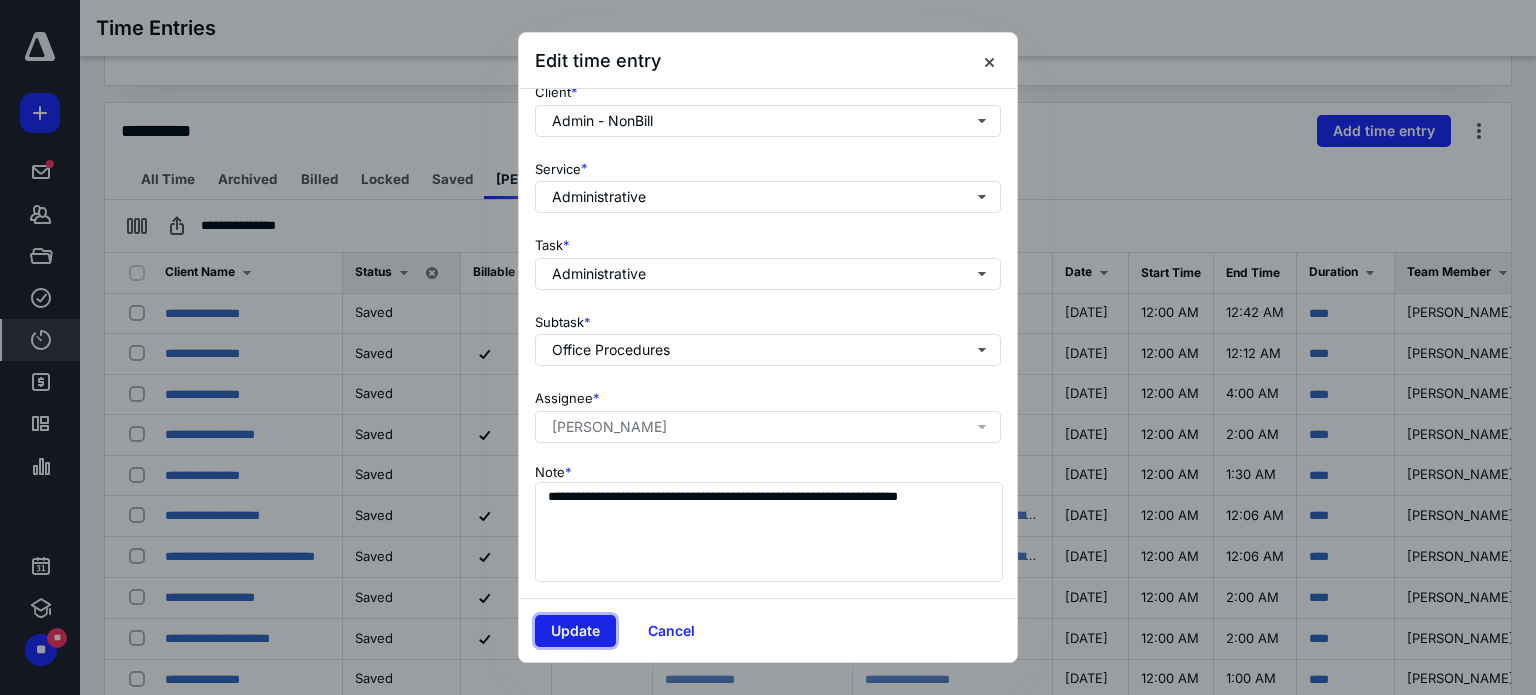 click on "Update" at bounding box center (575, 631) 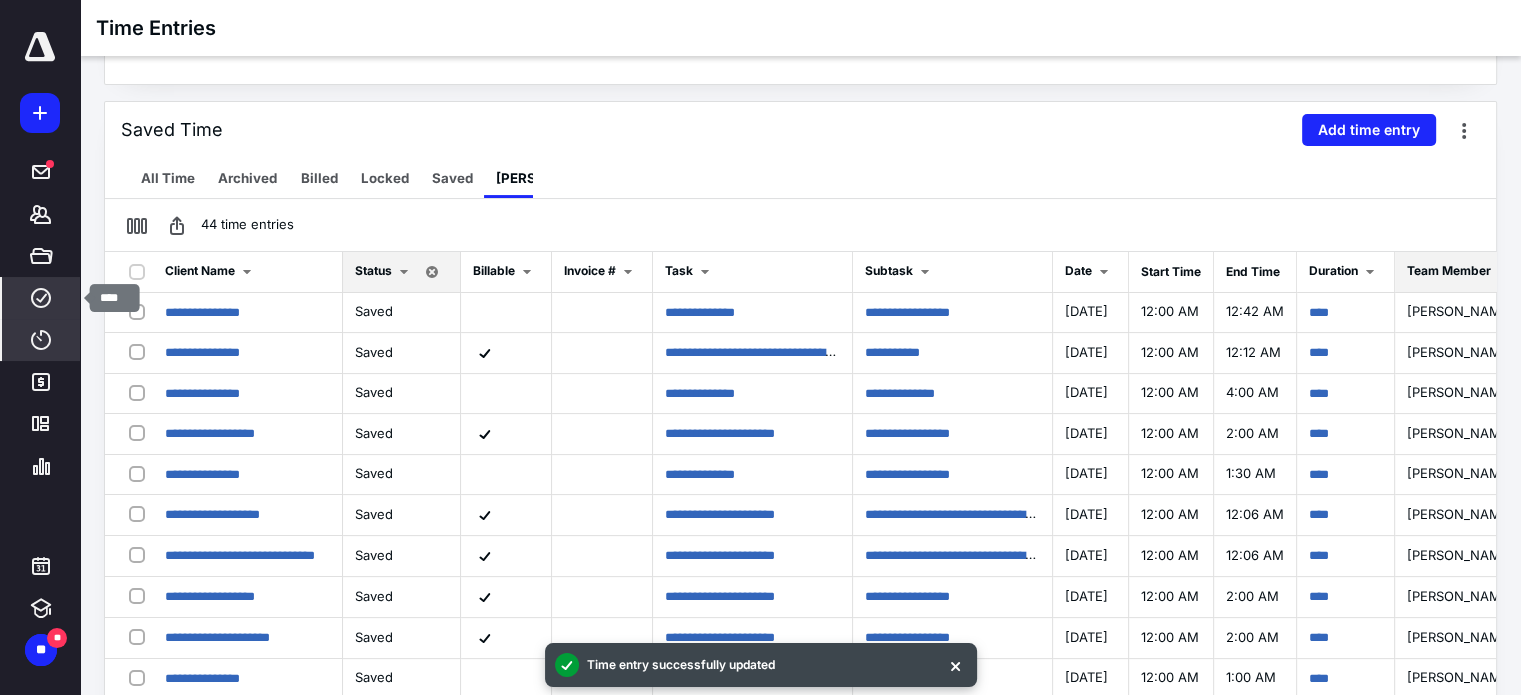 click on "****" at bounding box center (41, 298) 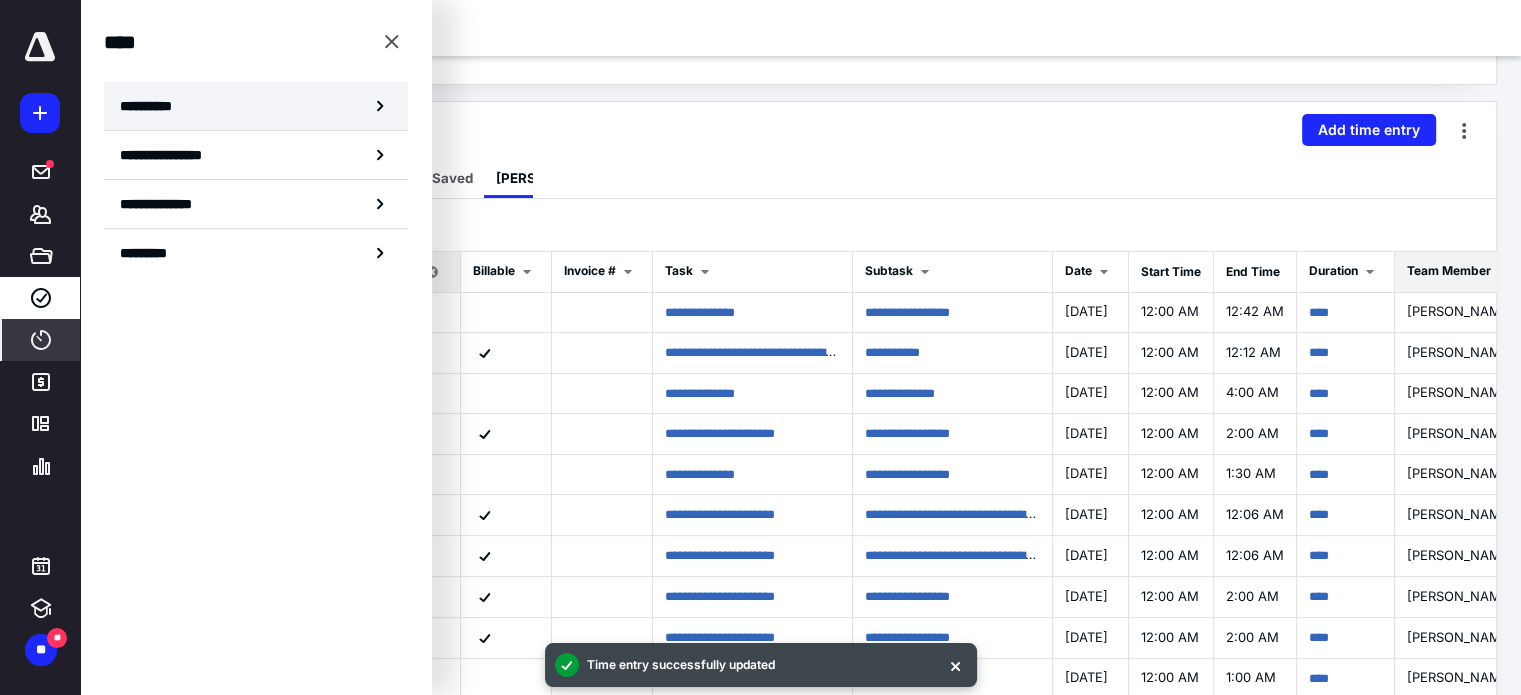 click on "**********" at bounding box center [256, 106] 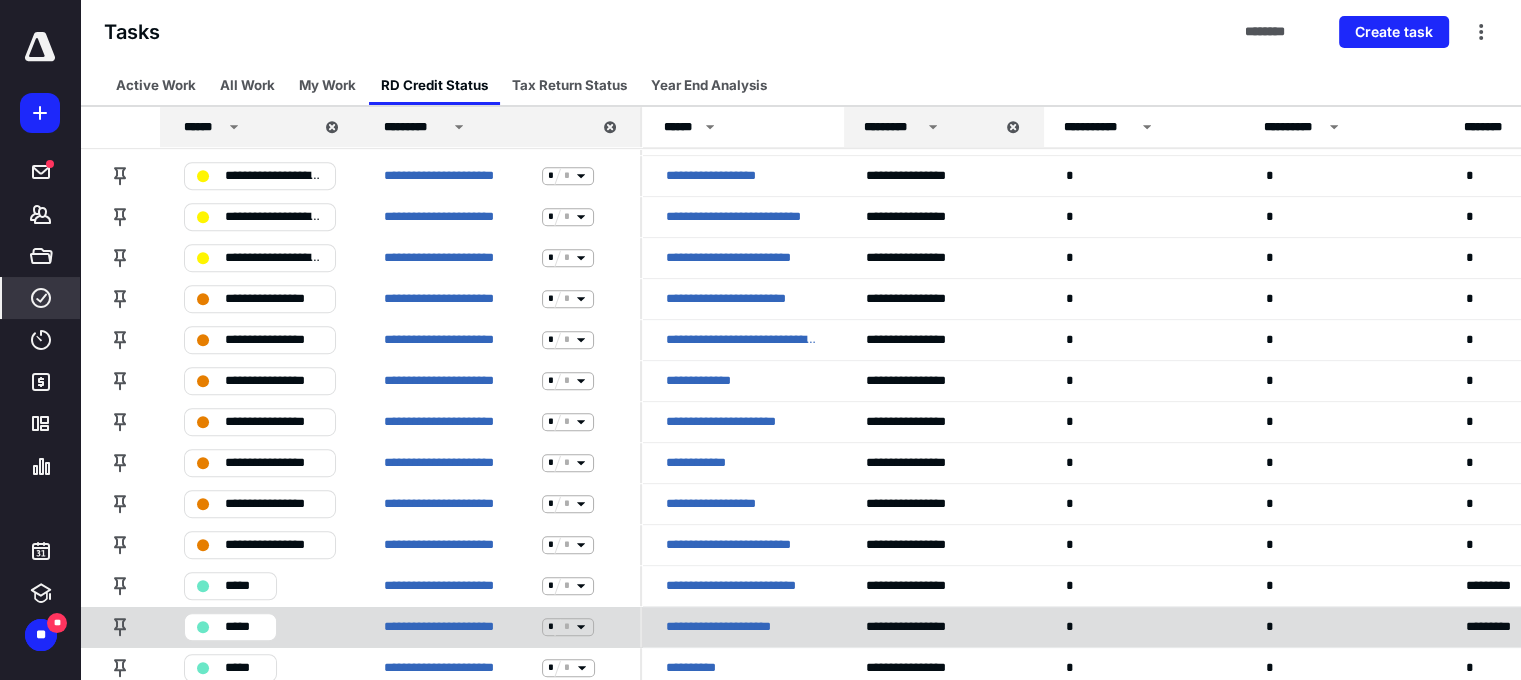 scroll, scrollTop: 1036, scrollLeft: 0, axis: vertical 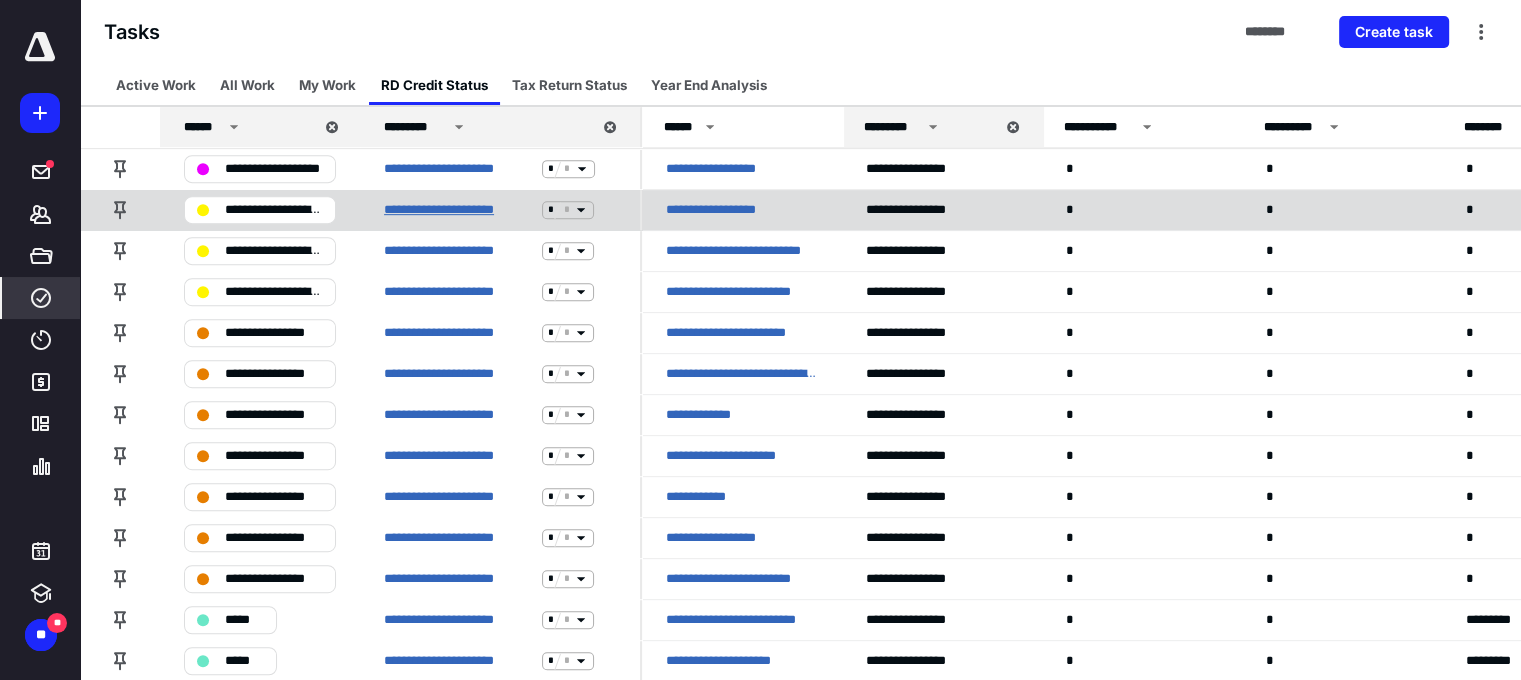 click on "**********" at bounding box center (459, 210) 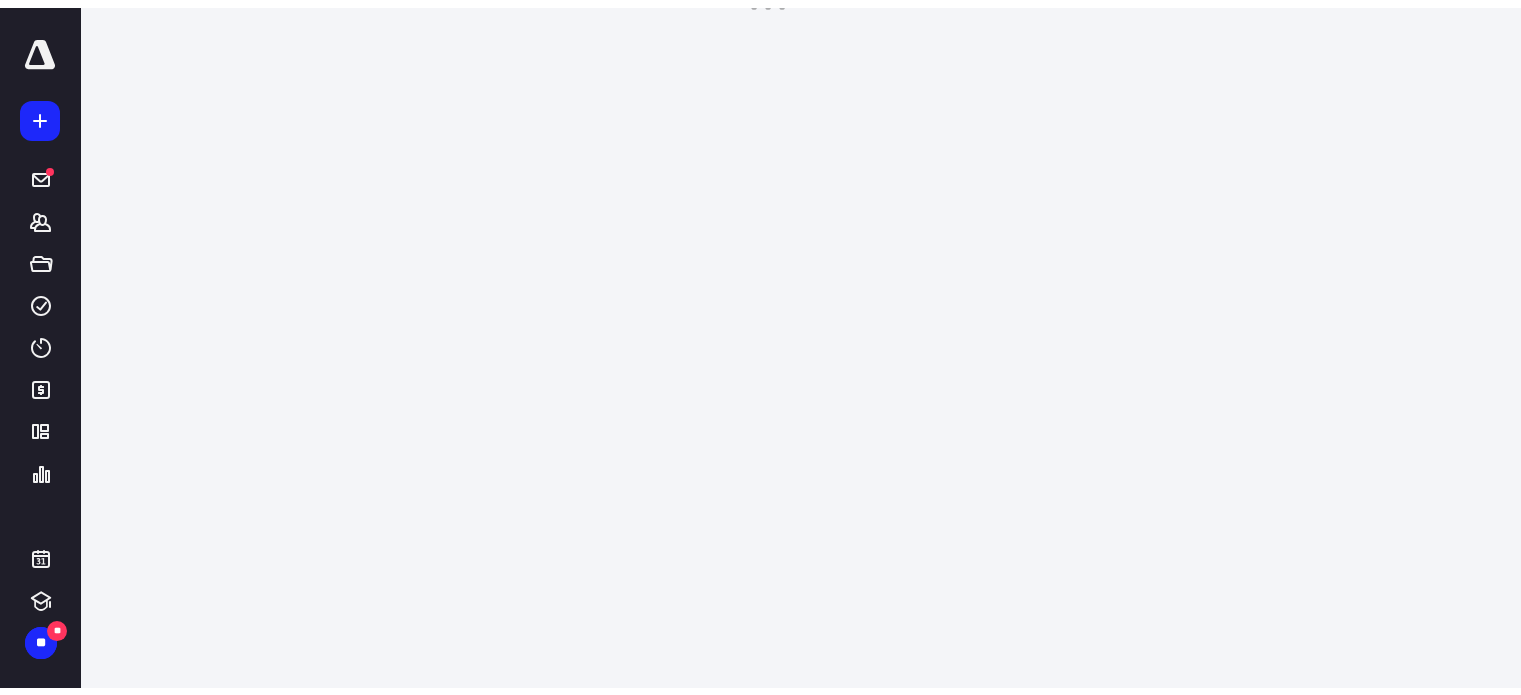 scroll, scrollTop: 0, scrollLeft: 0, axis: both 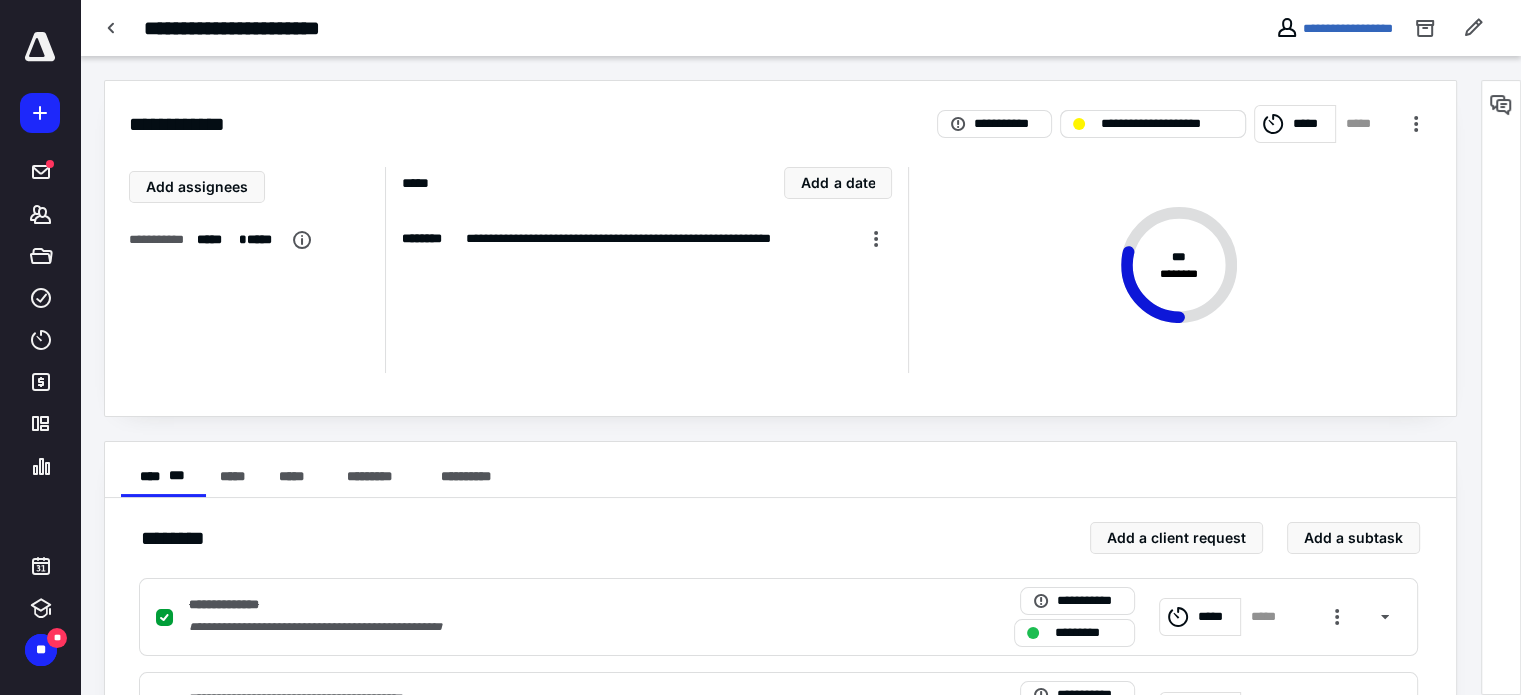 click on "**********" at bounding box center (1153, 124) 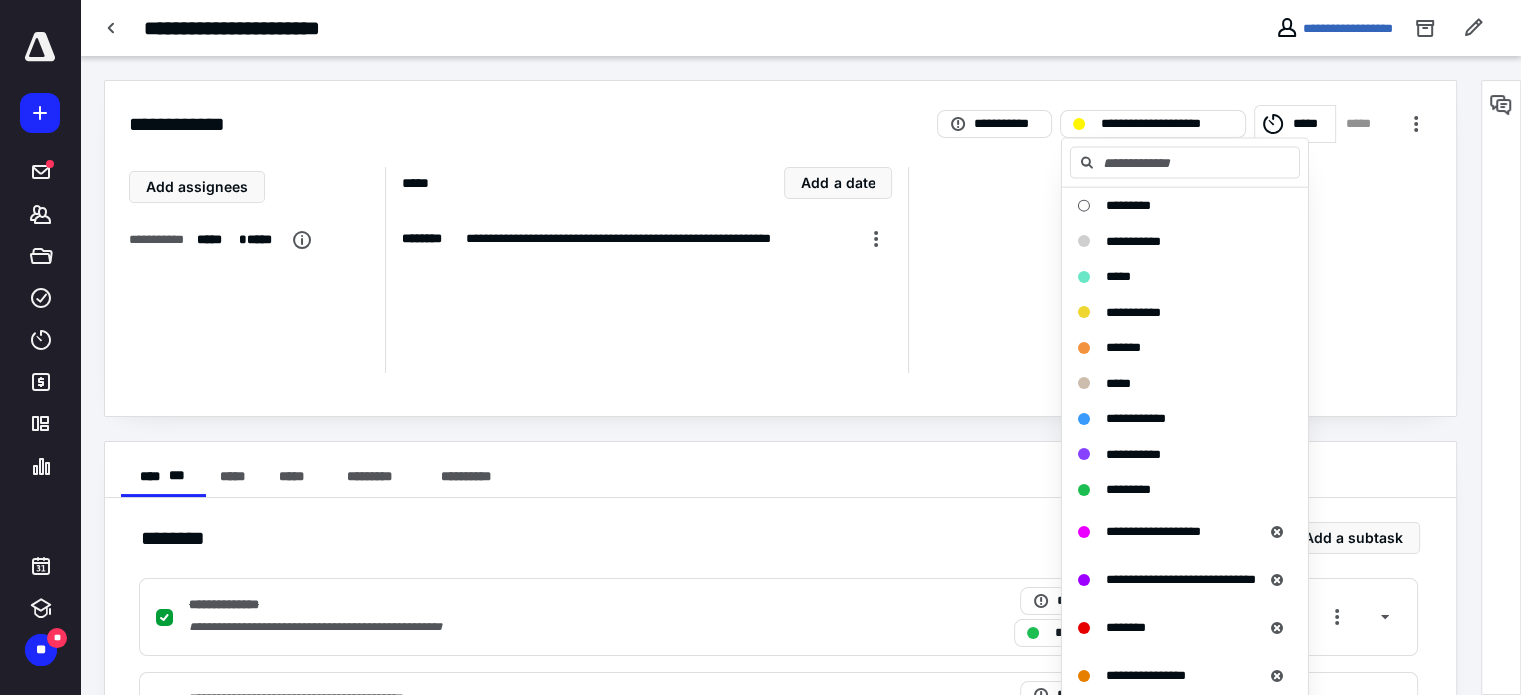 click on "**********" at bounding box center (780, 248) 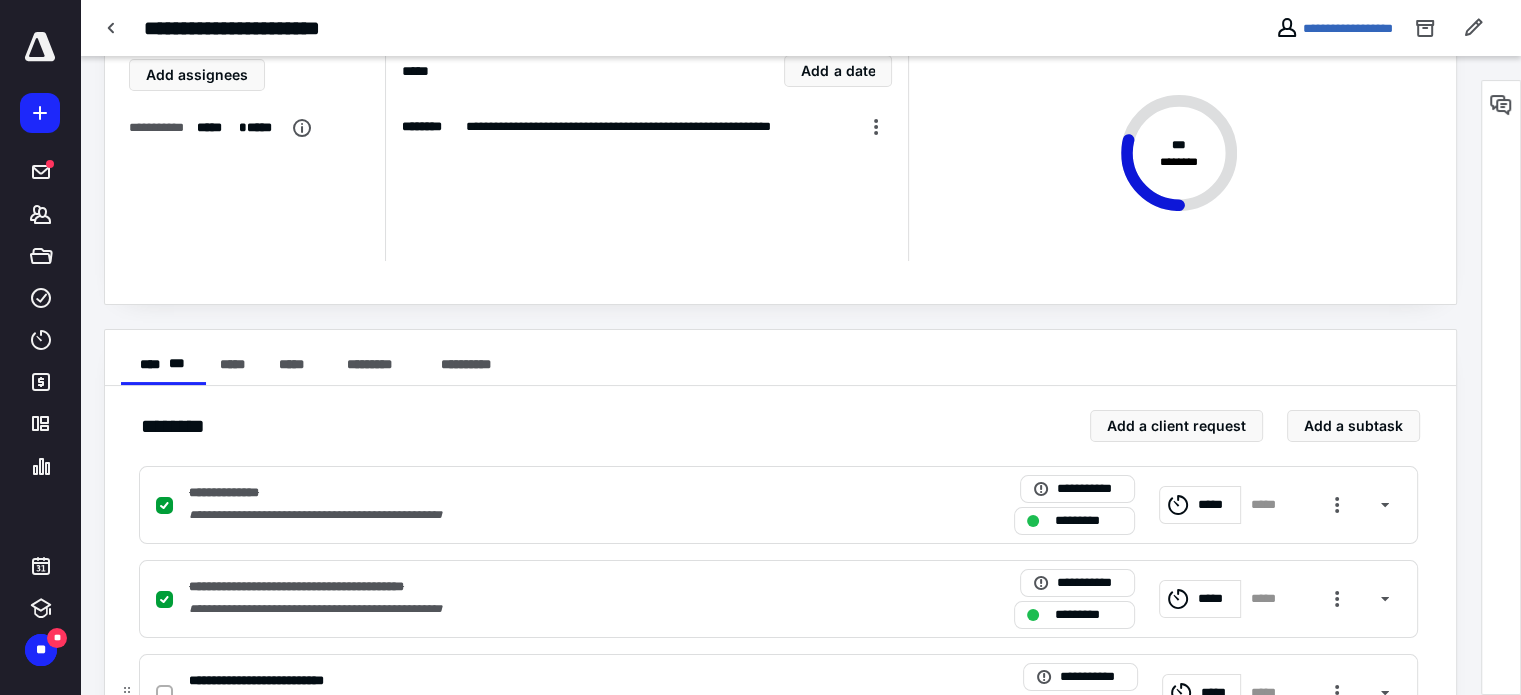 scroll, scrollTop: 400, scrollLeft: 0, axis: vertical 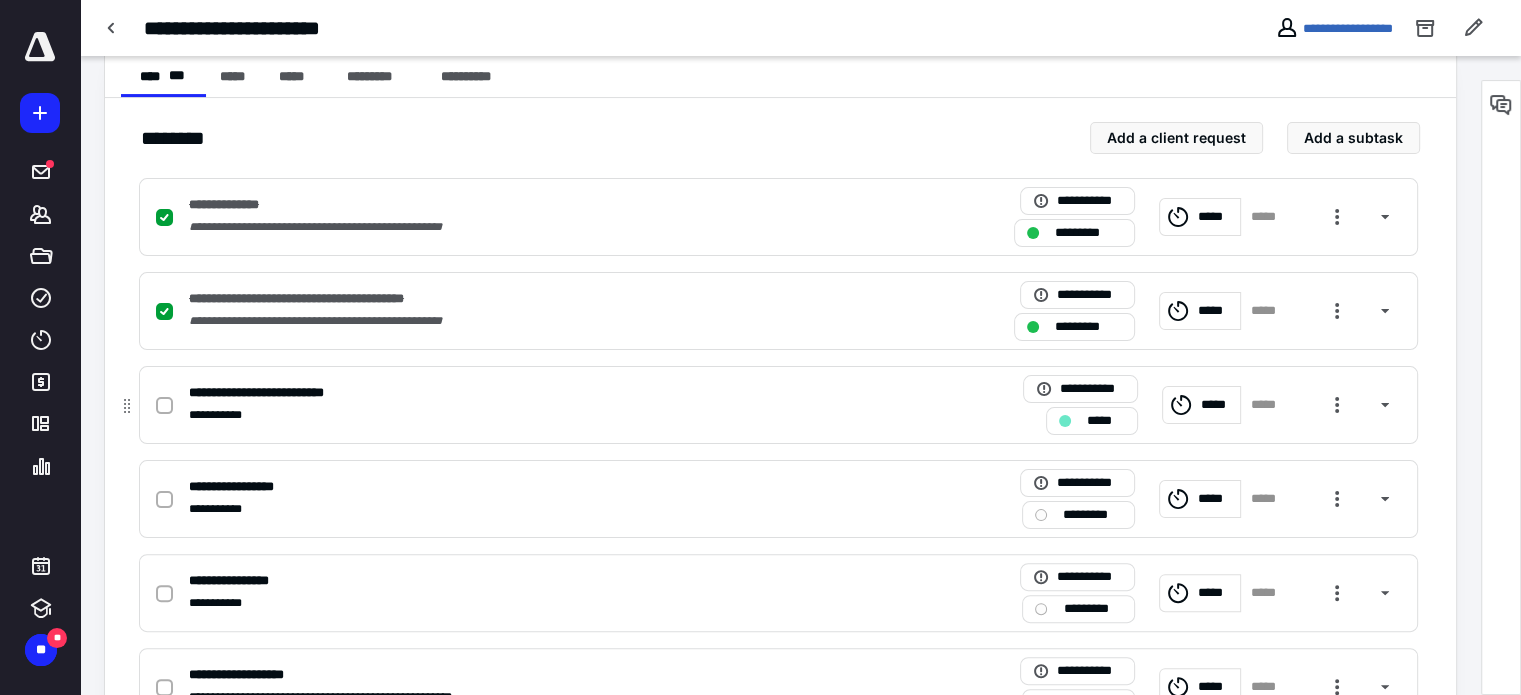 click at bounding box center (164, 406) 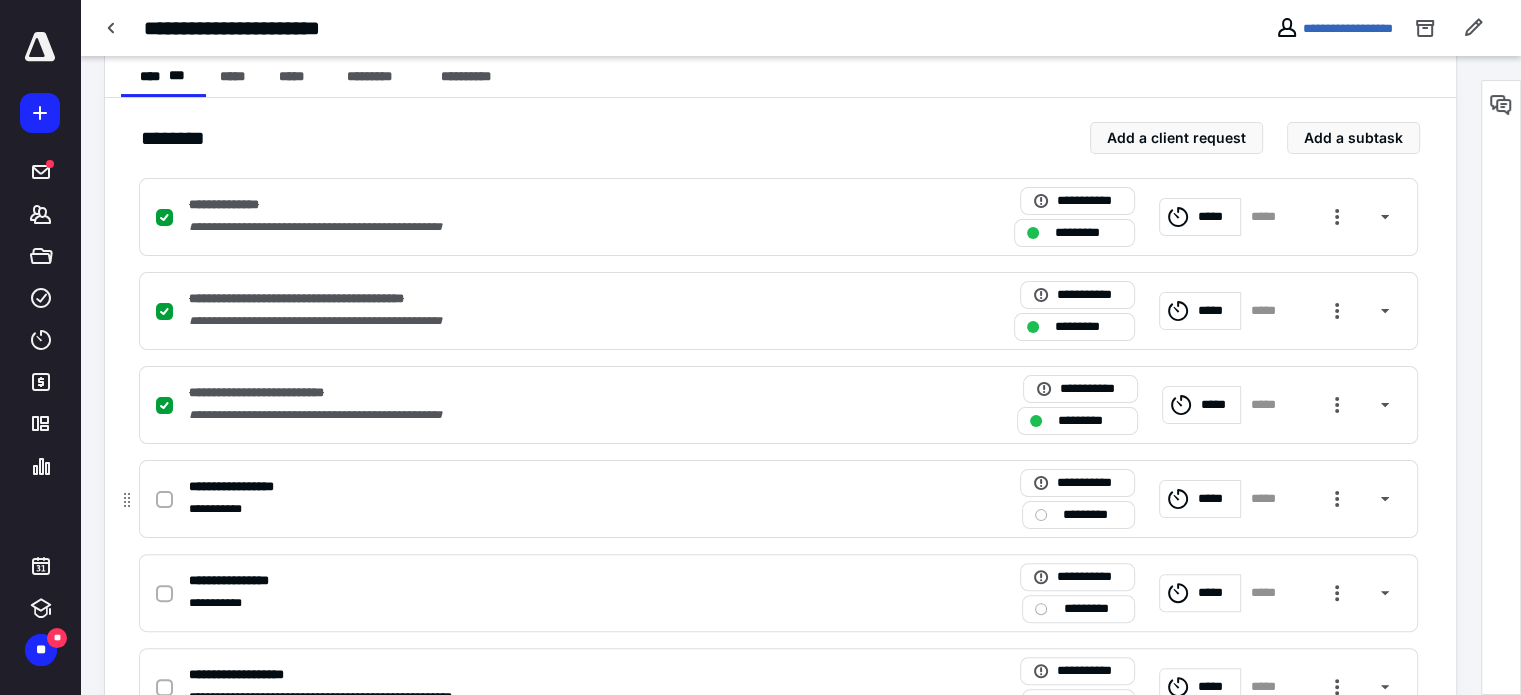 click at bounding box center [164, 500] 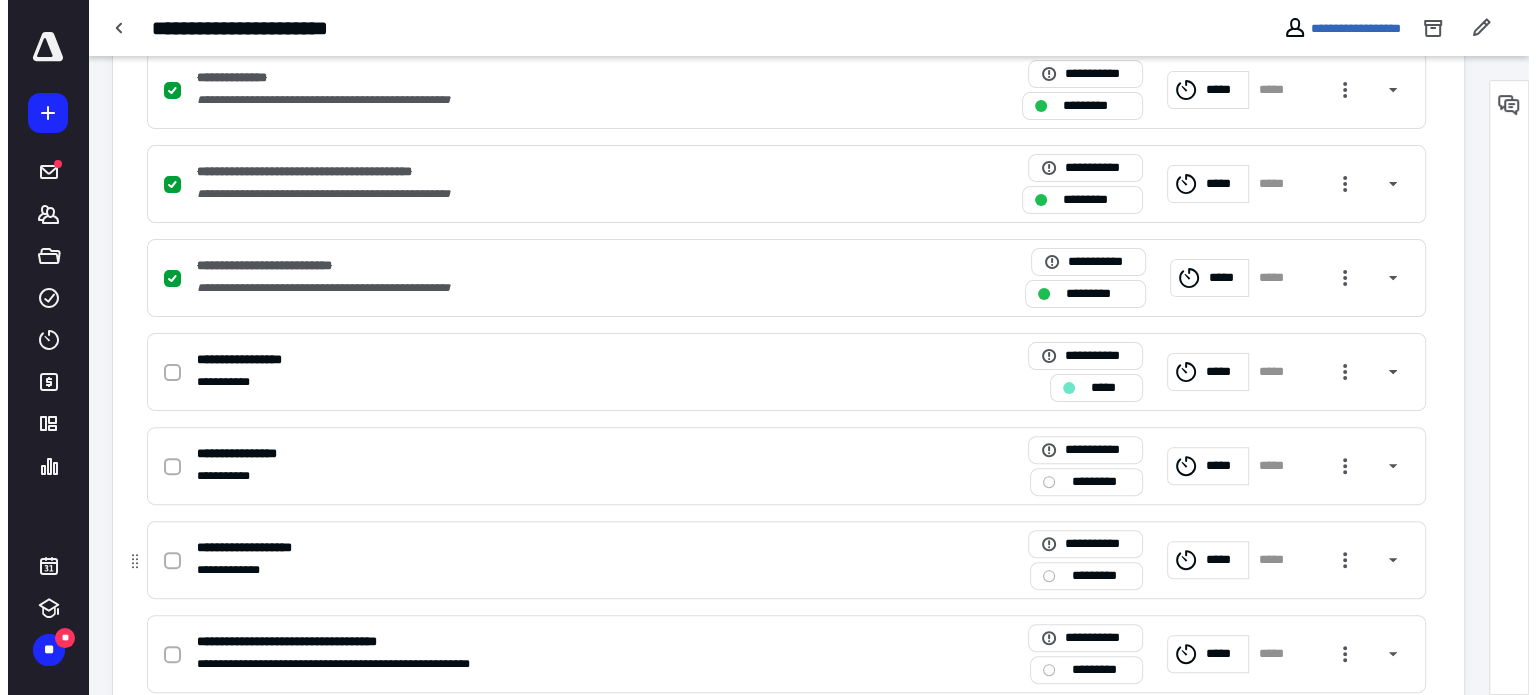 scroll, scrollTop: 573, scrollLeft: 0, axis: vertical 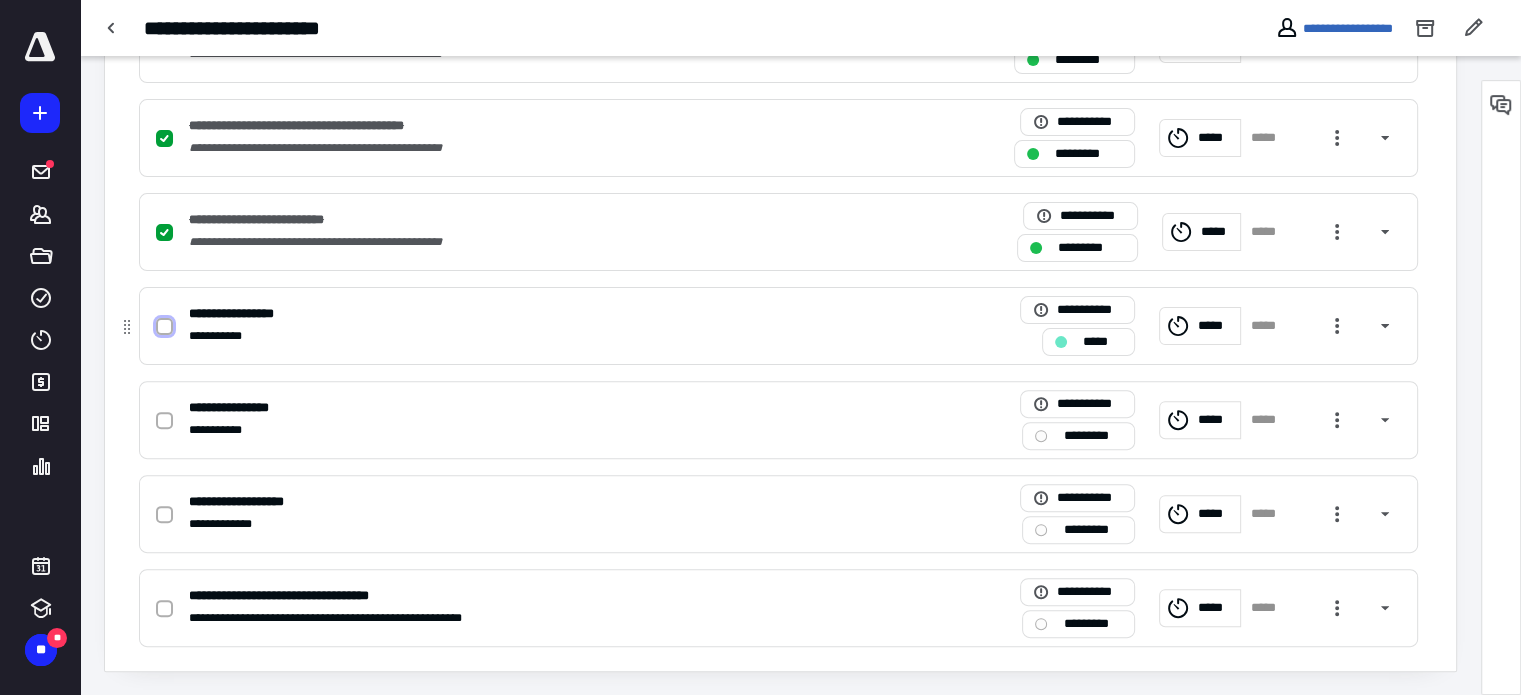 click at bounding box center [164, 327] 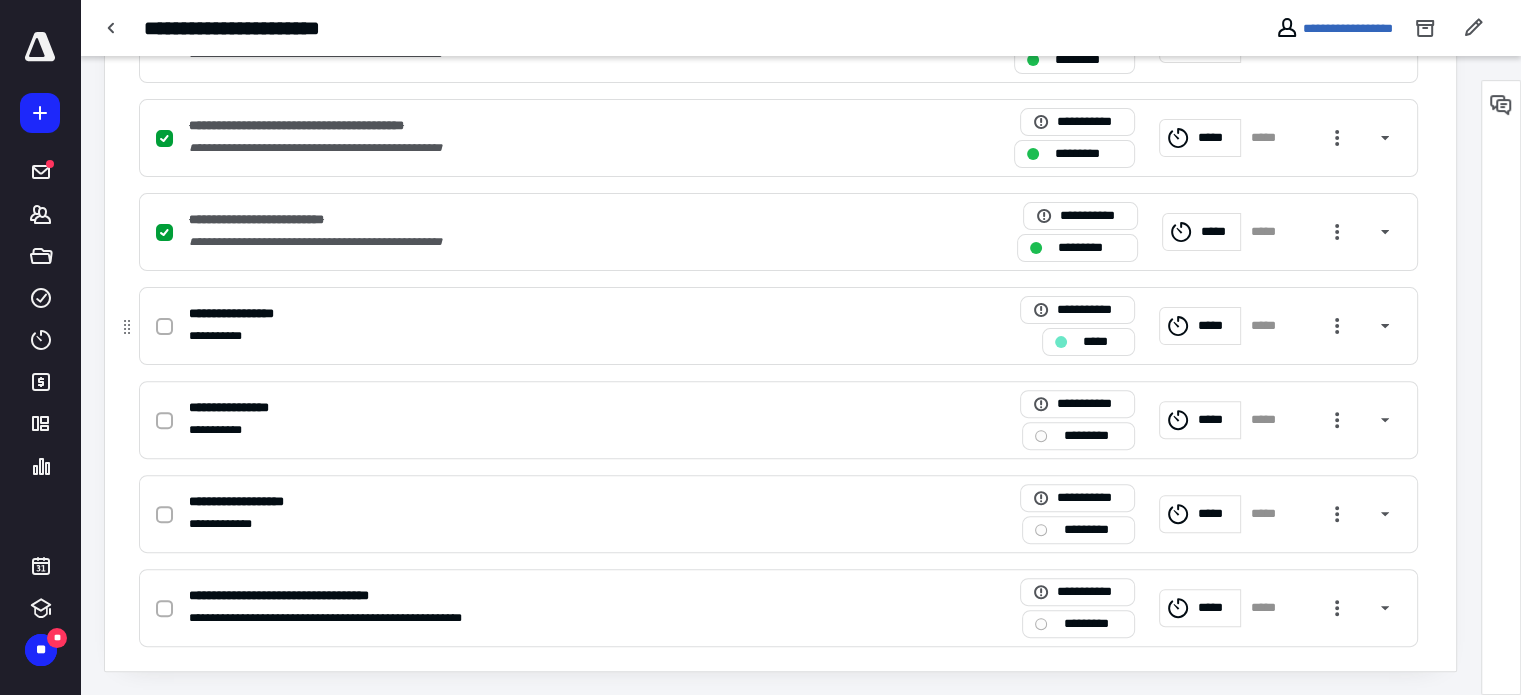 checkbox on "true" 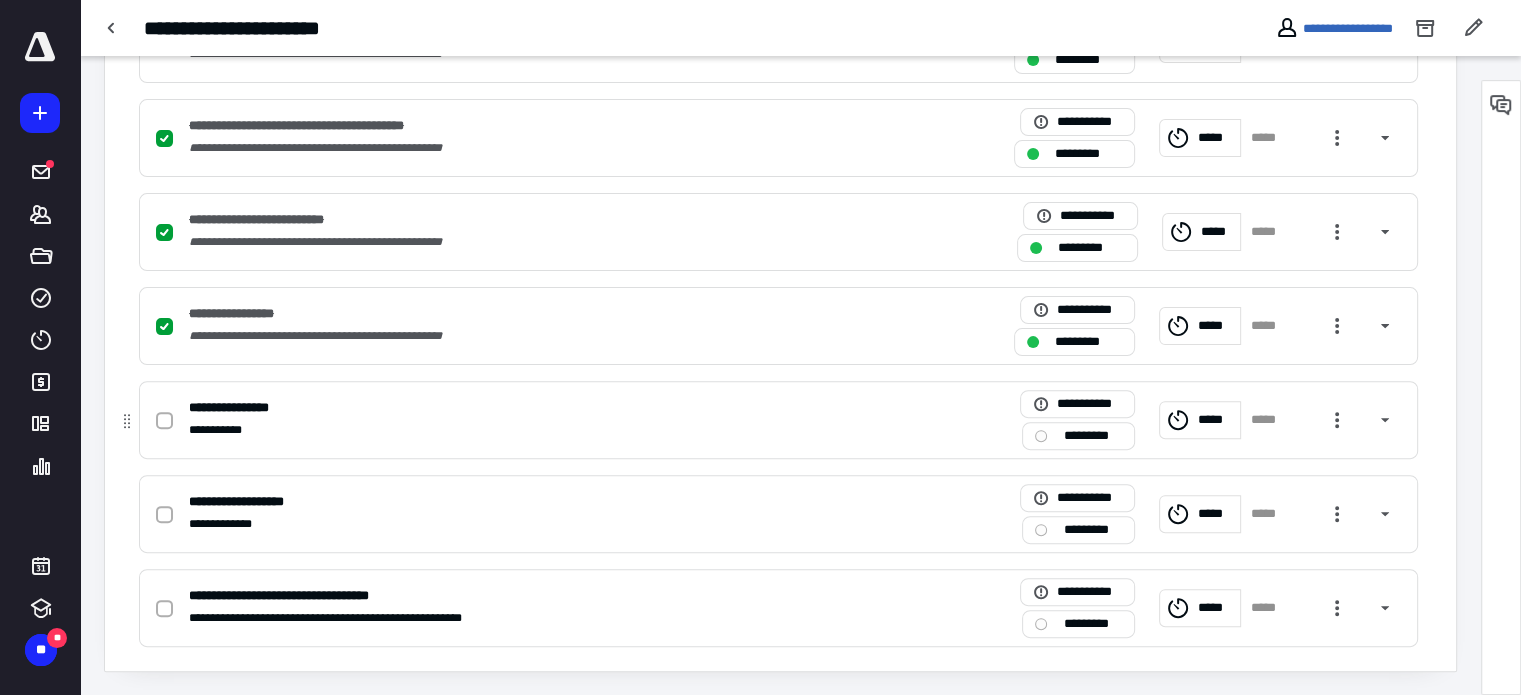 click on "*********" at bounding box center [1092, 436] 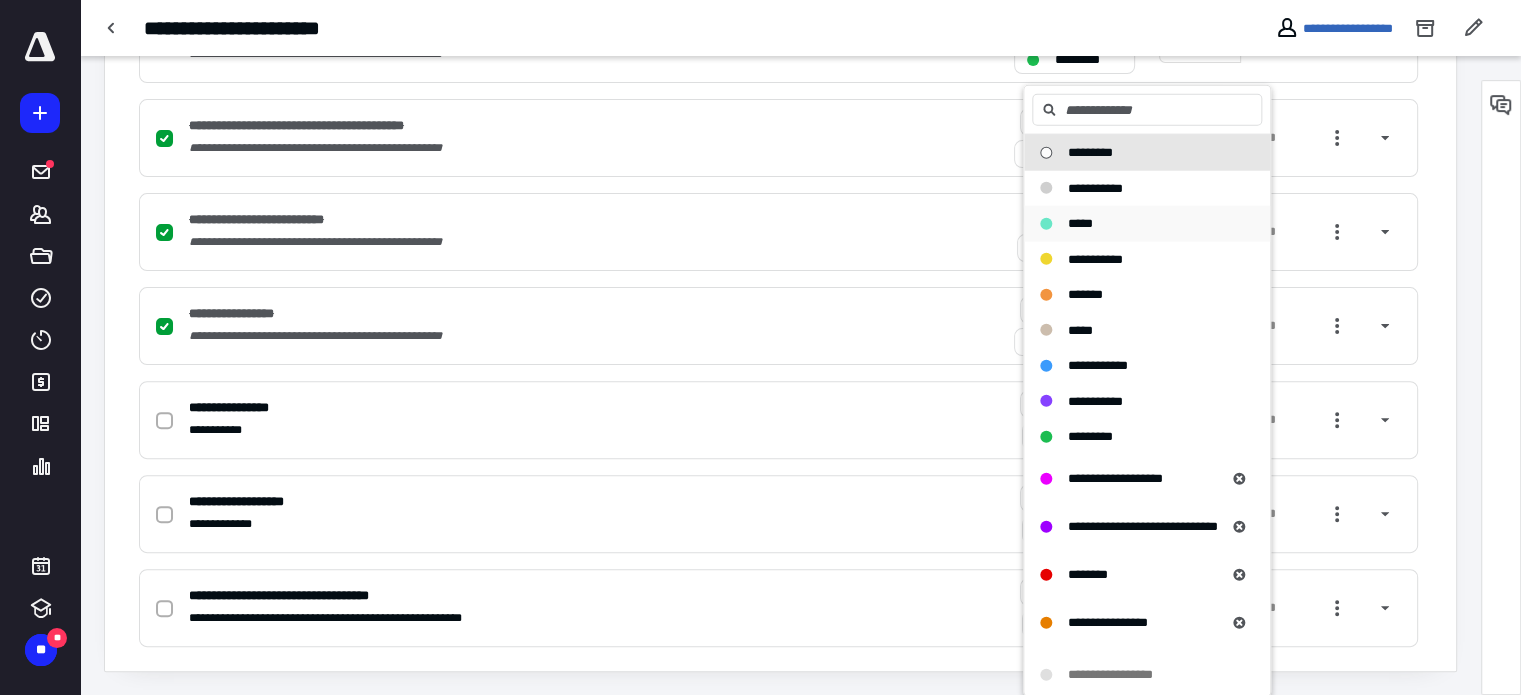 click on "*****" at bounding box center (1147, 224) 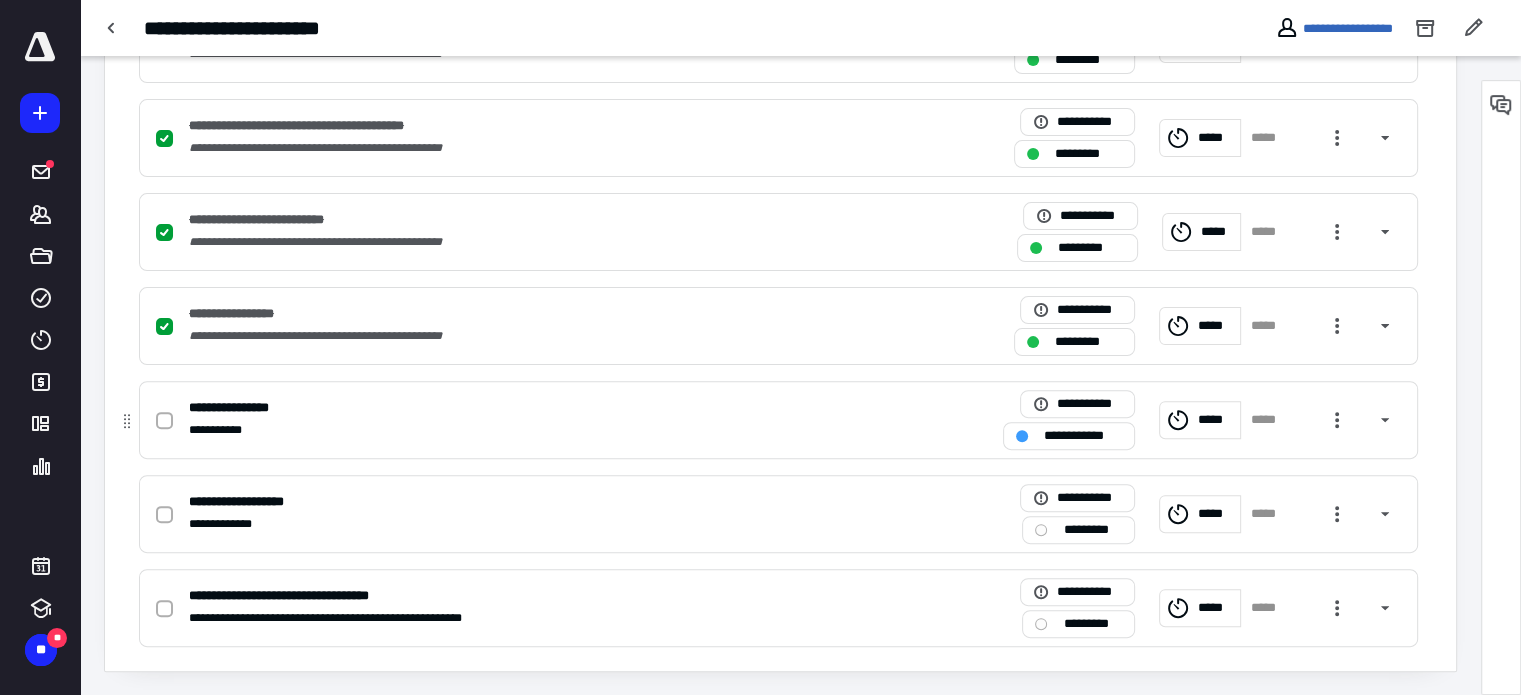 click on "**********" at bounding box center (516, 430) 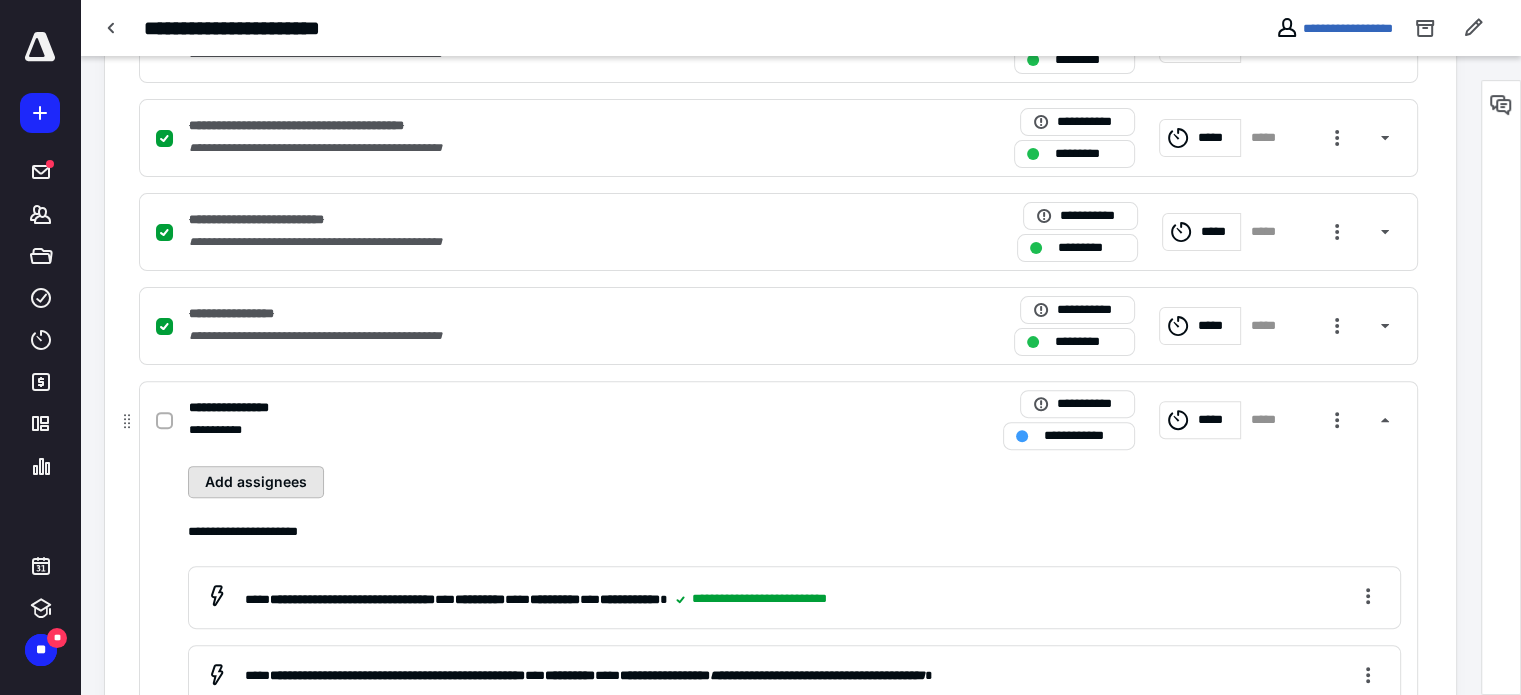 click on "Add assignees" at bounding box center (256, 482) 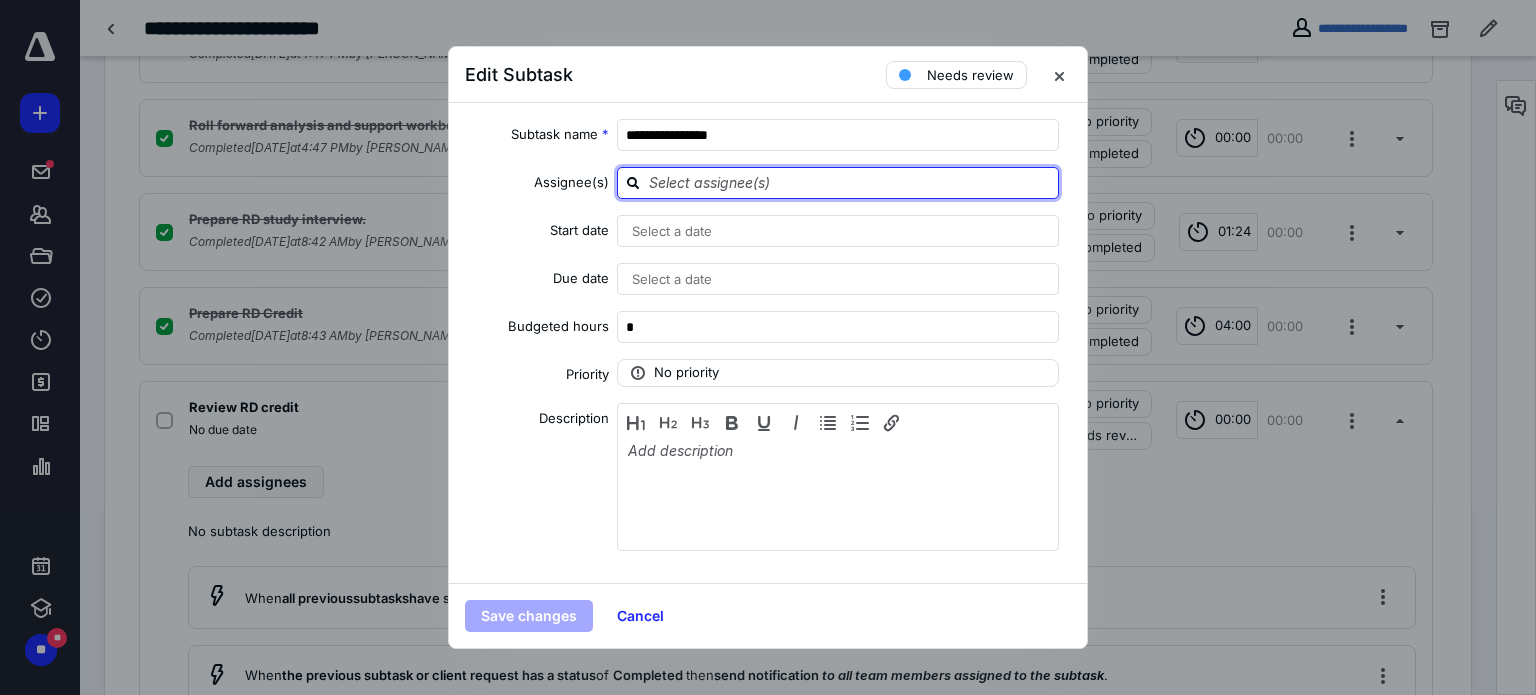 click at bounding box center [850, 182] 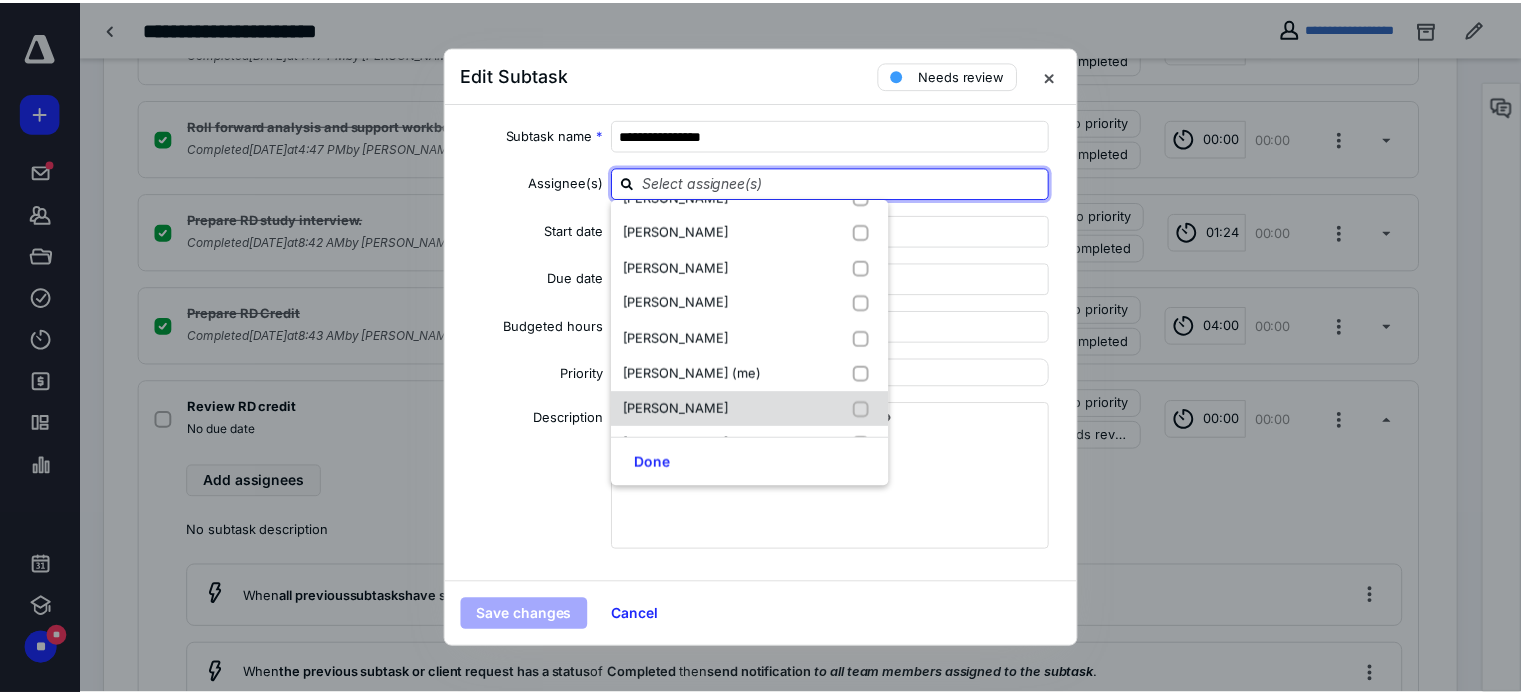 scroll, scrollTop: 1068, scrollLeft: 0, axis: vertical 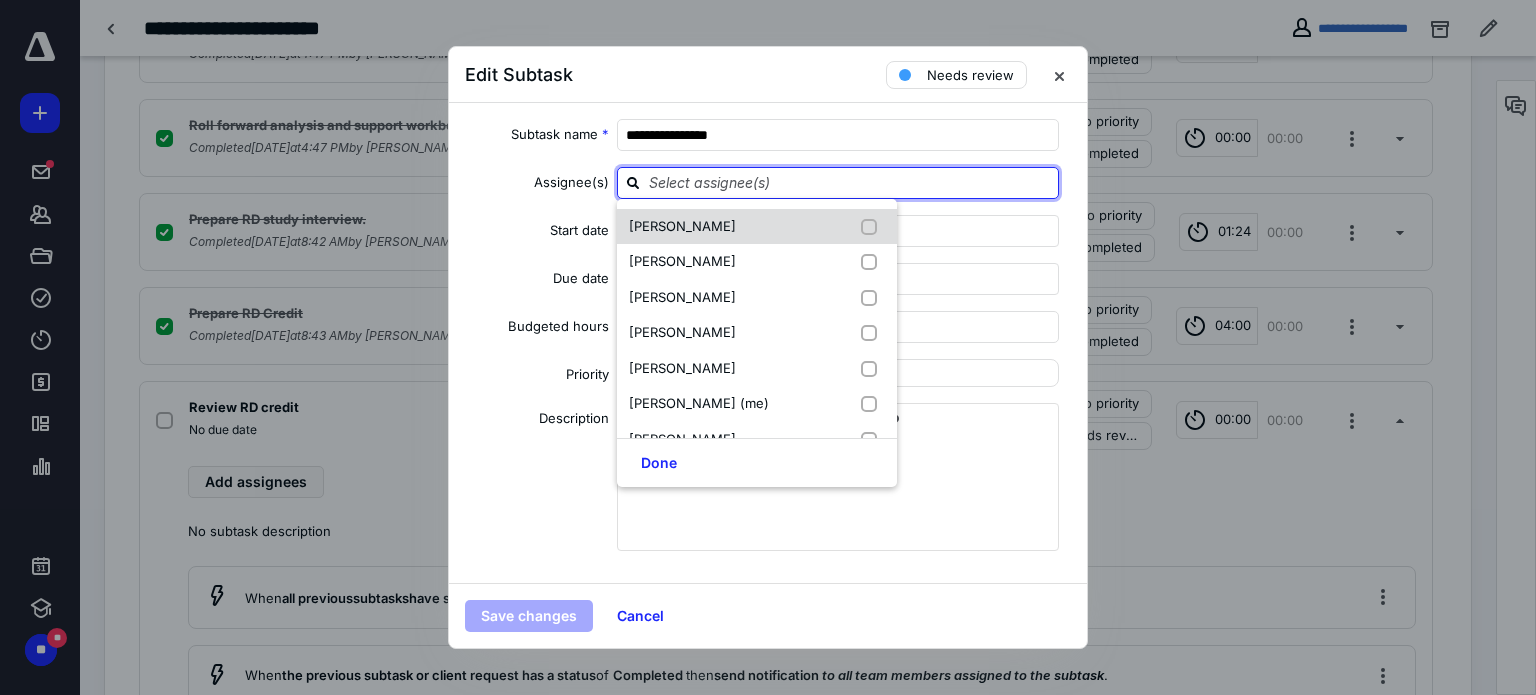 click at bounding box center (873, 227) 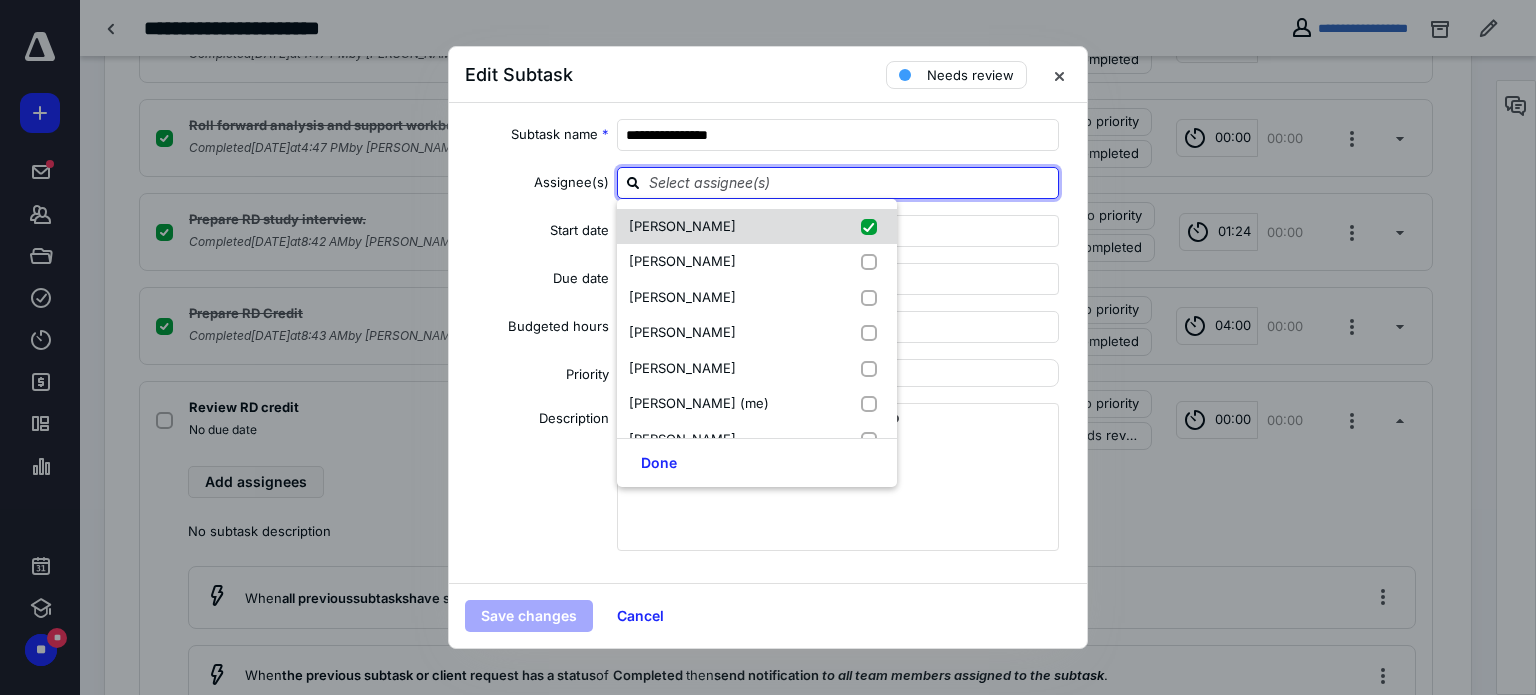checkbox on "true" 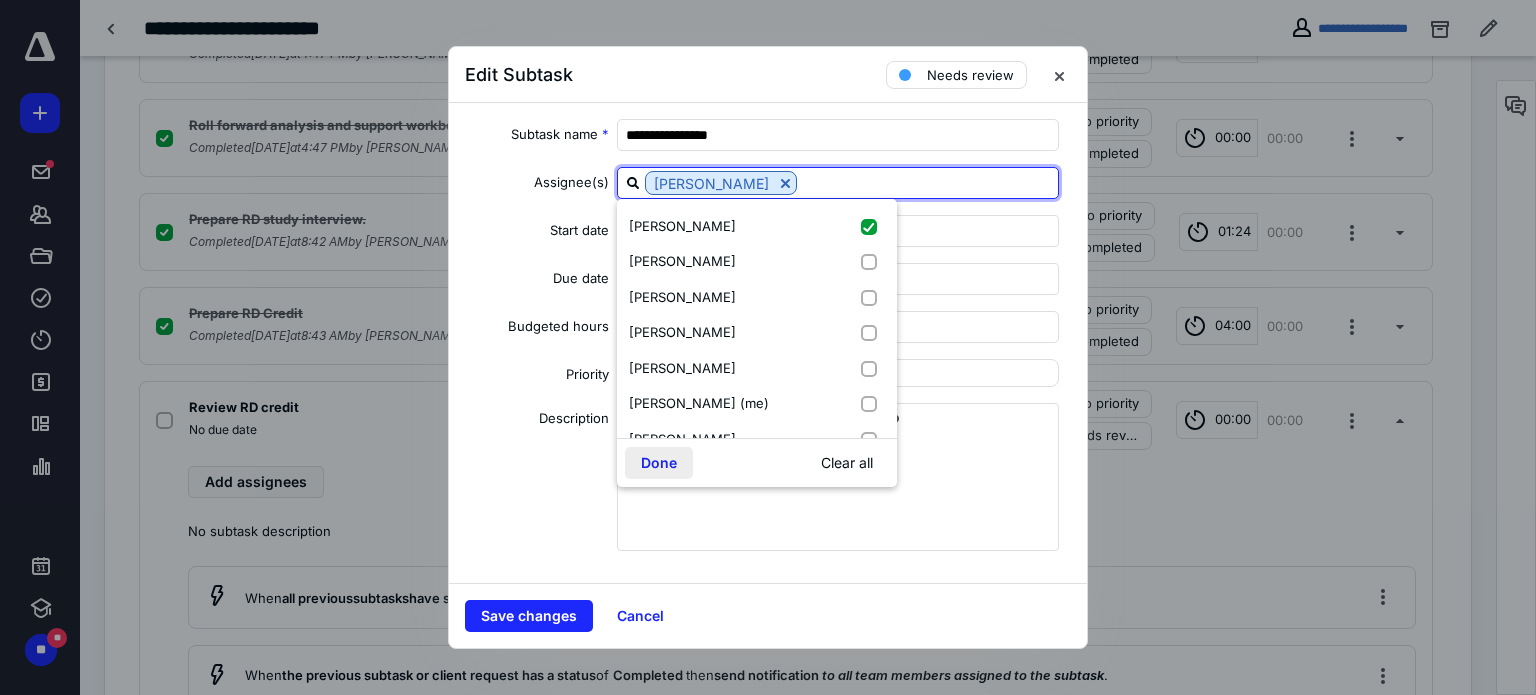 click on "Done" at bounding box center (659, 463) 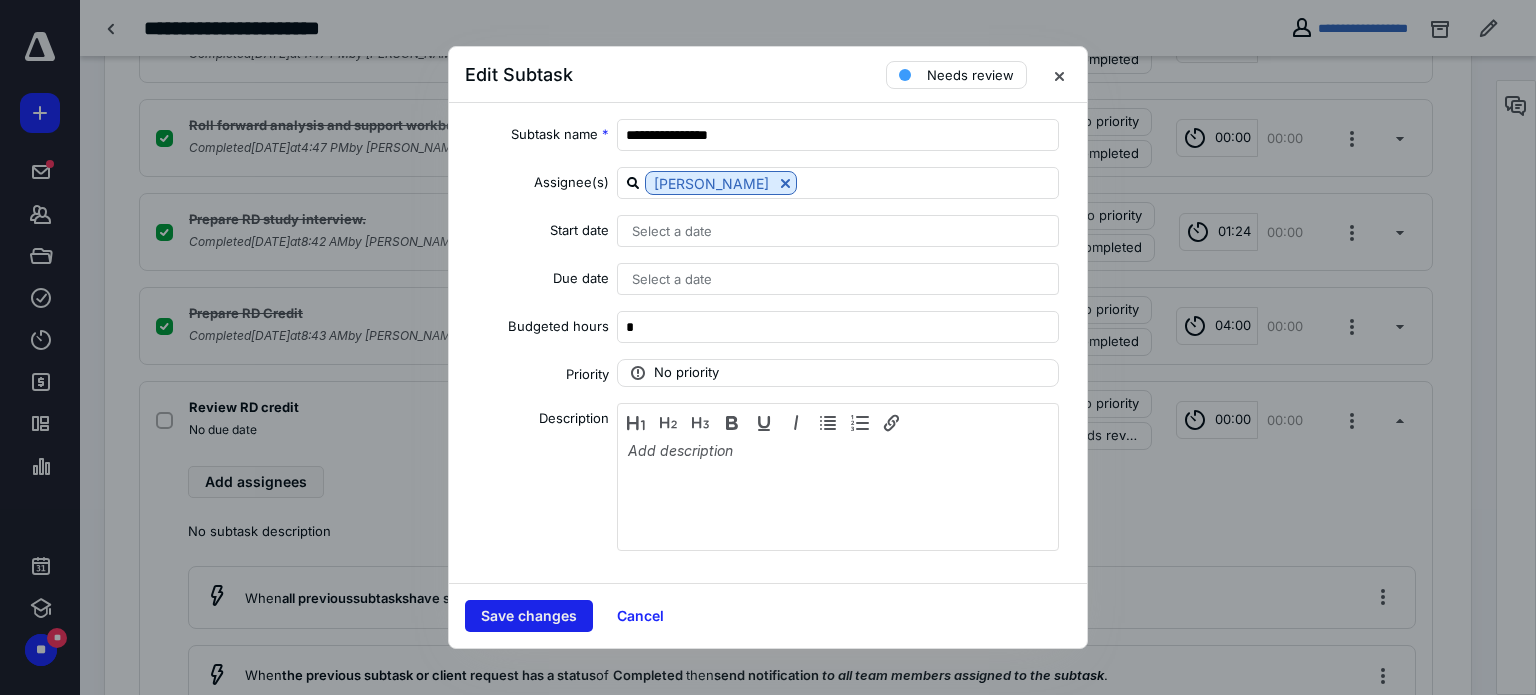 click on "Save changes" at bounding box center (529, 616) 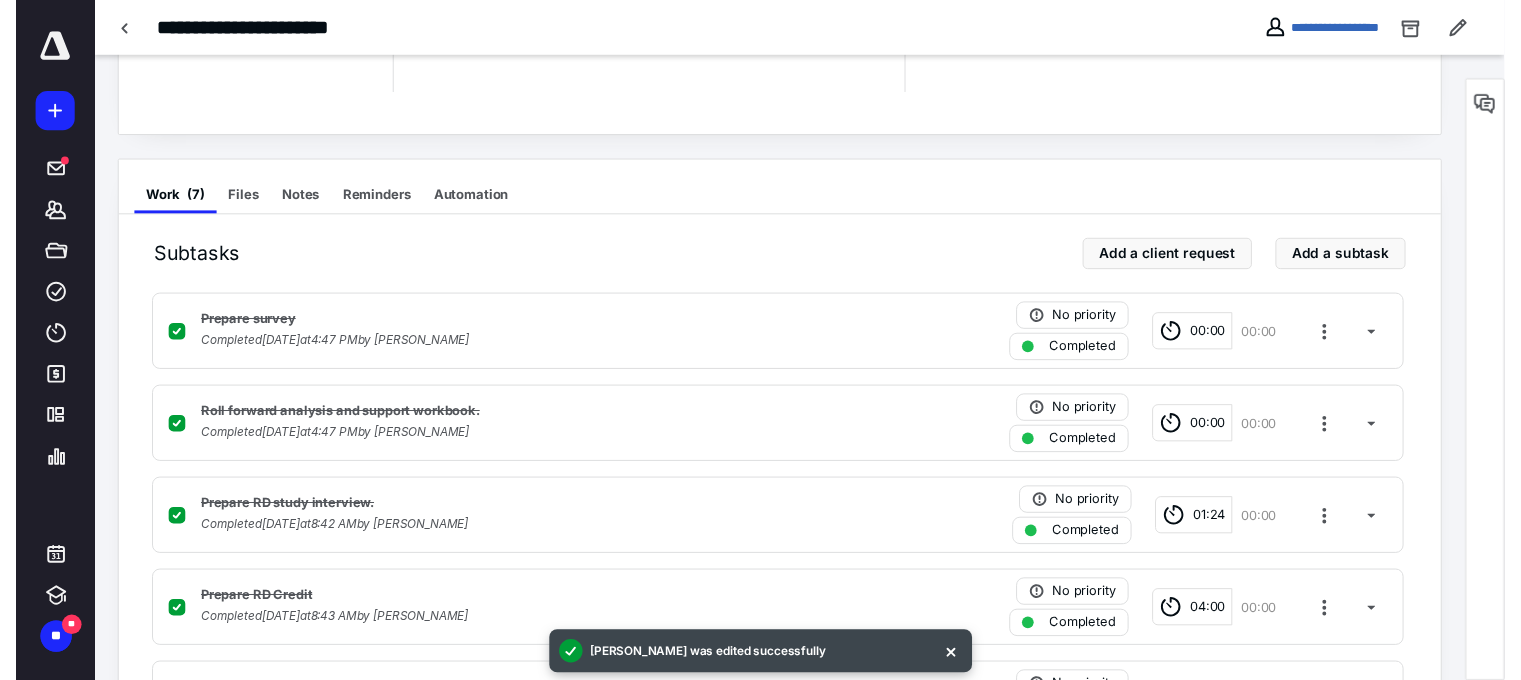 scroll, scrollTop: 0, scrollLeft: 0, axis: both 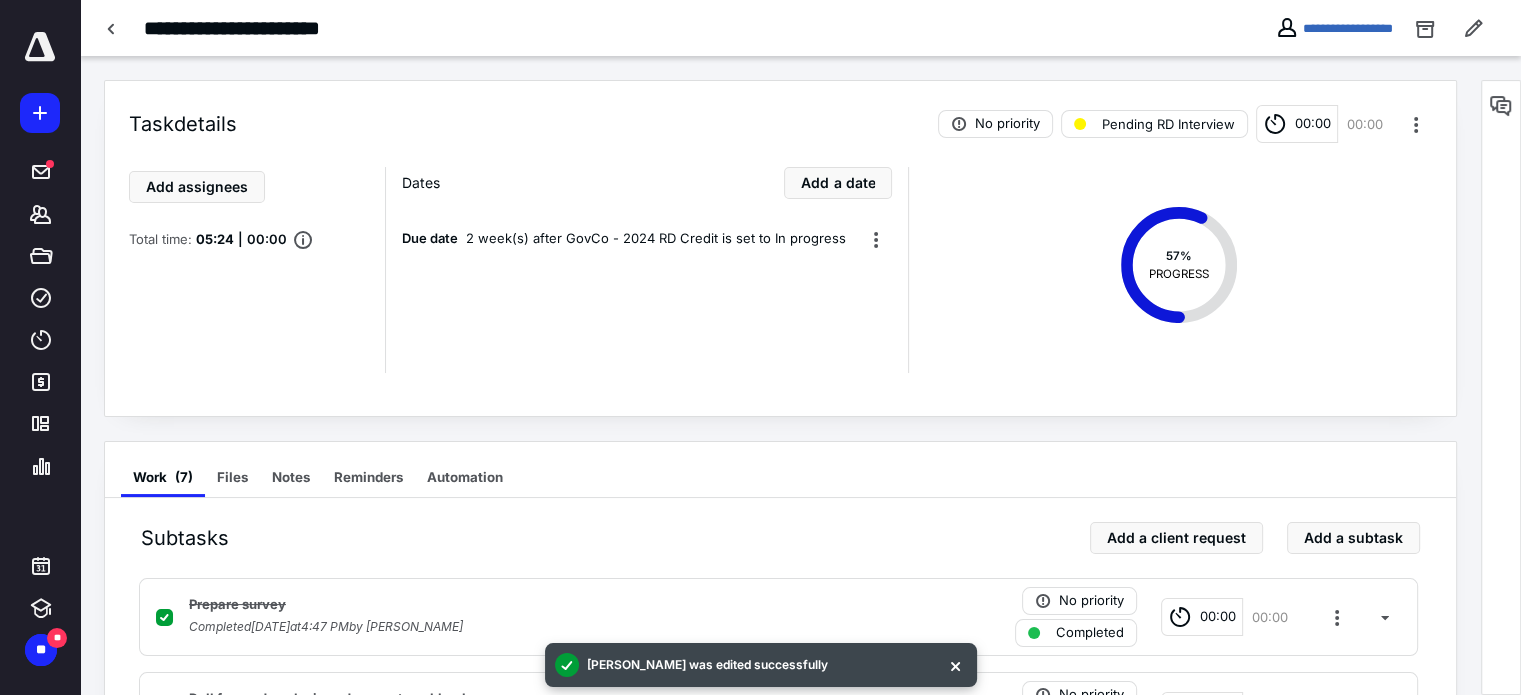 click on "No priority Pending RD Interview 00:00 00:00" at bounding box center [1185, 124] 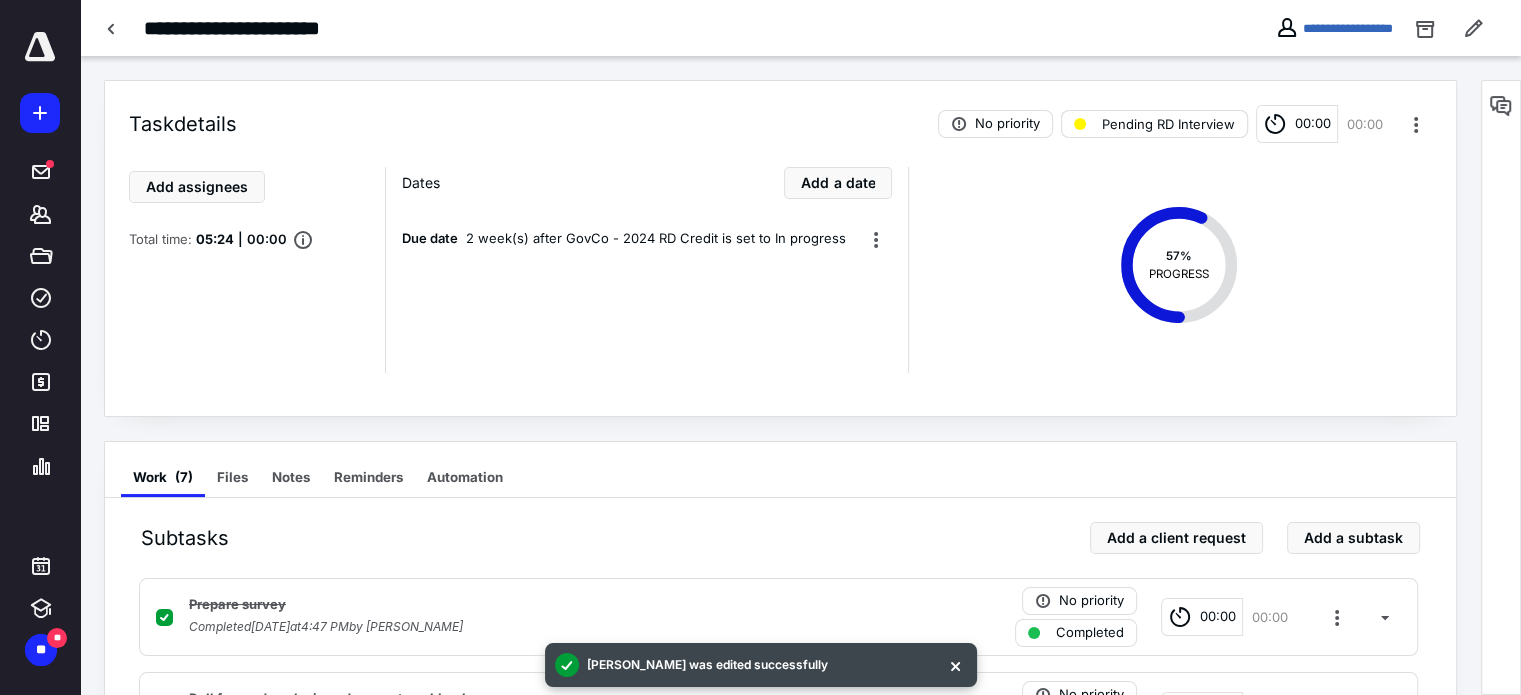 click on "Pending RD Interview" at bounding box center (1168, 124) 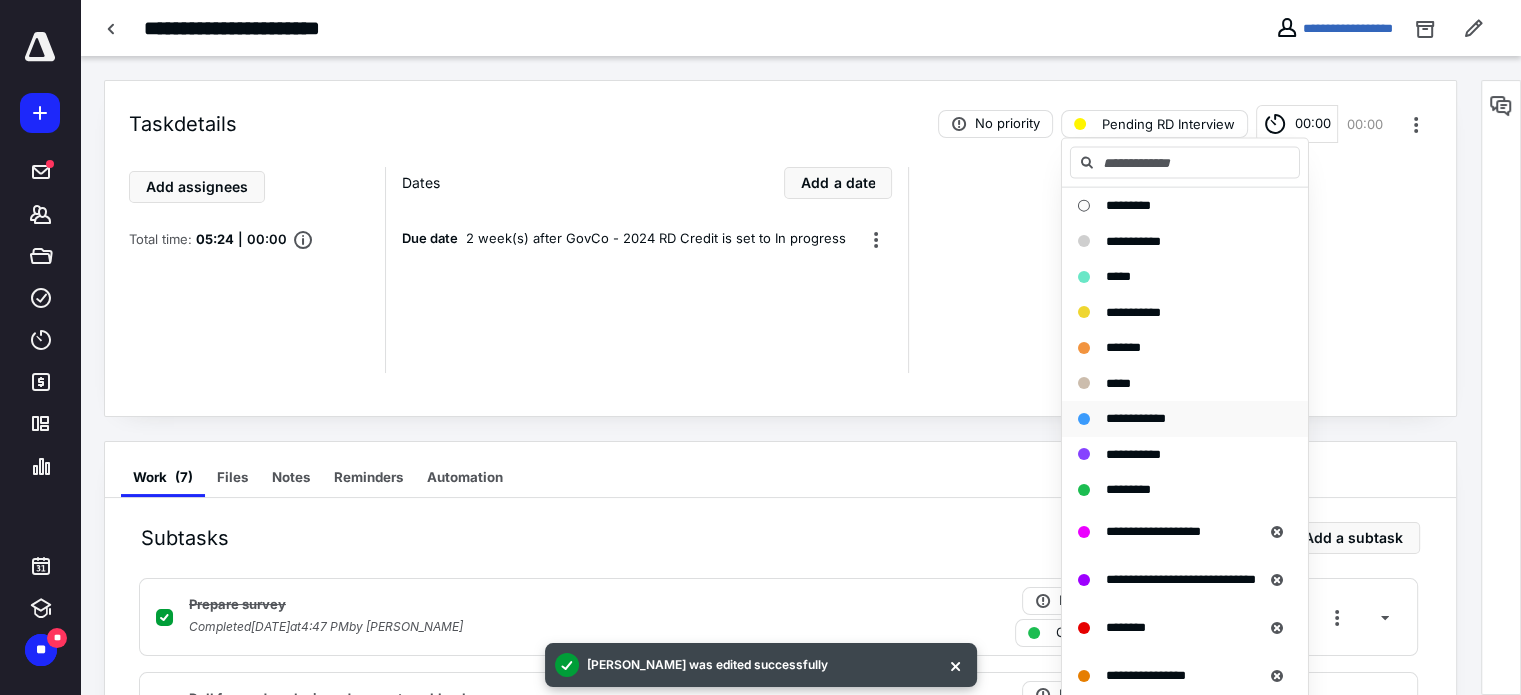 click on "**********" at bounding box center [1136, 418] 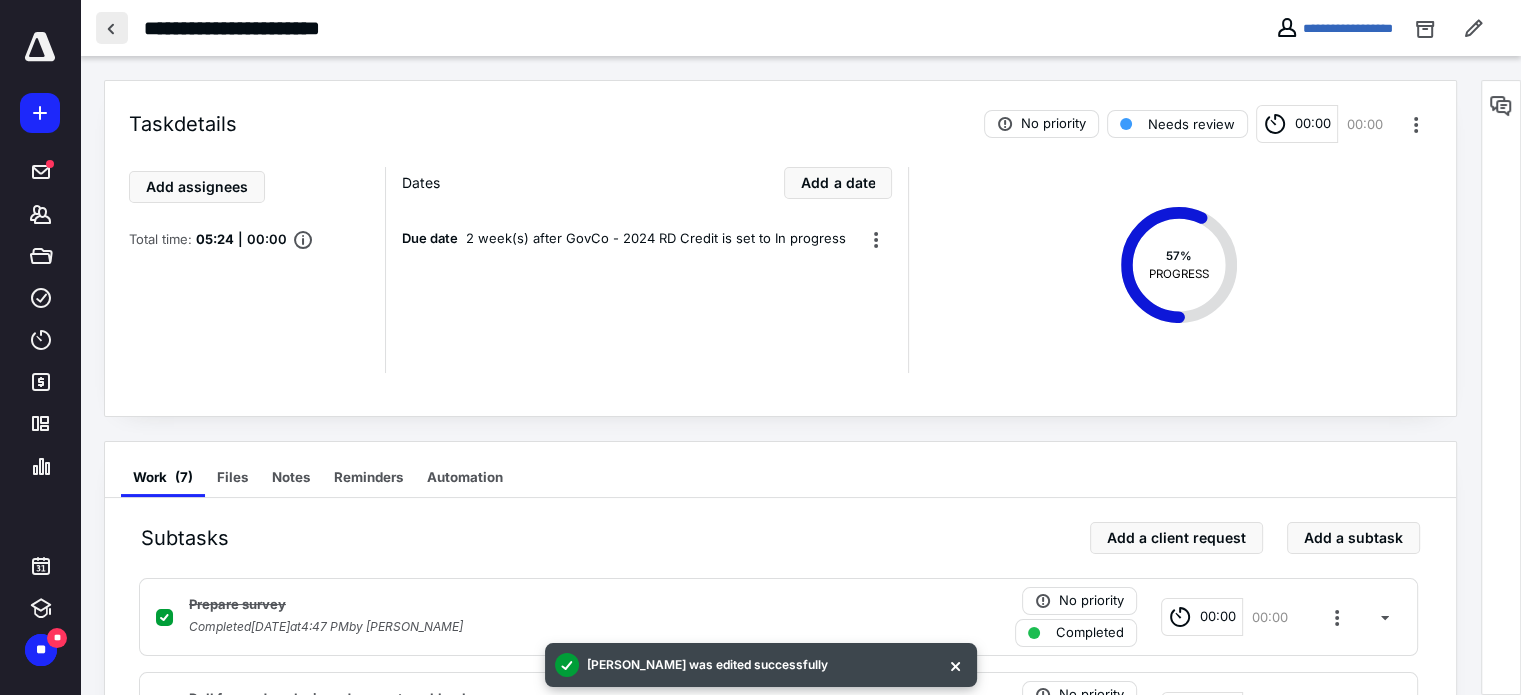 click at bounding box center (112, 28) 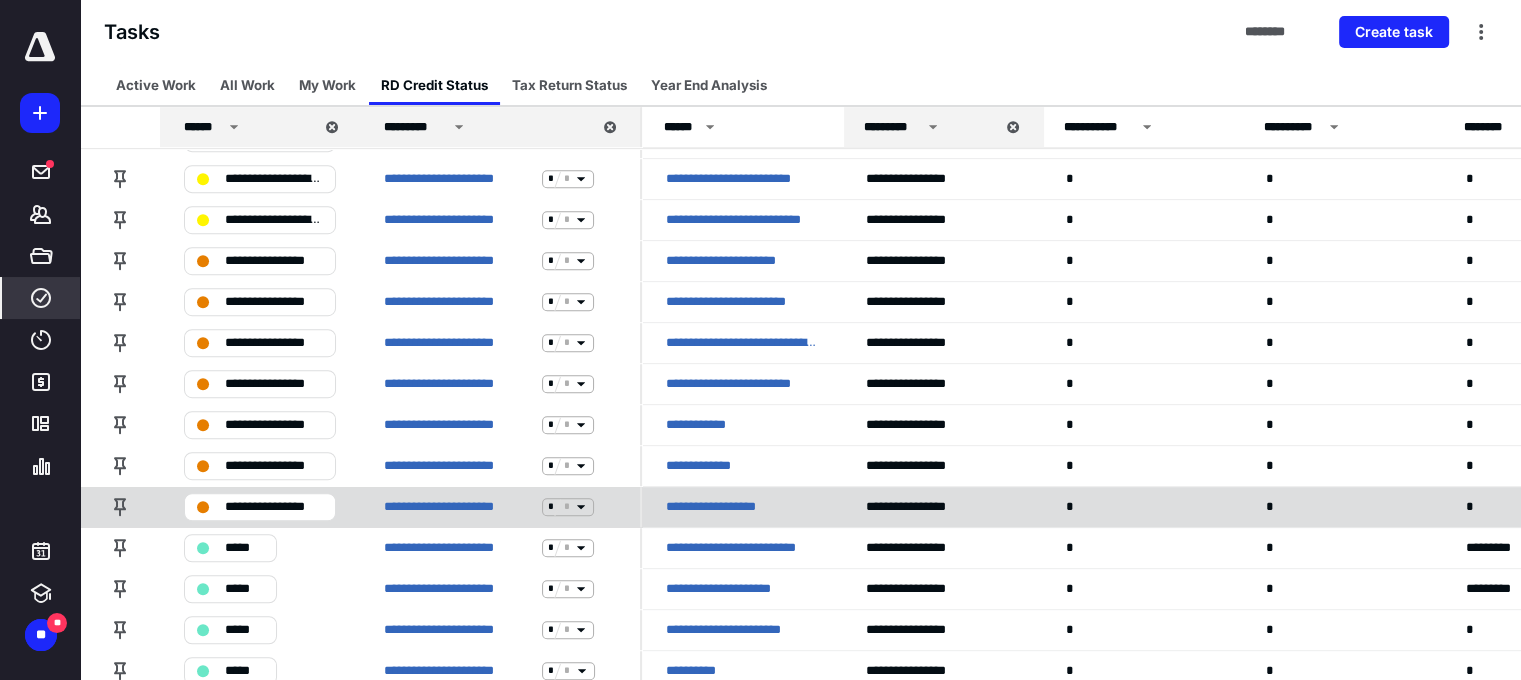 scroll, scrollTop: 1136, scrollLeft: 0, axis: vertical 